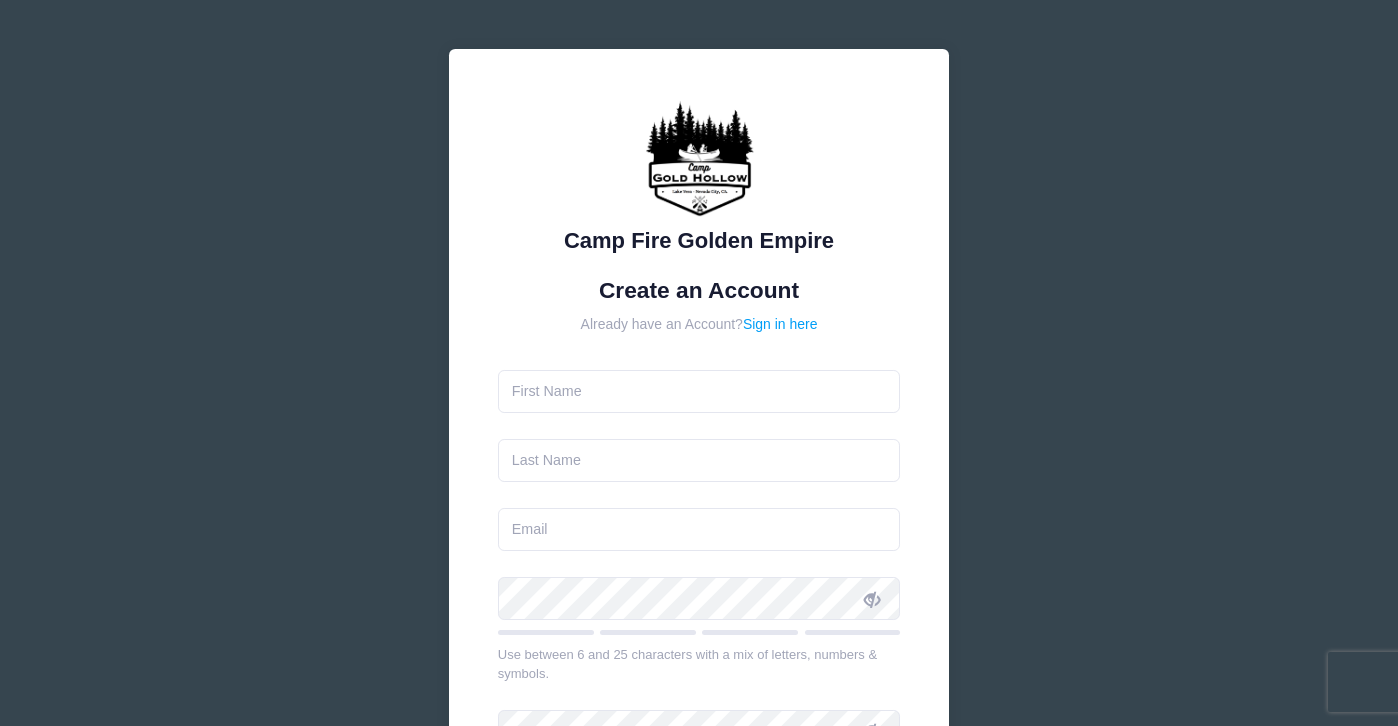 scroll, scrollTop: 0, scrollLeft: 0, axis: both 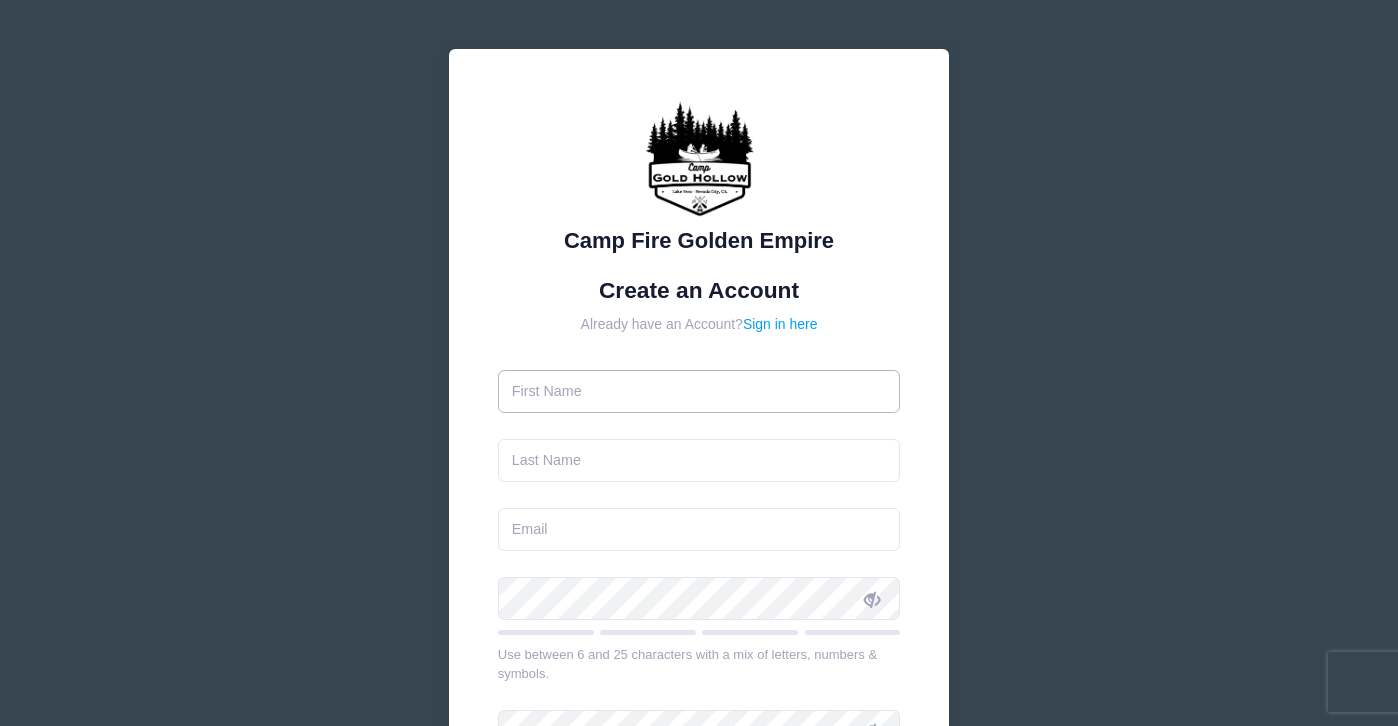 click at bounding box center (699, 391) 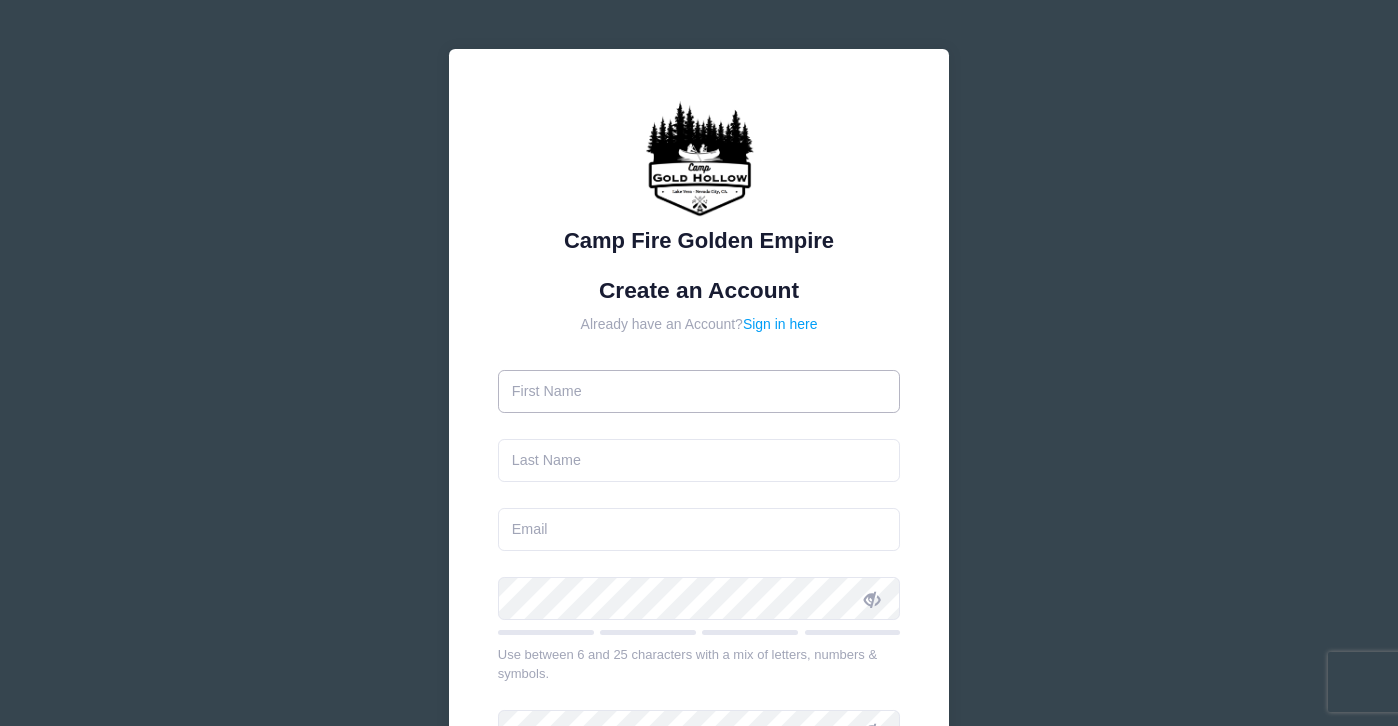 type on "[FIRST]" 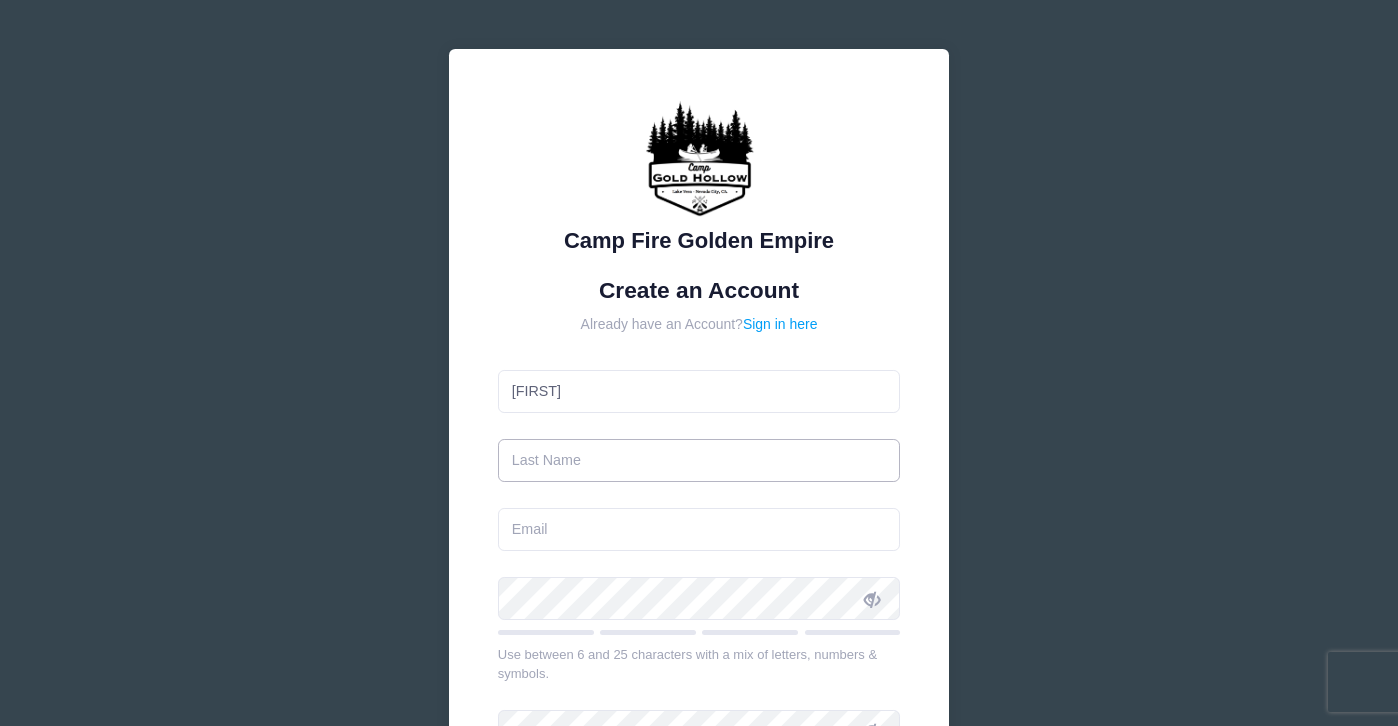 type on "[LAST]" 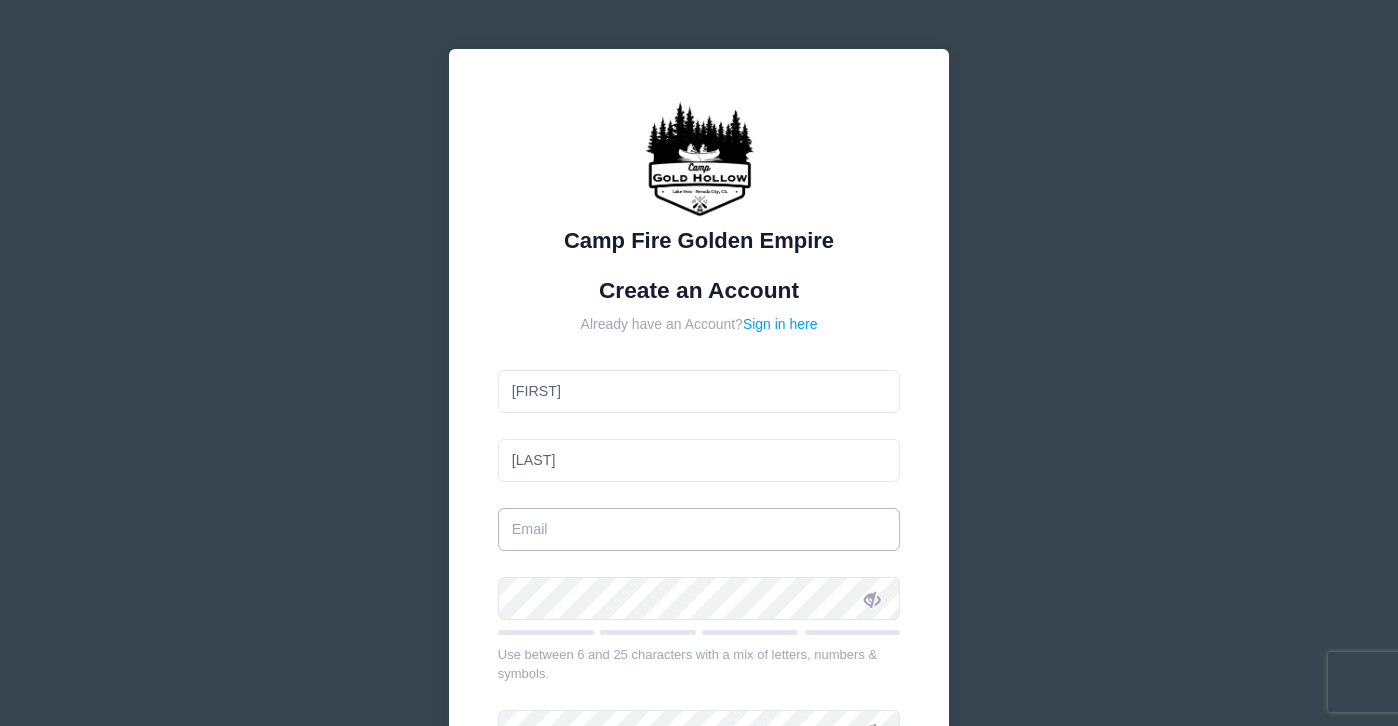 type on "hachufamily@example.com" 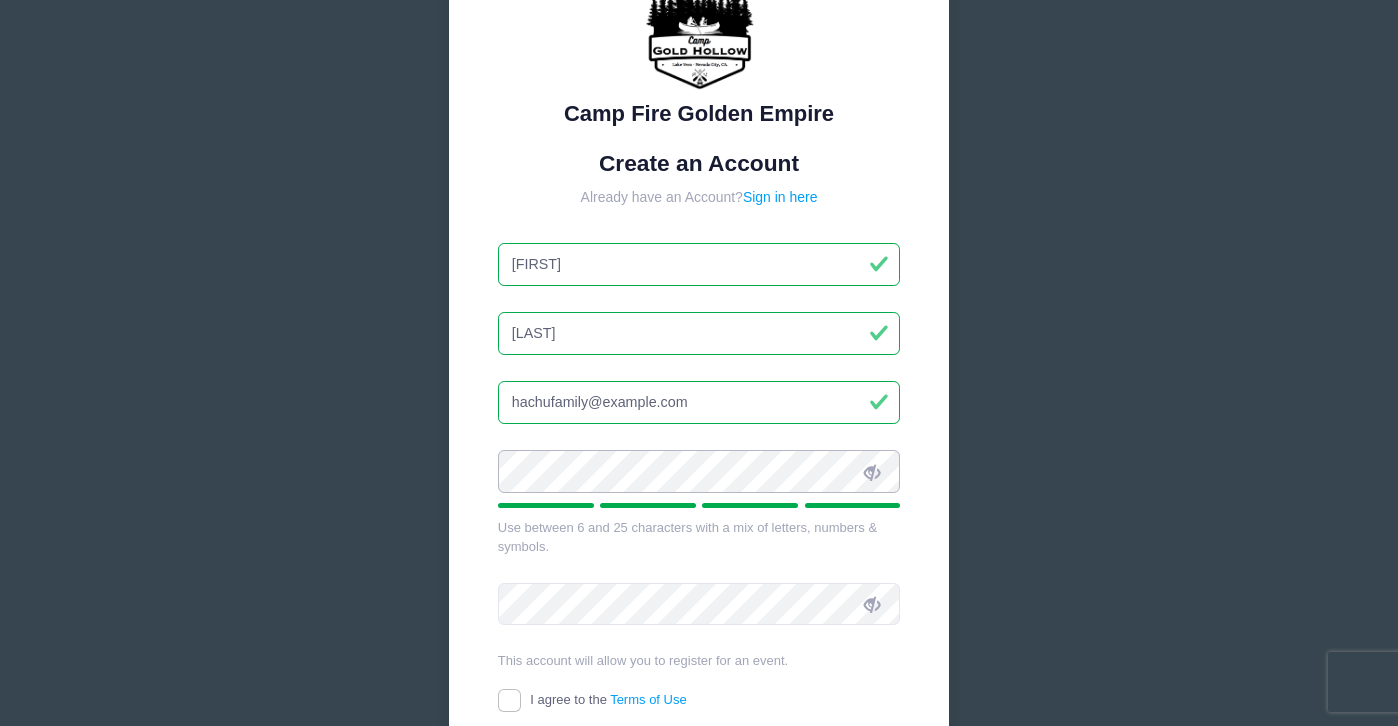 scroll, scrollTop: 131, scrollLeft: 0, axis: vertical 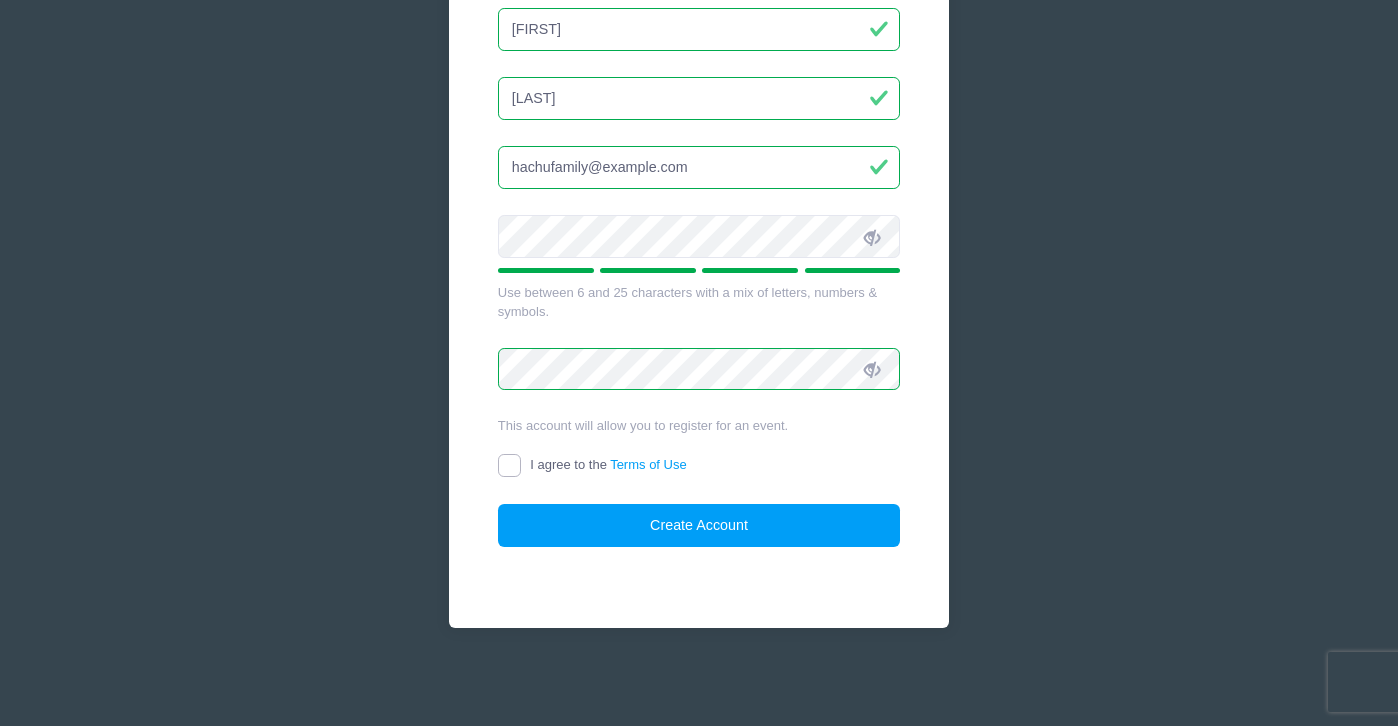 click on "I agree to the
Terms of Use" at bounding box center (509, 465) 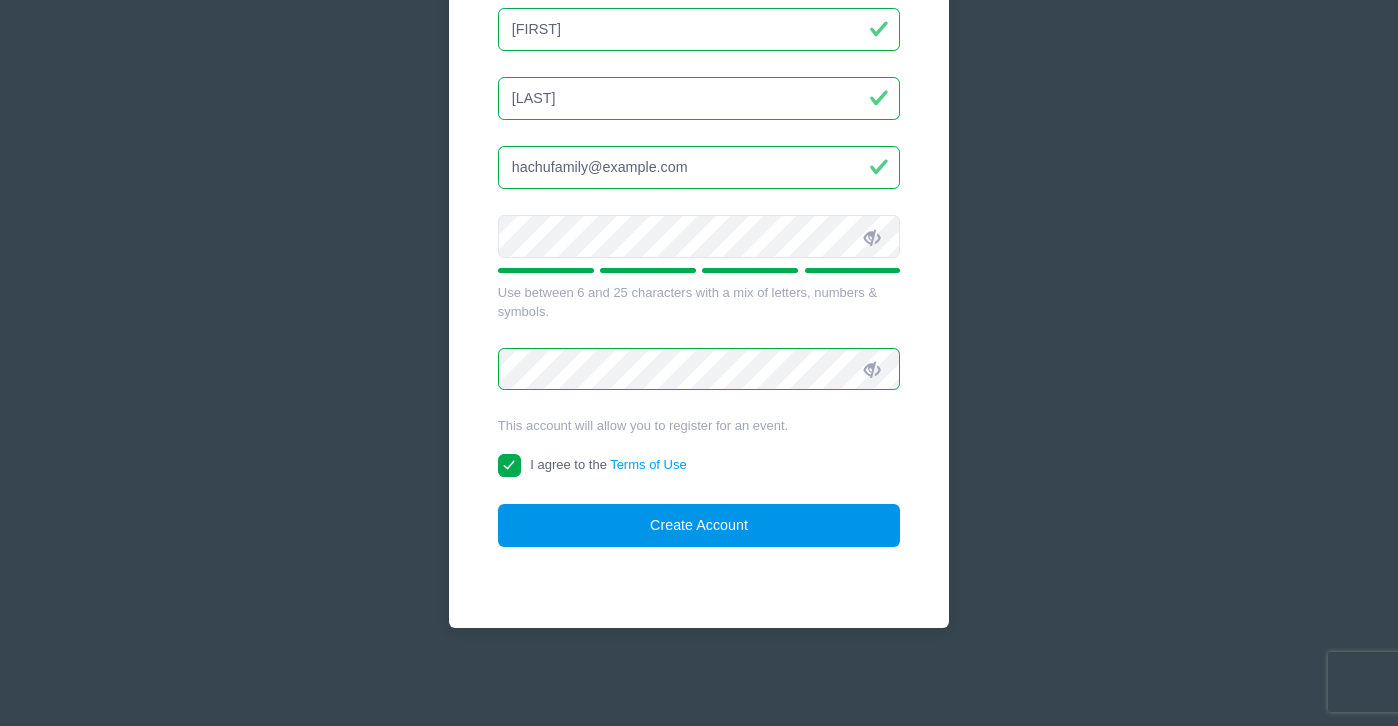 click on "Create Account" at bounding box center [699, 525] 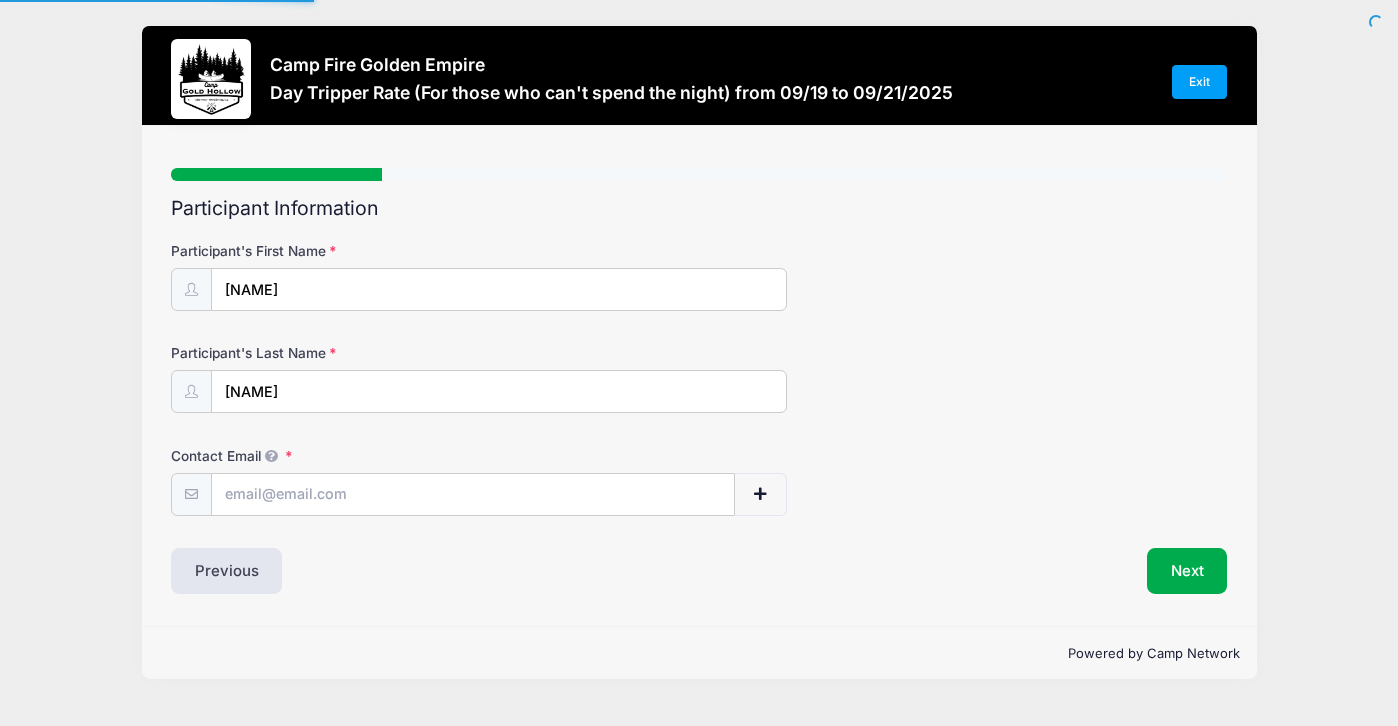 scroll, scrollTop: 0, scrollLeft: 0, axis: both 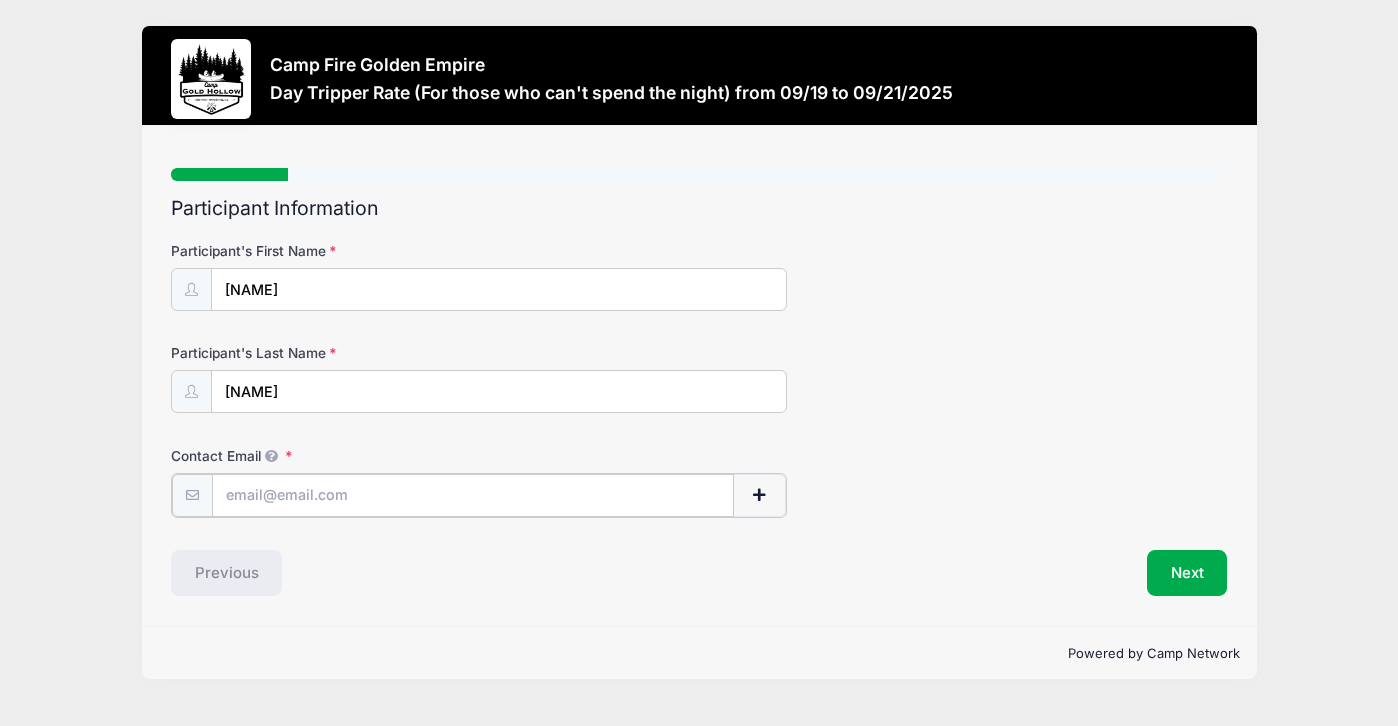 click on "Contact Email" at bounding box center [473, 495] 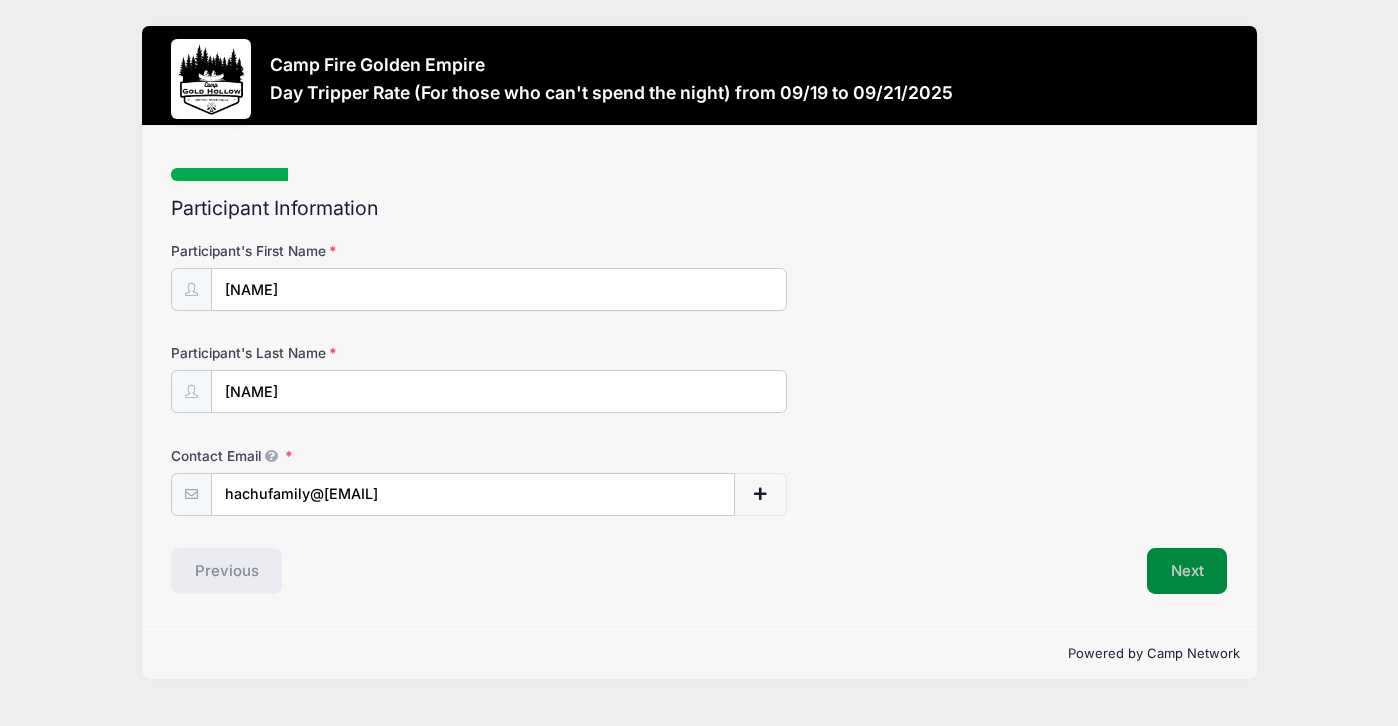 click on "Next" at bounding box center [1187, 571] 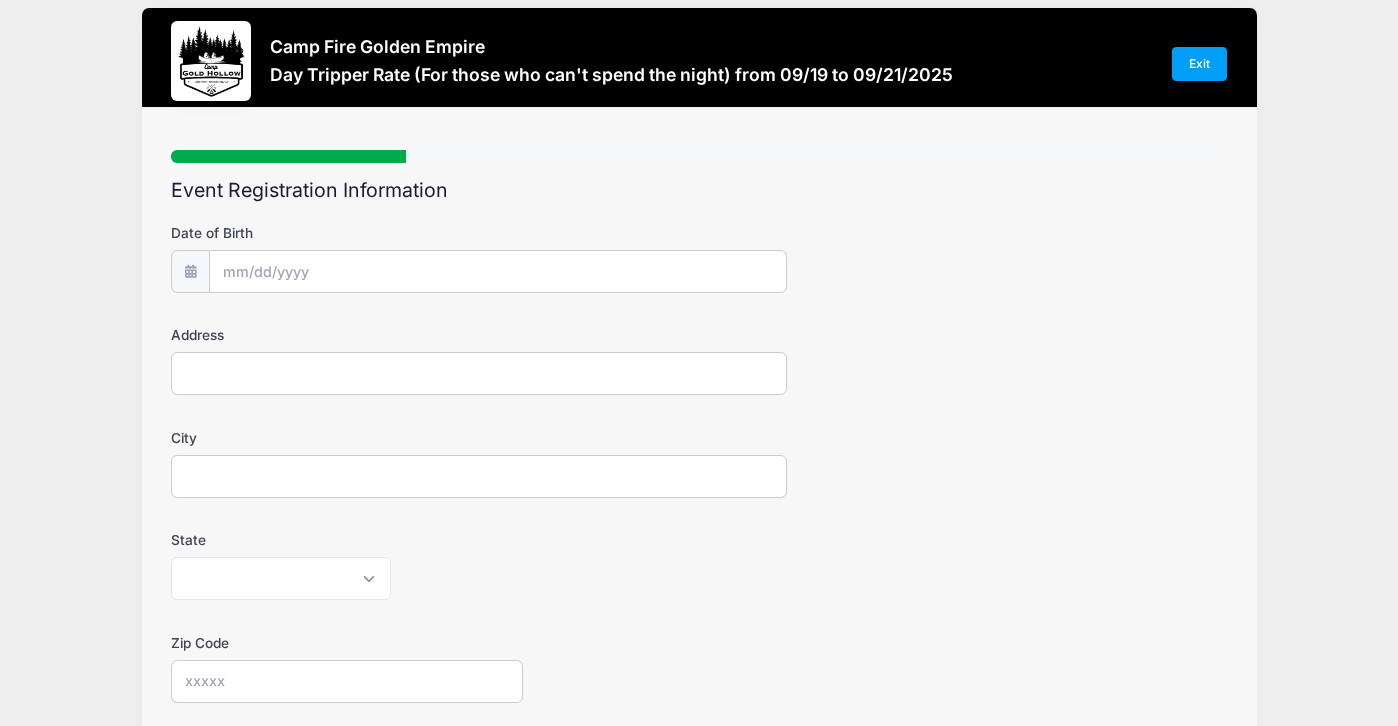 scroll, scrollTop: 4, scrollLeft: 0, axis: vertical 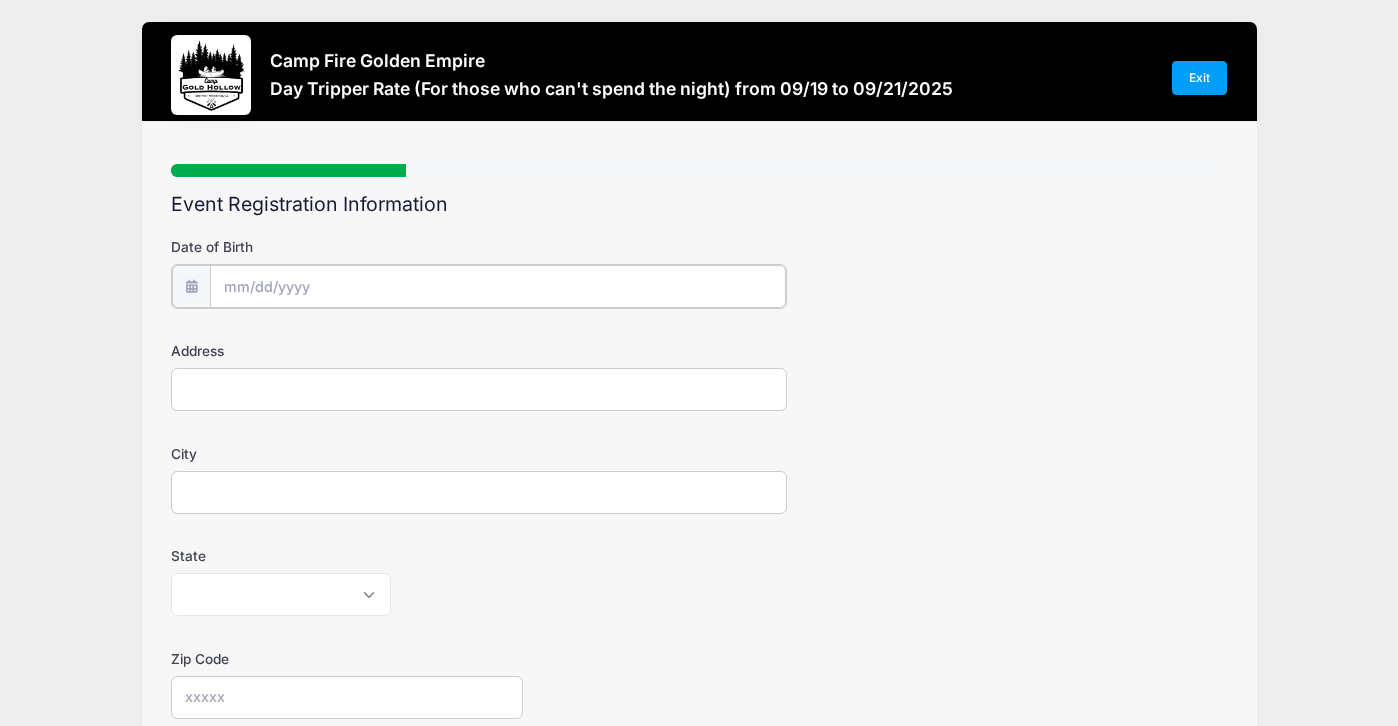 click on "Date of Birth" at bounding box center [498, 286] 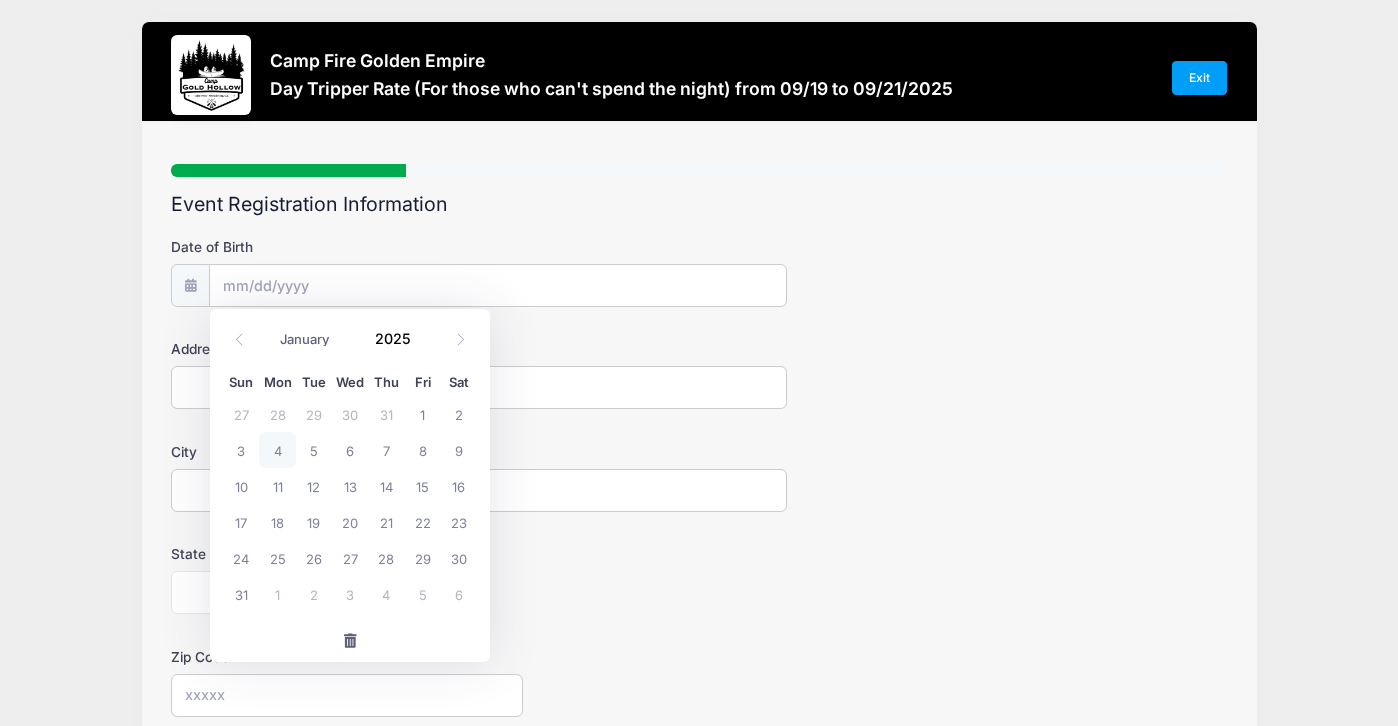click at bounding box center (190, 285) 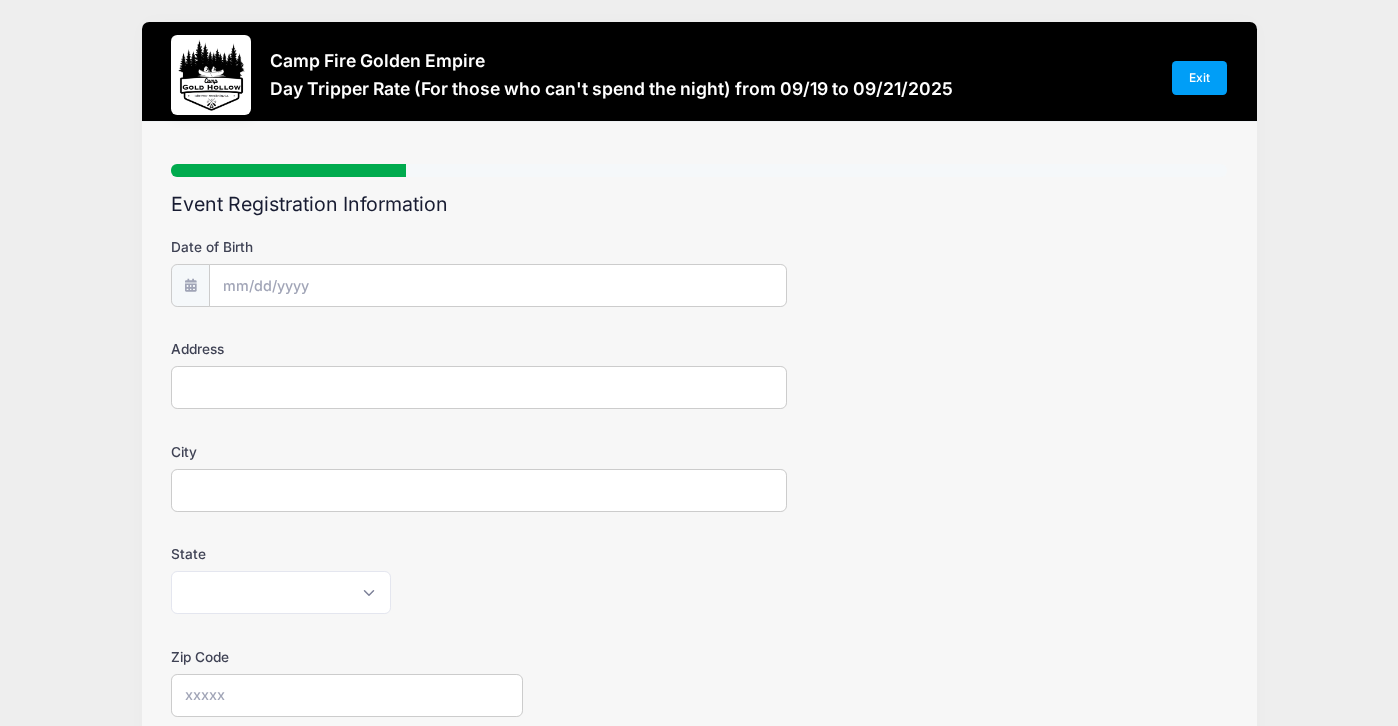 click at bounding box center (190, 285) 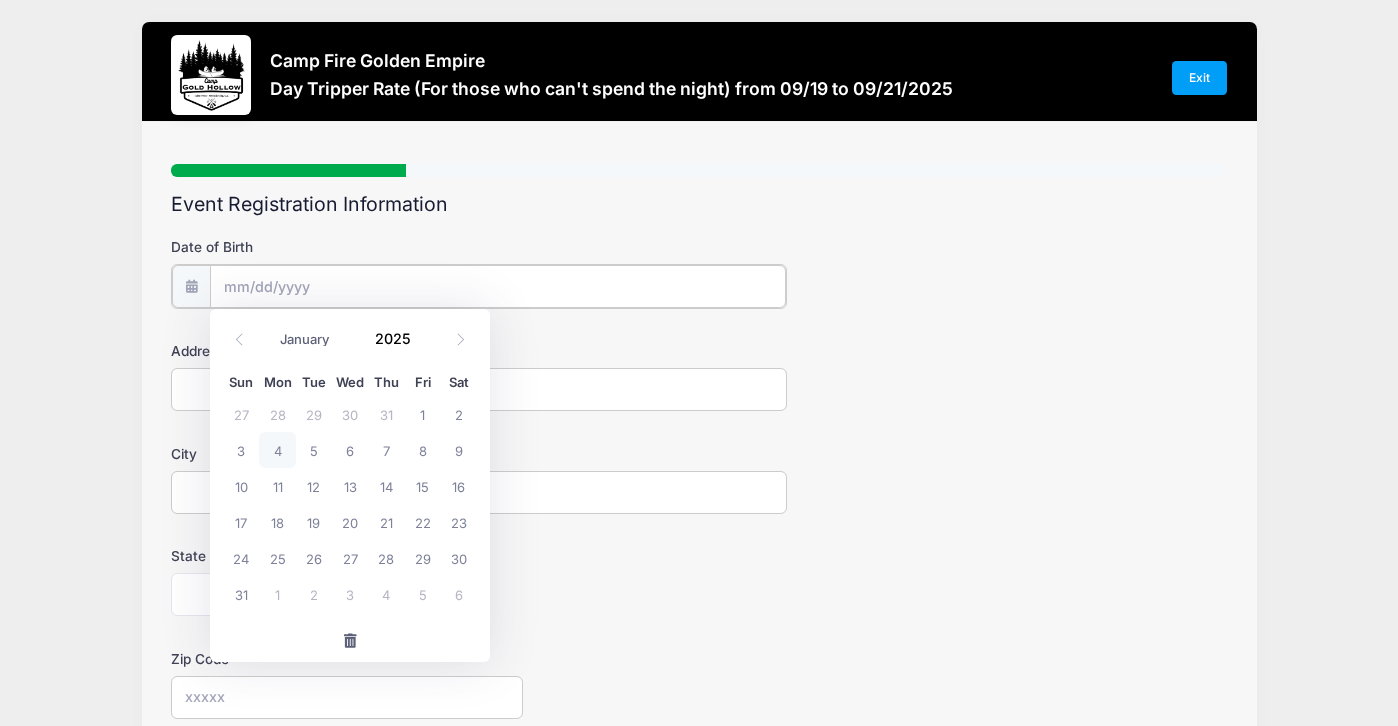 click on "Date of Birth" at bounding box center (498, 286) 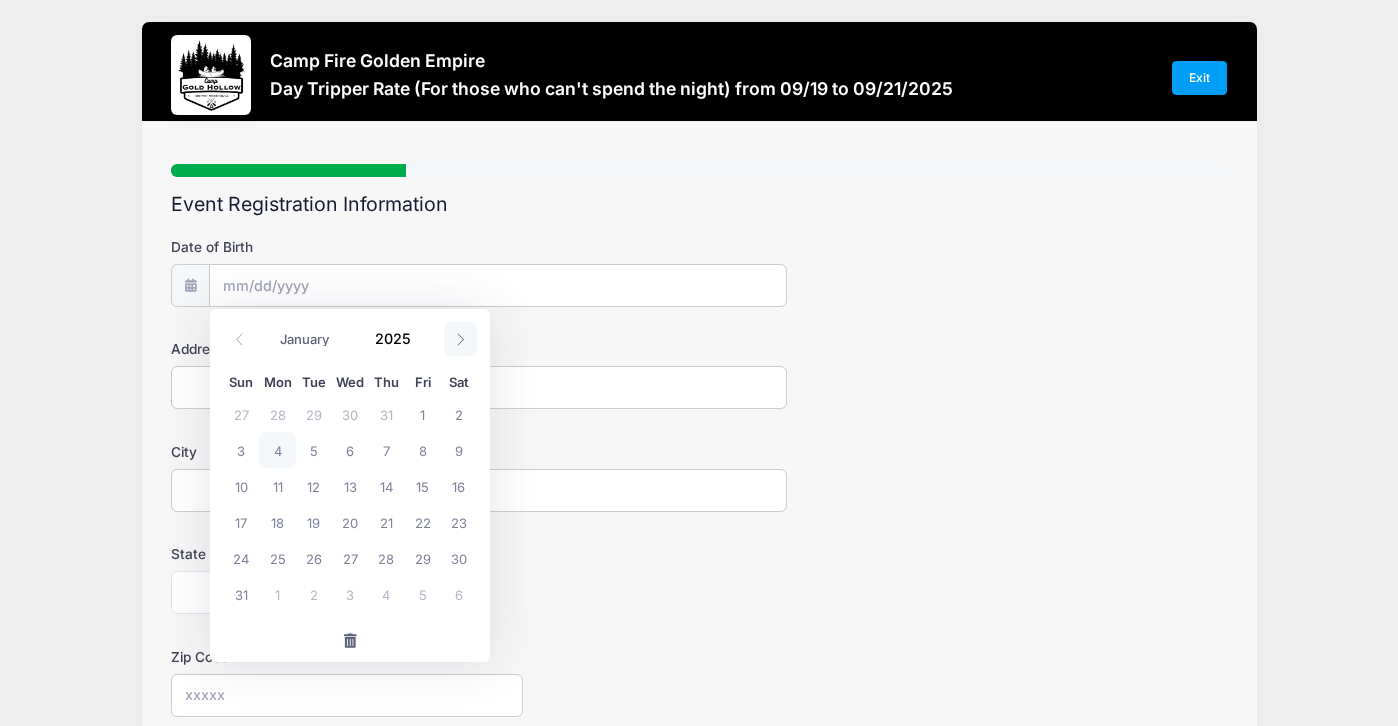 click 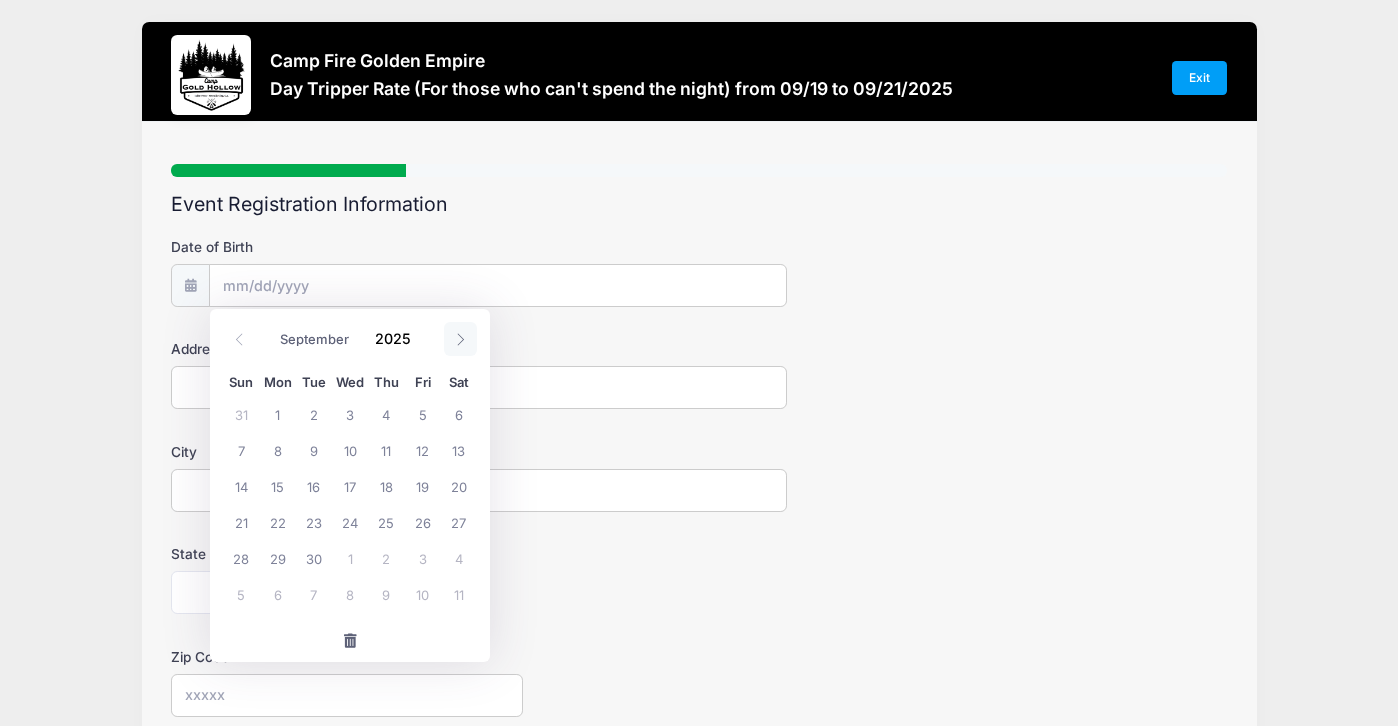 click 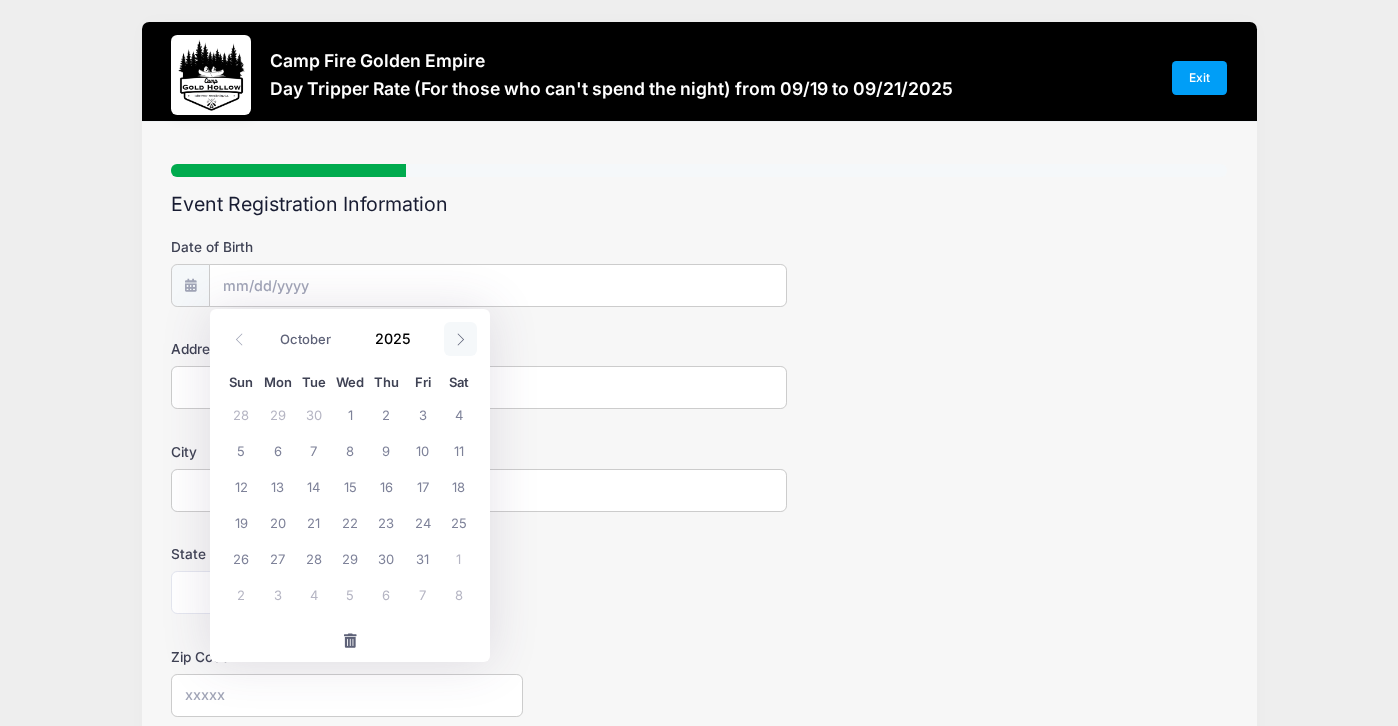 click 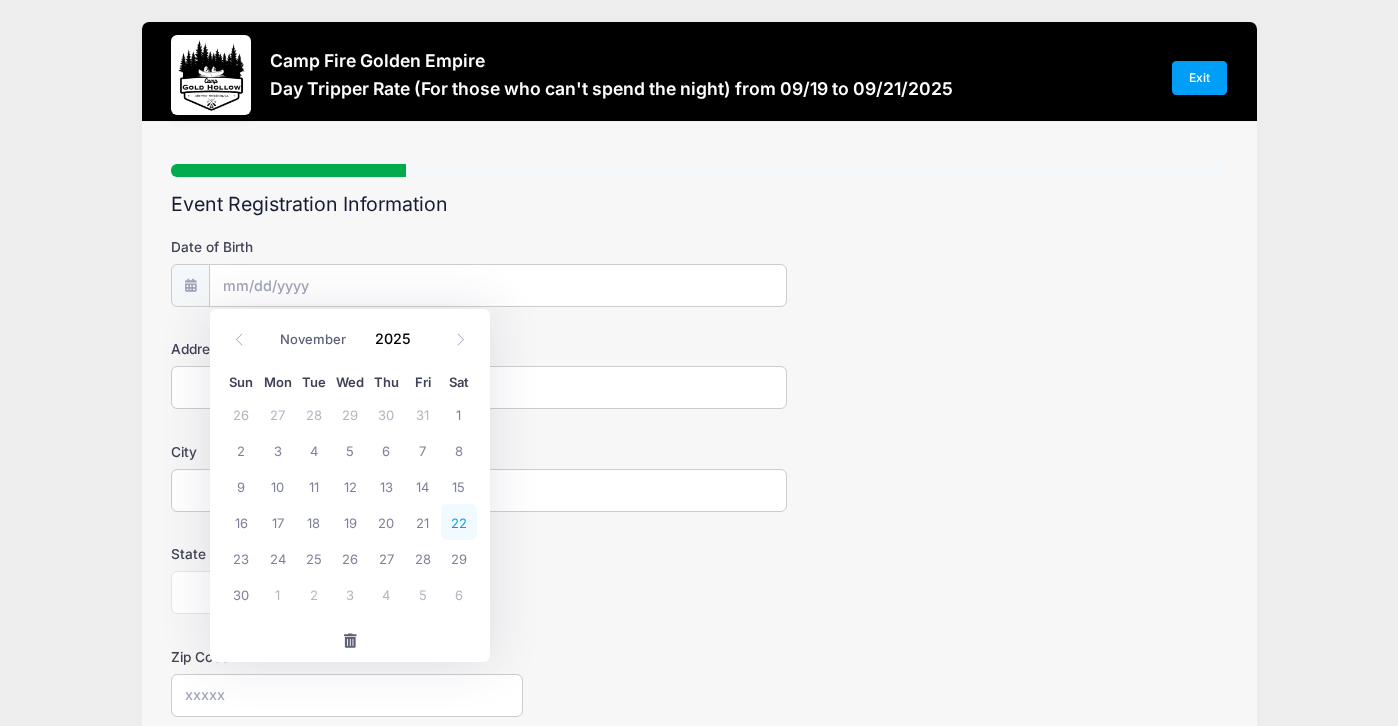 click on "22" at bounding box center (459, 522) 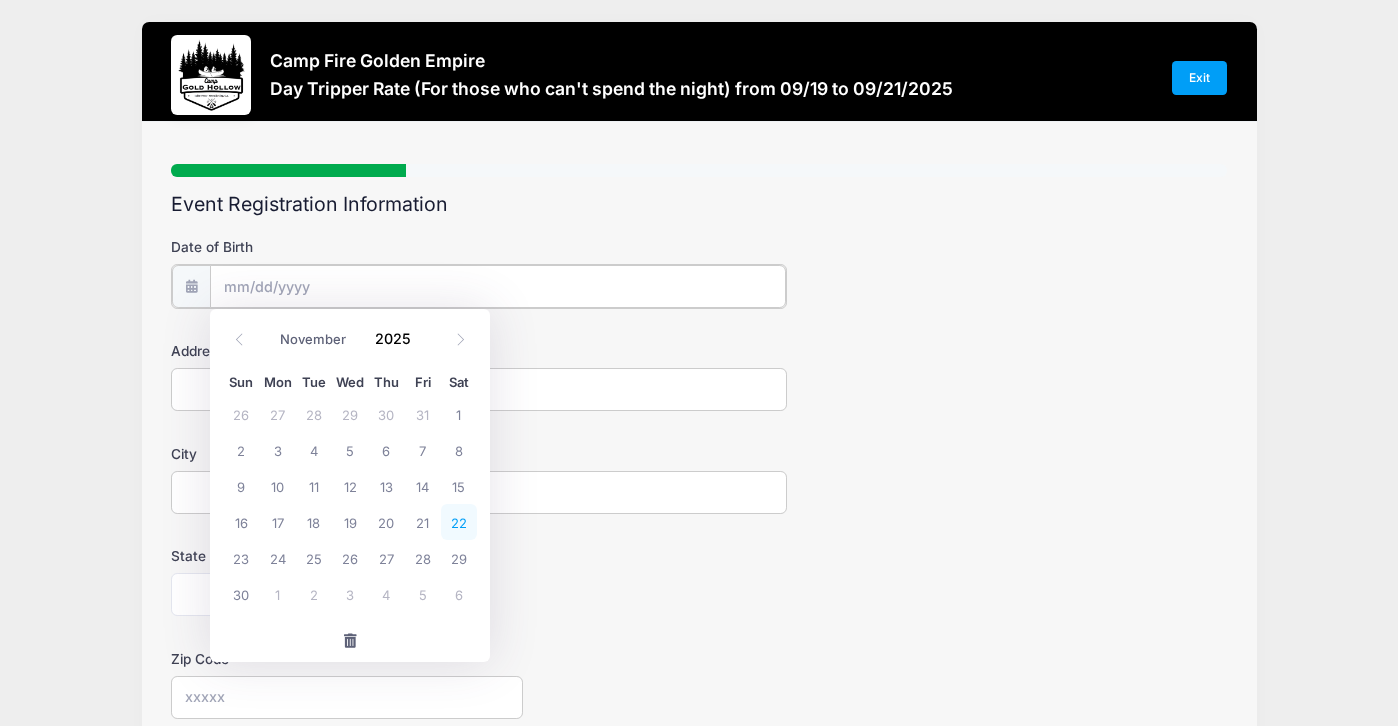 type on "[DATE]" 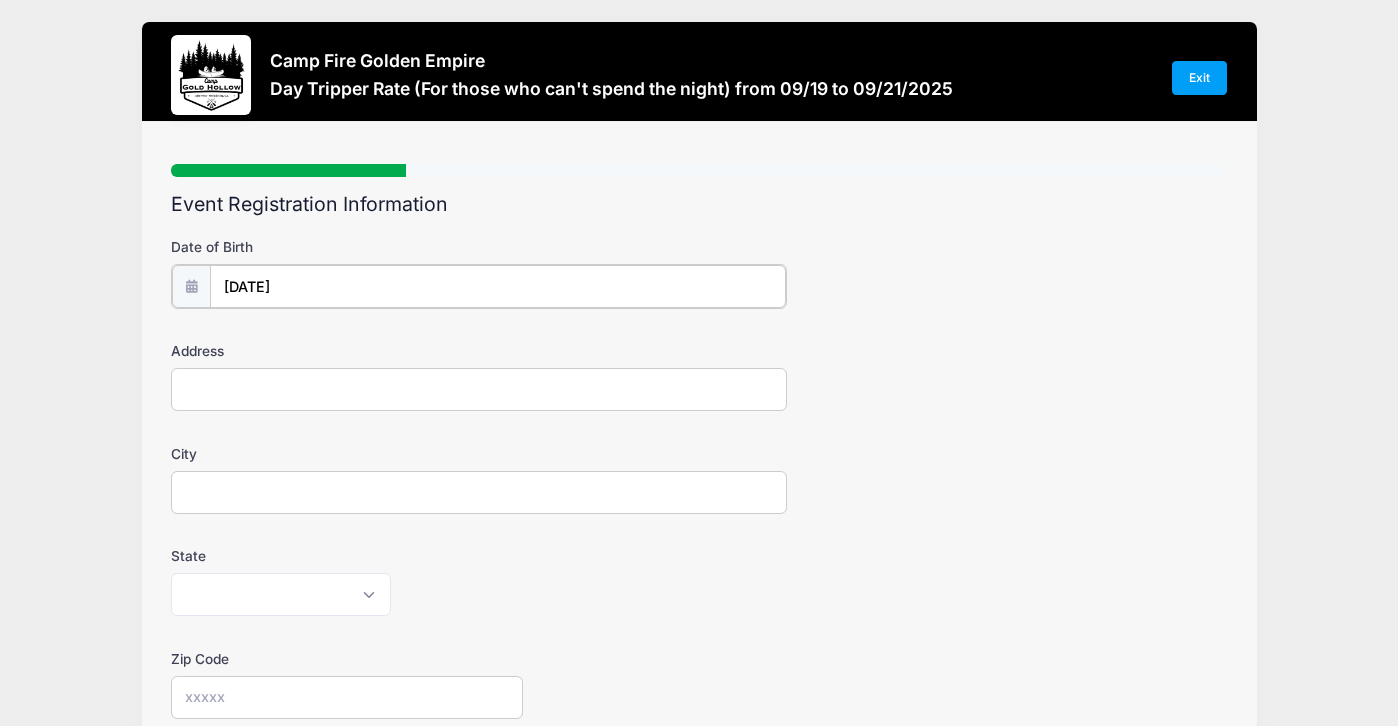 click on "[DATE]" at bounding box center [498, 286] 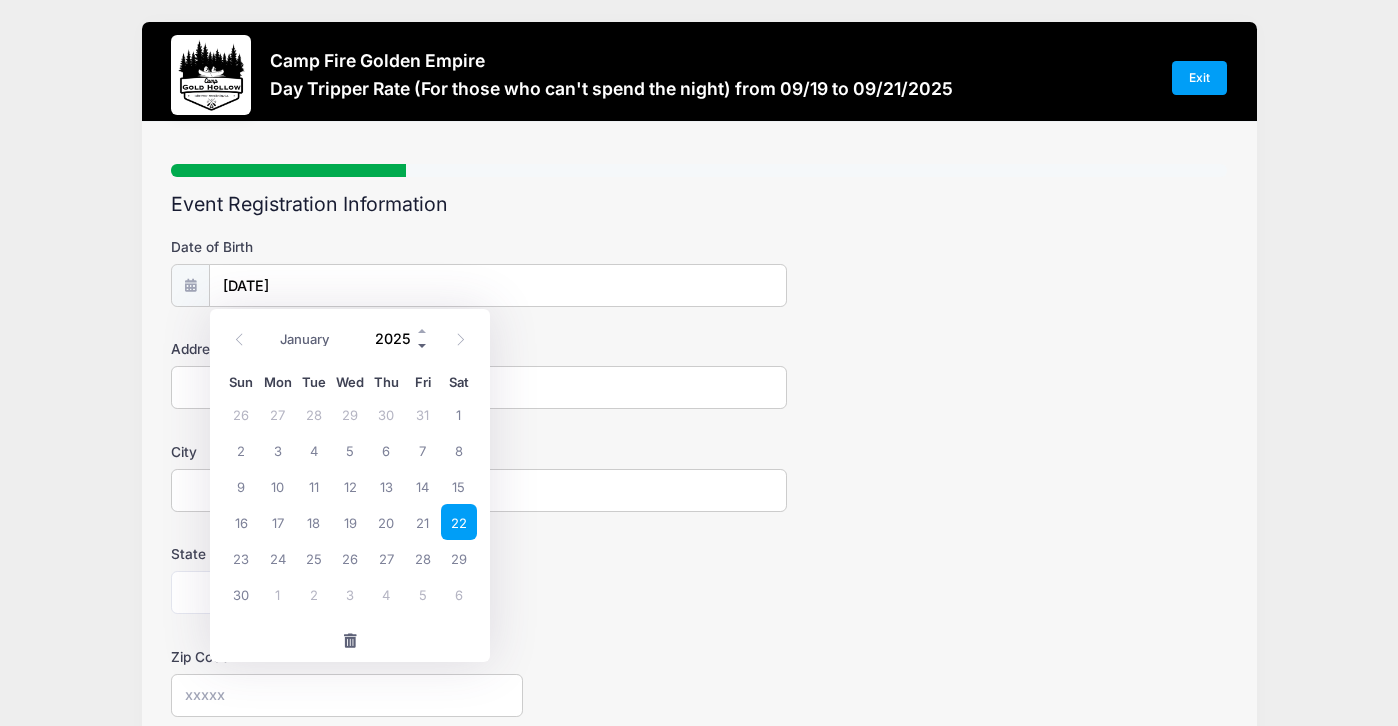 click at bounding box center (423, 345) 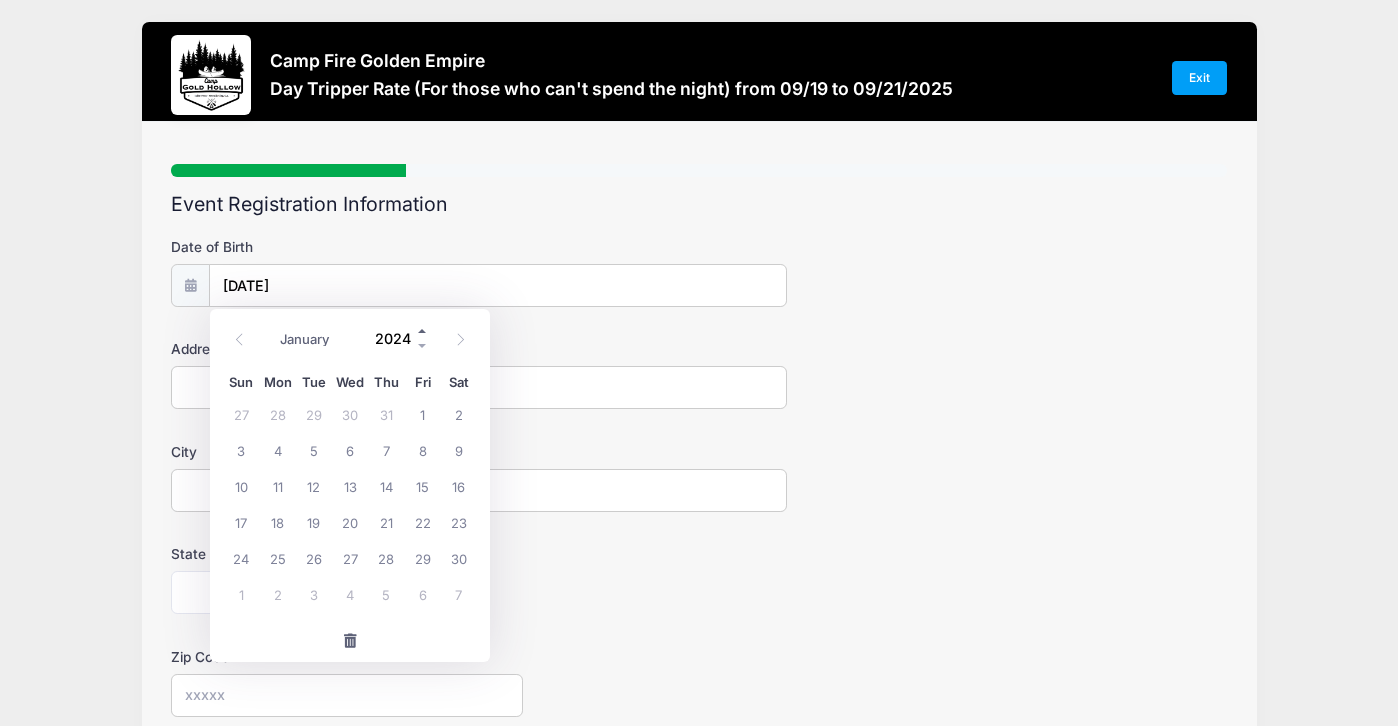 click at bounding box center [423, 330] 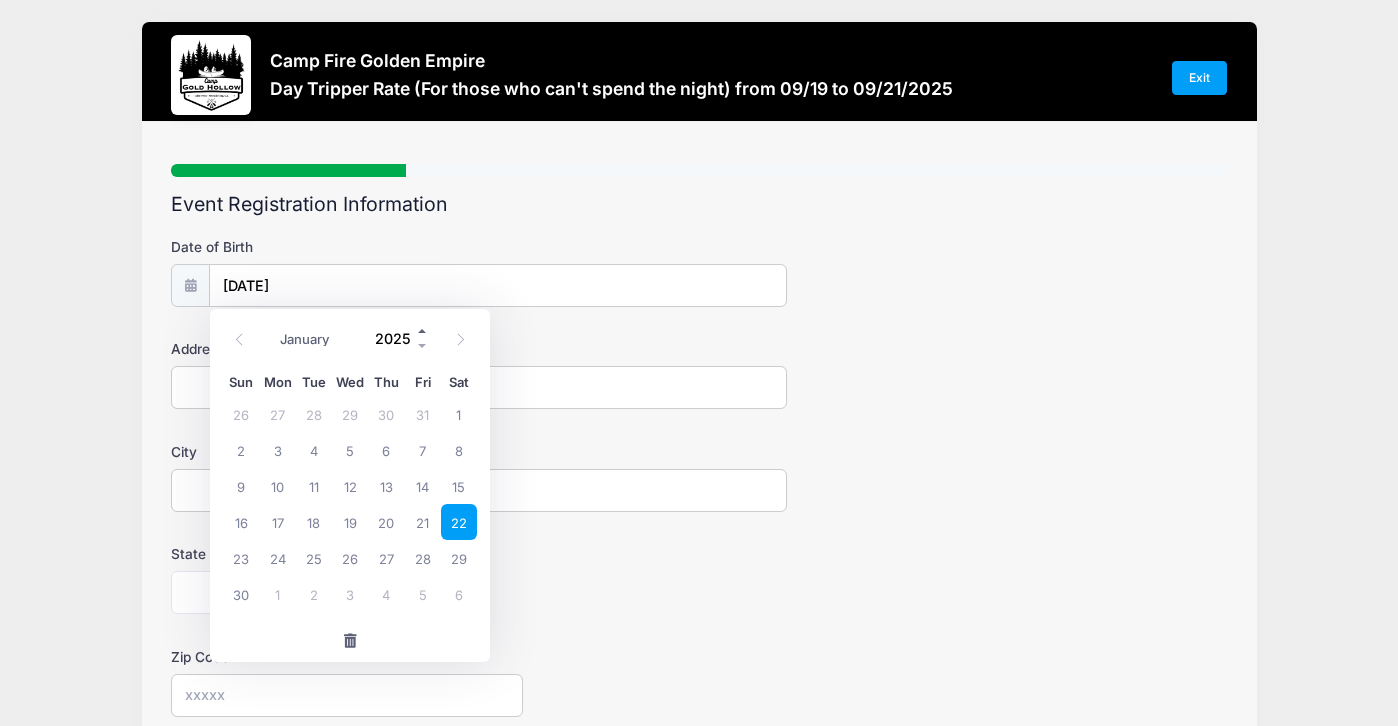 click at bounding box center (423, 330) 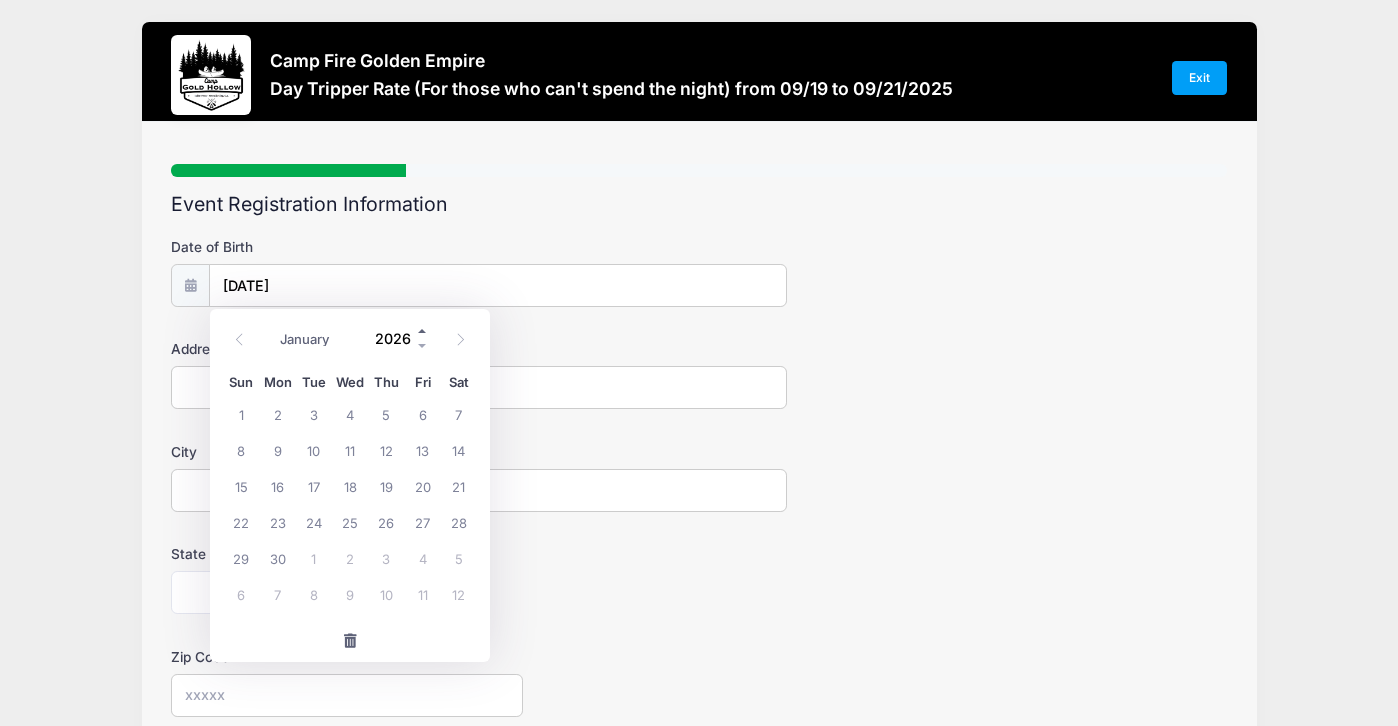 click at bounding box center [423, 330] 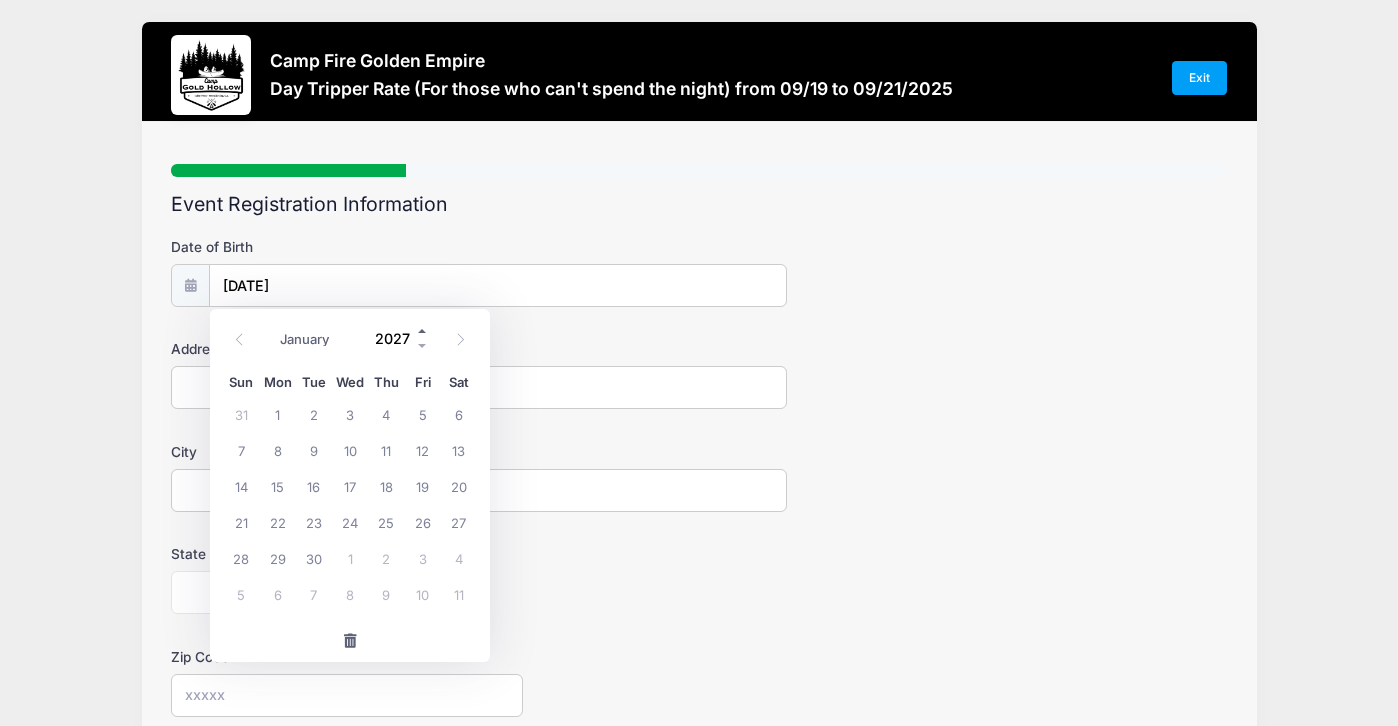 click at bounding box center (423, 330) 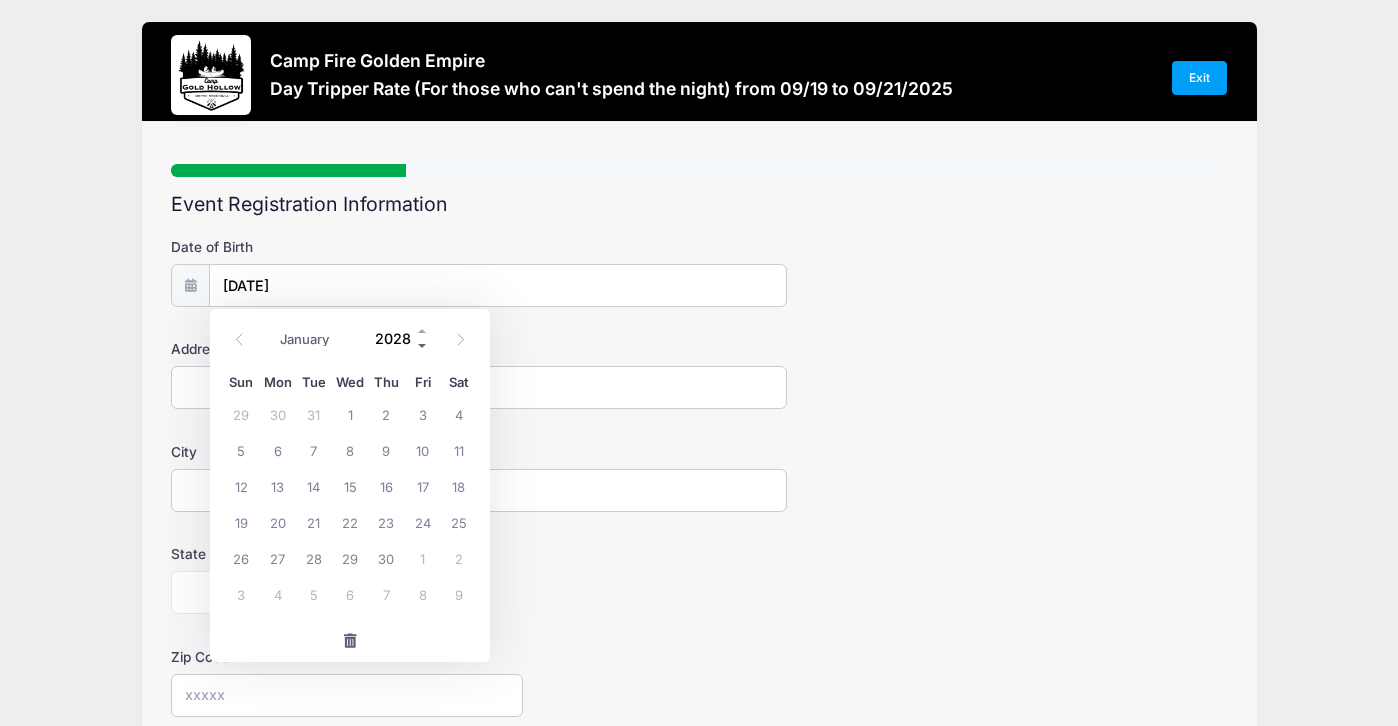 click at bounding box center [423, 345] 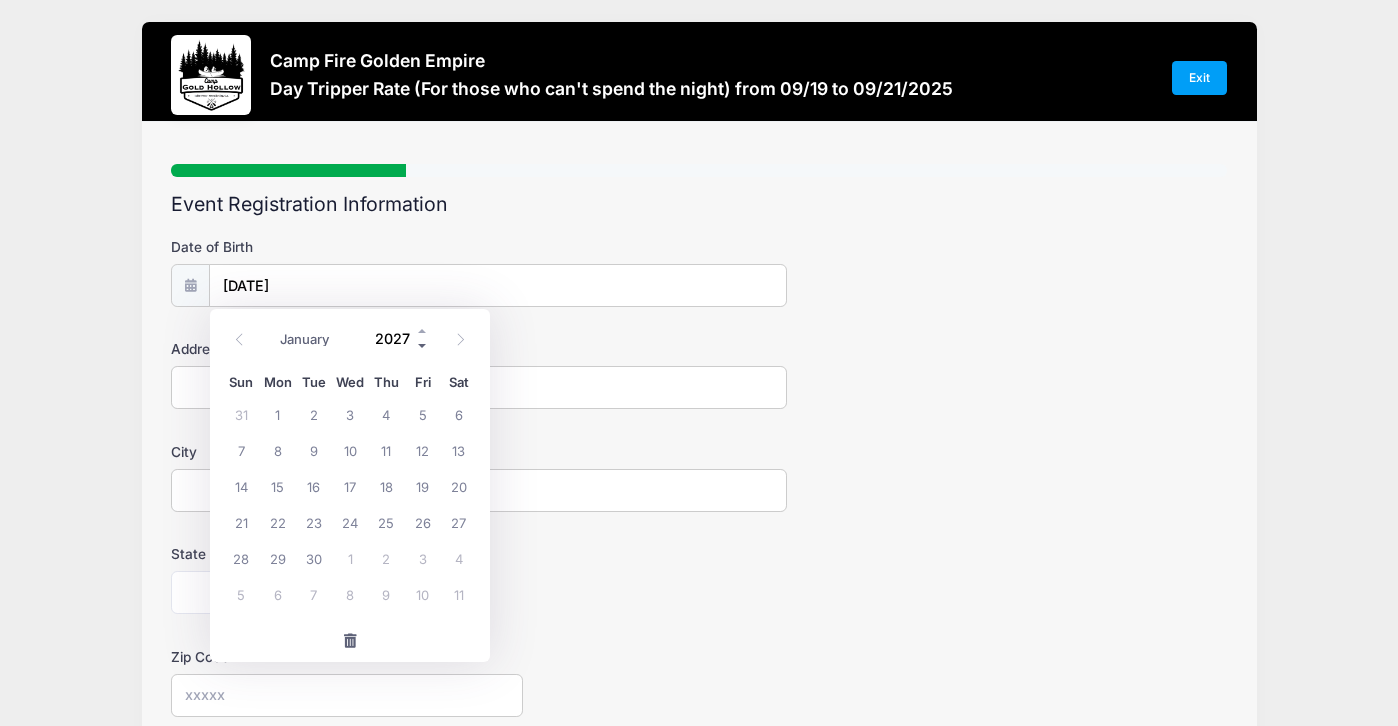 click at bounding box center [423, 345] 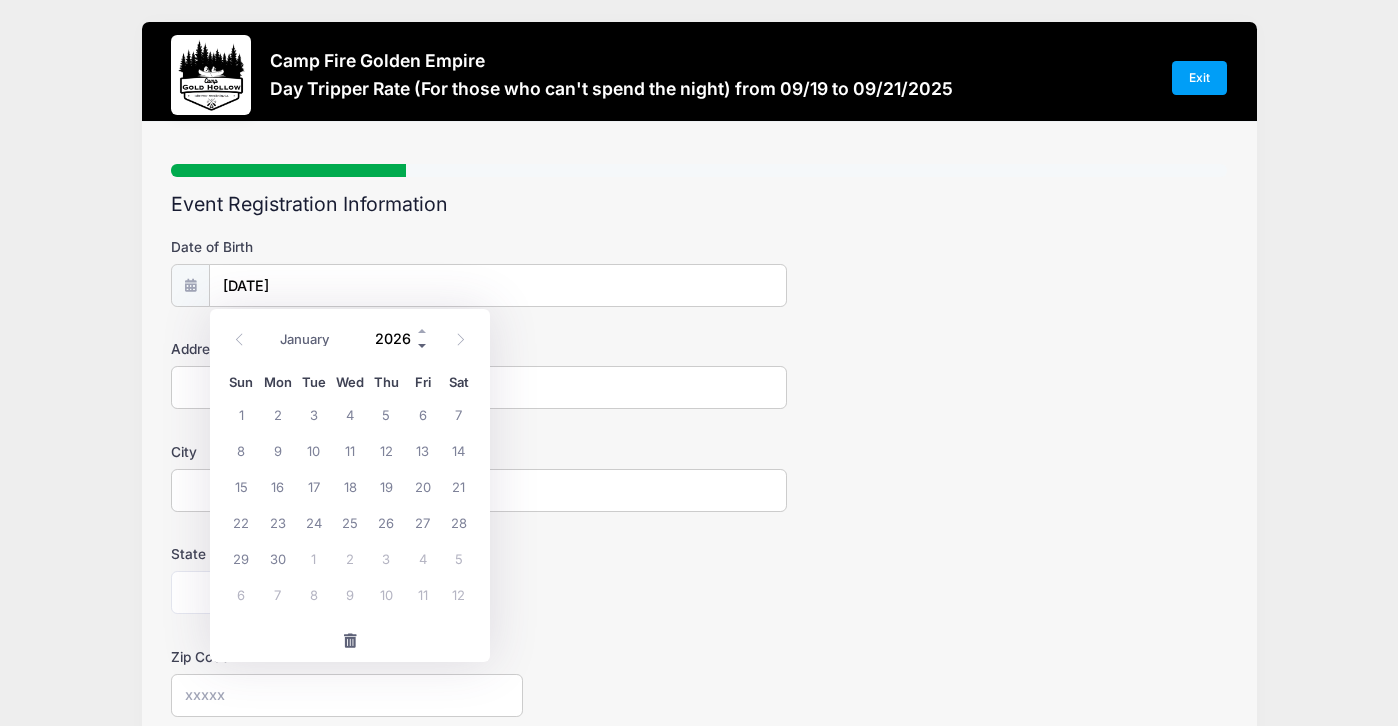 click at bounding box center (423, 345) 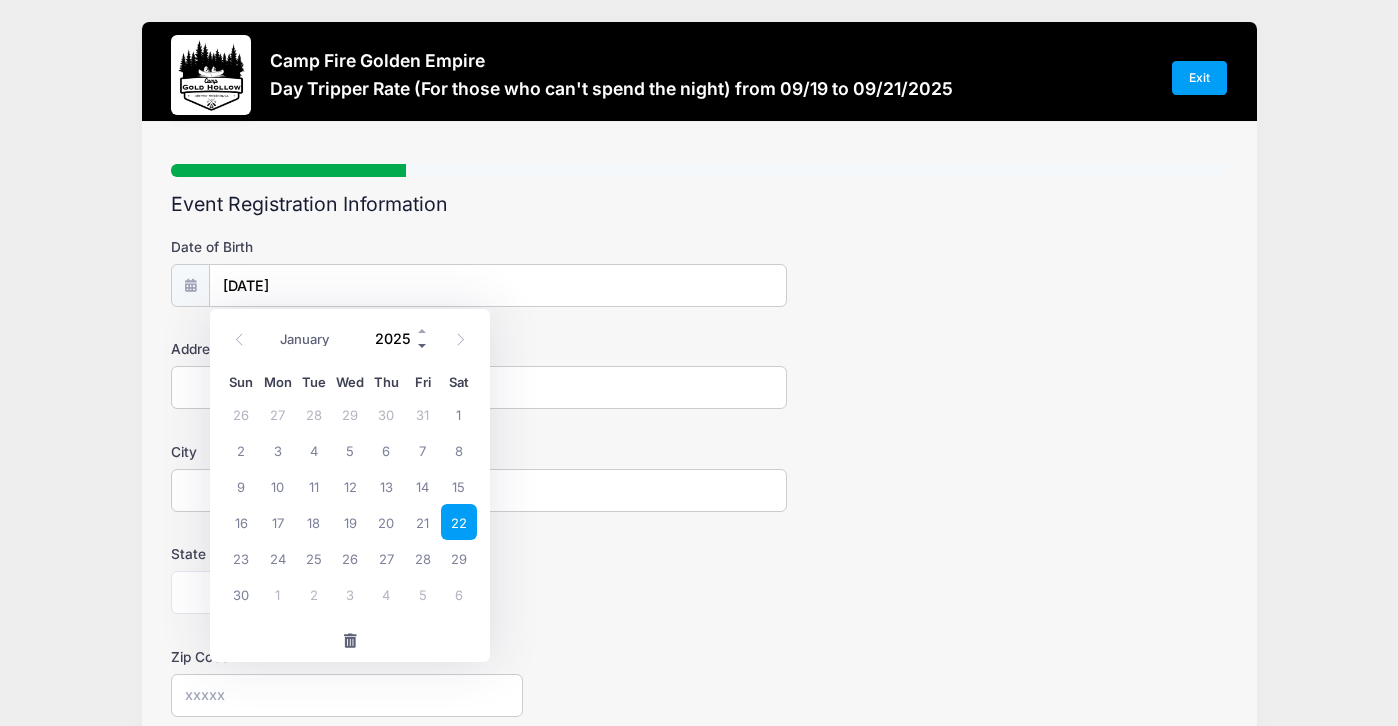 click at bounding box center [423, 345] 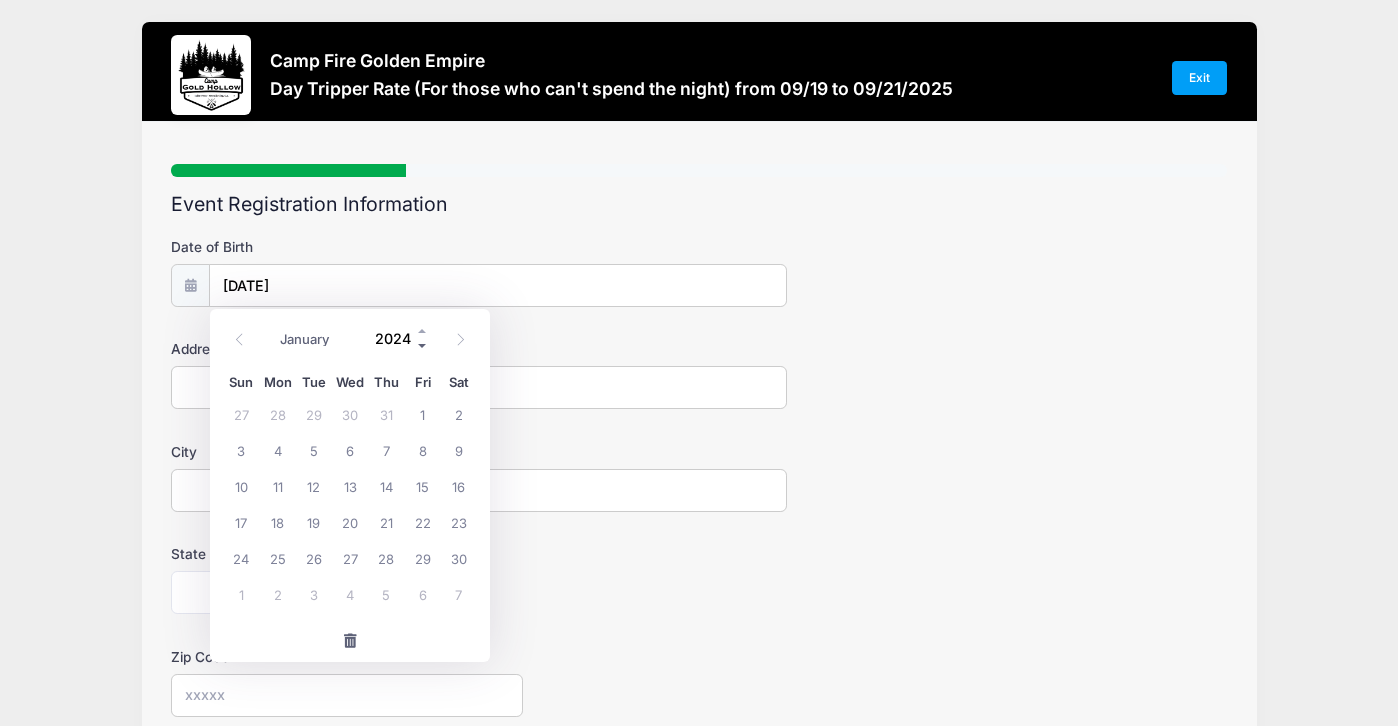 click at bounding box center (423, 345) 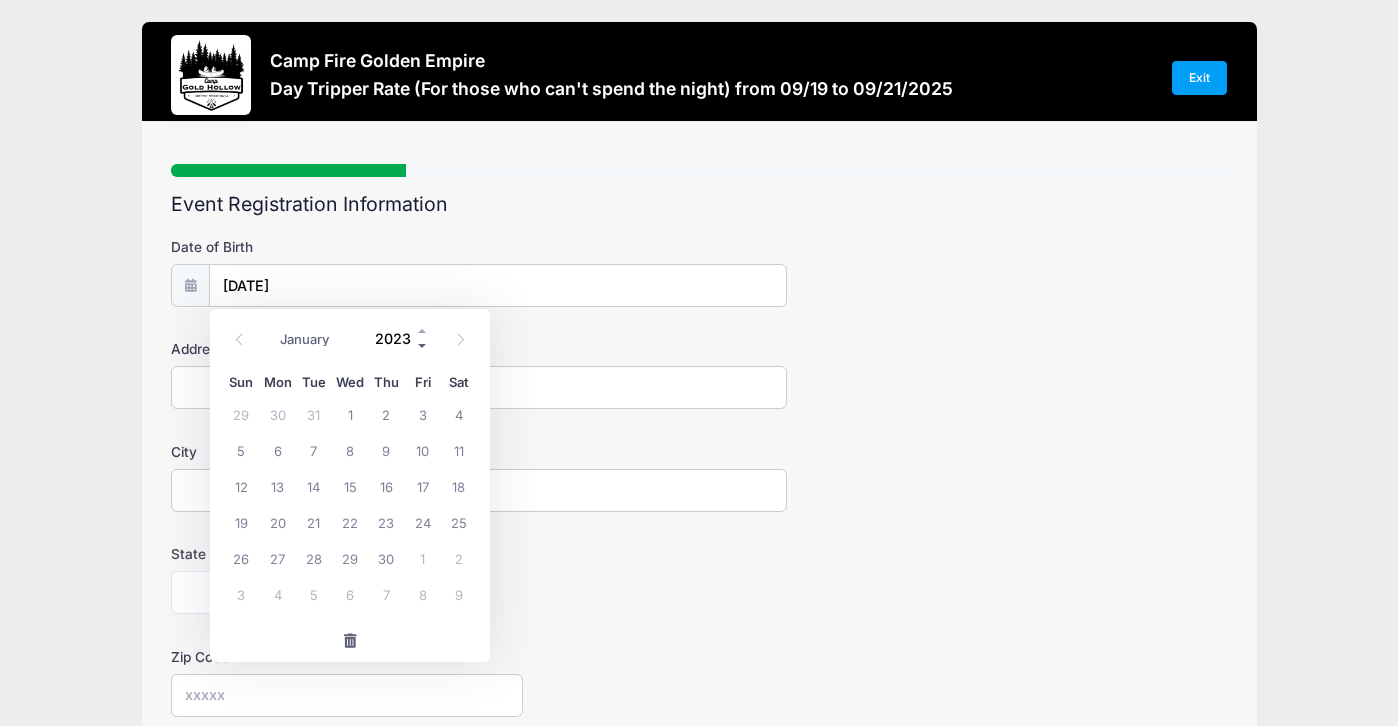 click at bounding box center (423, 345) 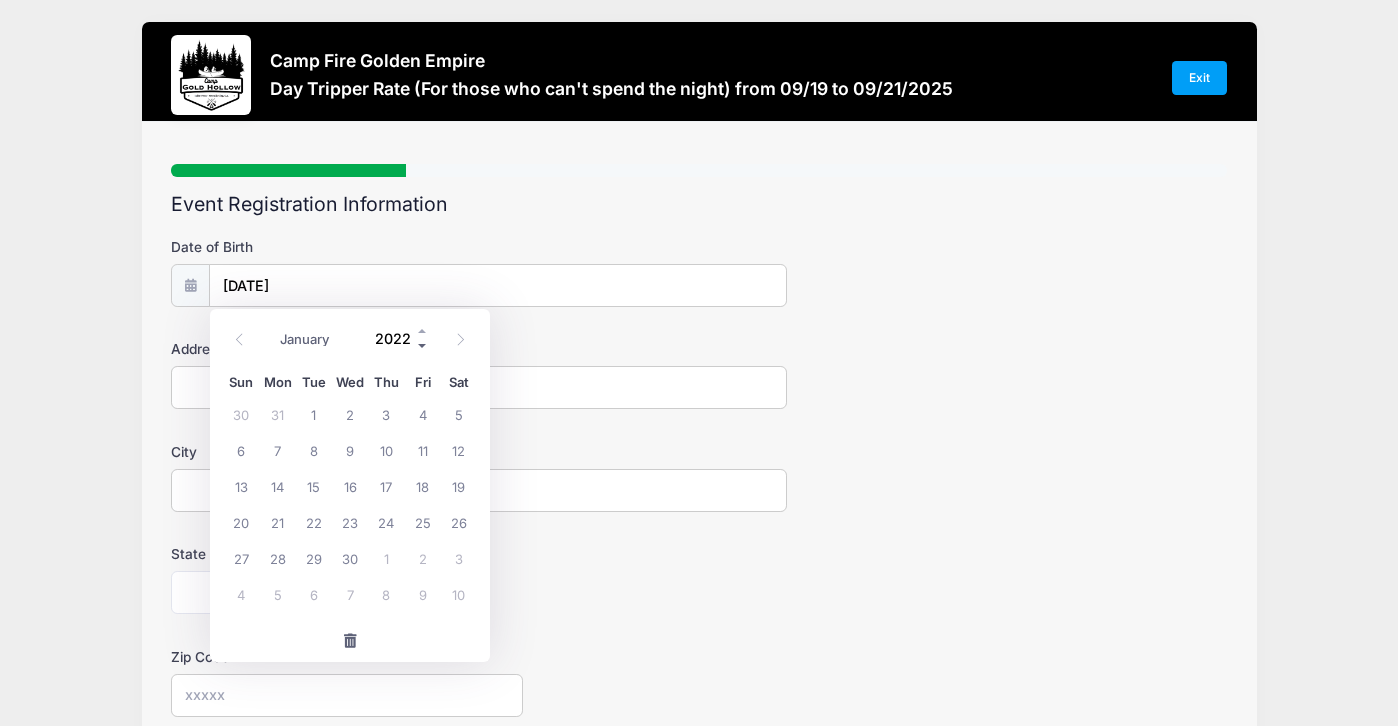 click at bounding box center [423, 345] 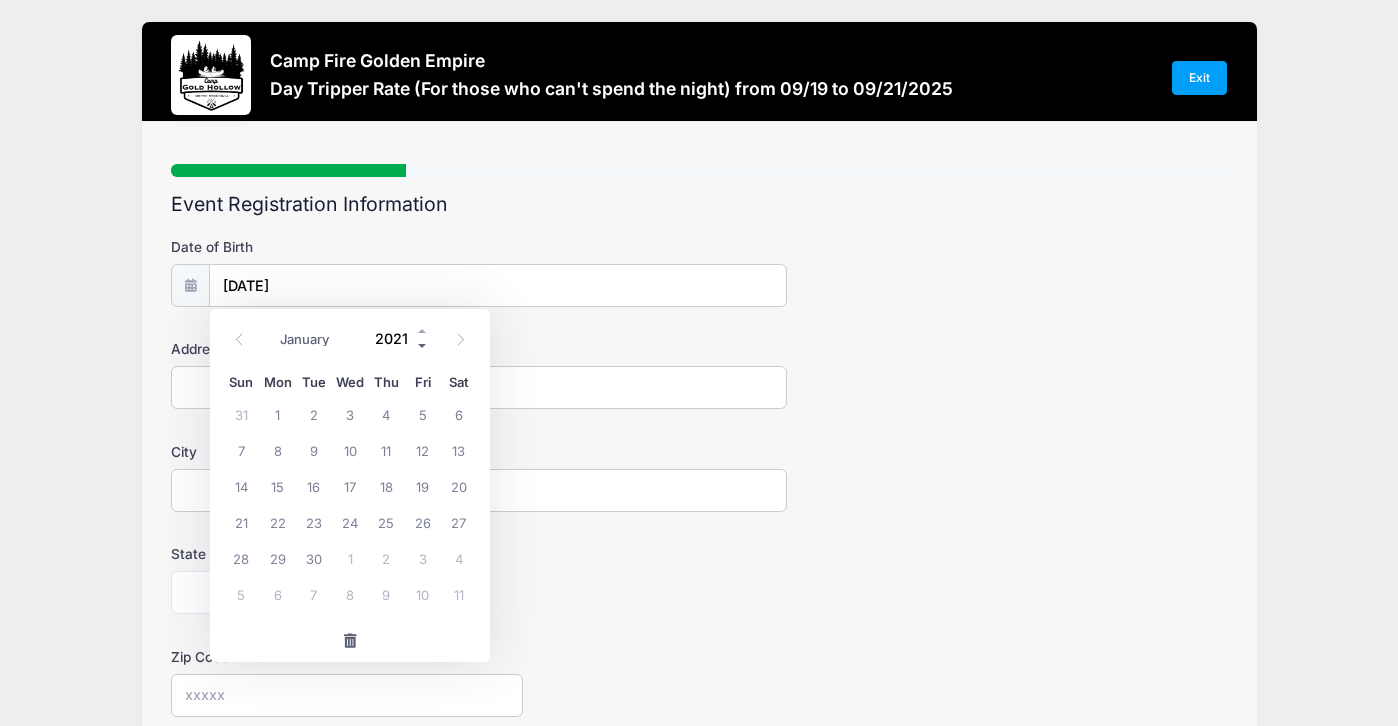 click at bounding box center (423, 345) 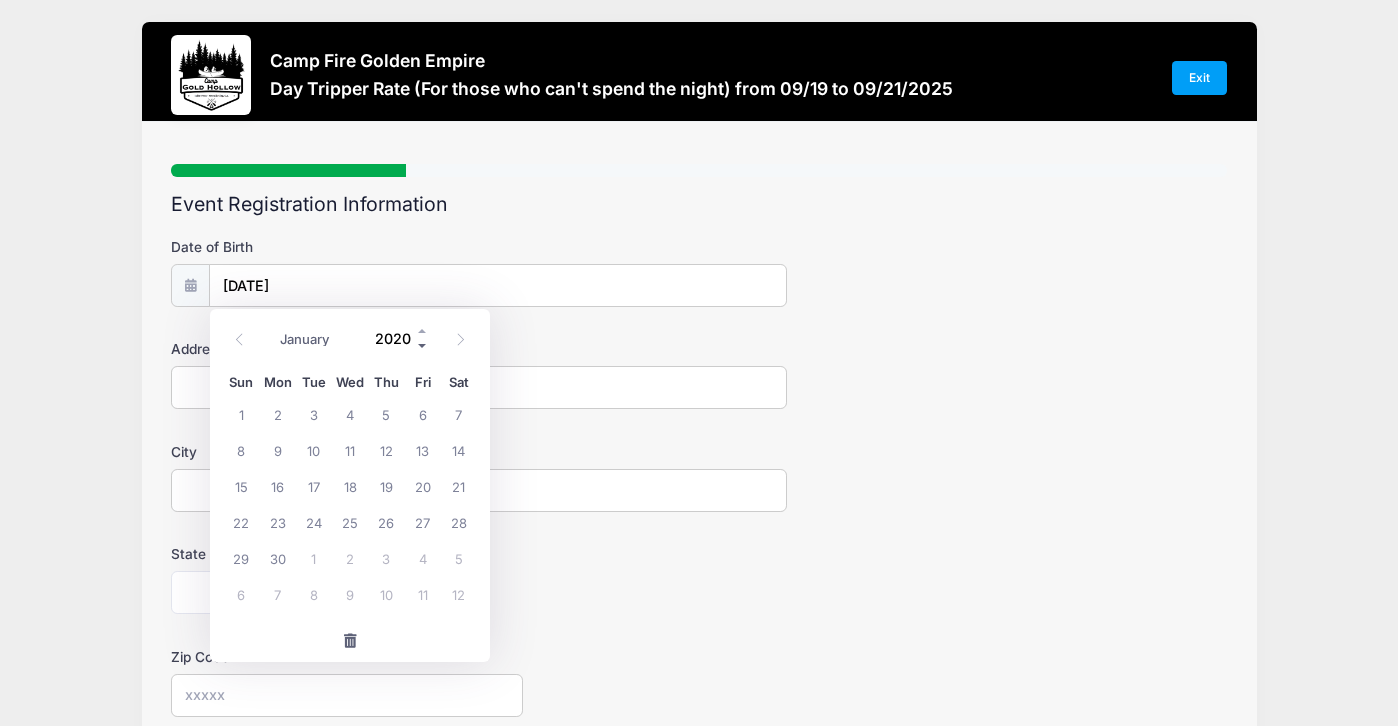 click at bounding box center [423, 345] 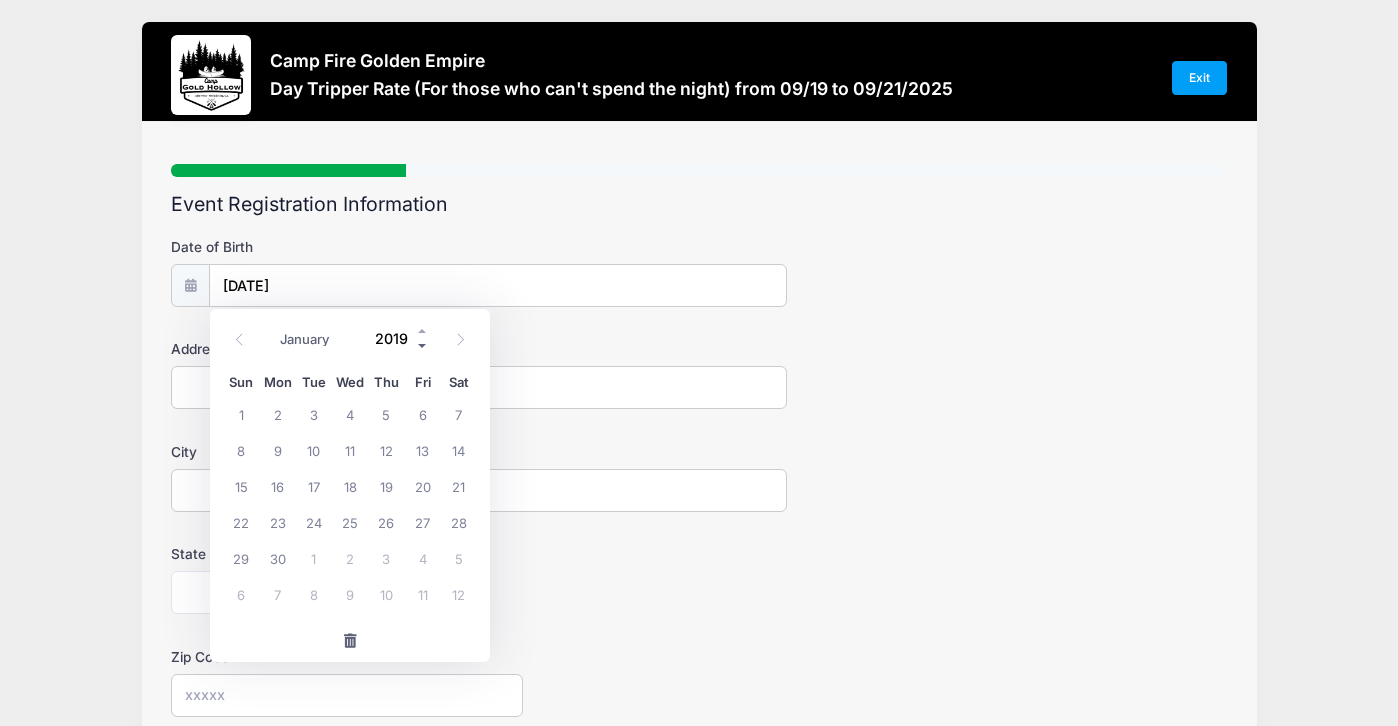 click at bounding box center [423, 345] 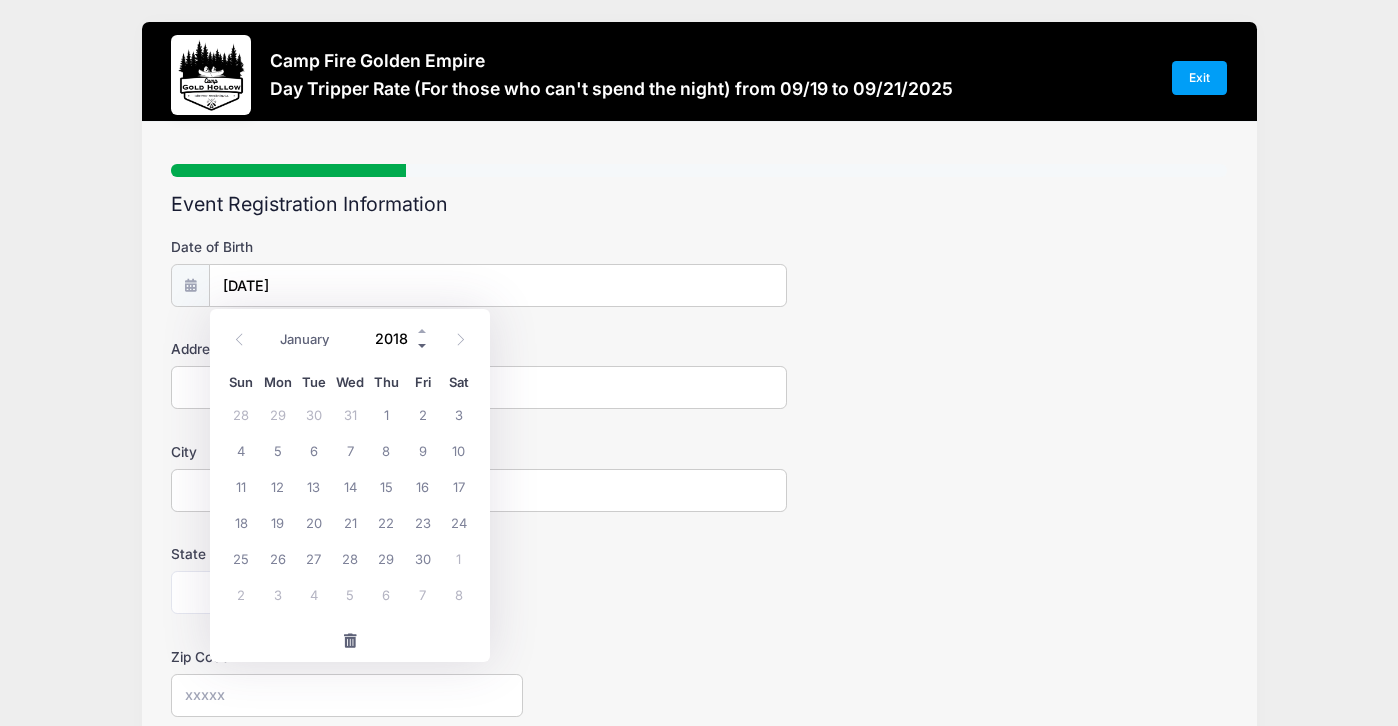 click at bounding box center [423, 345] 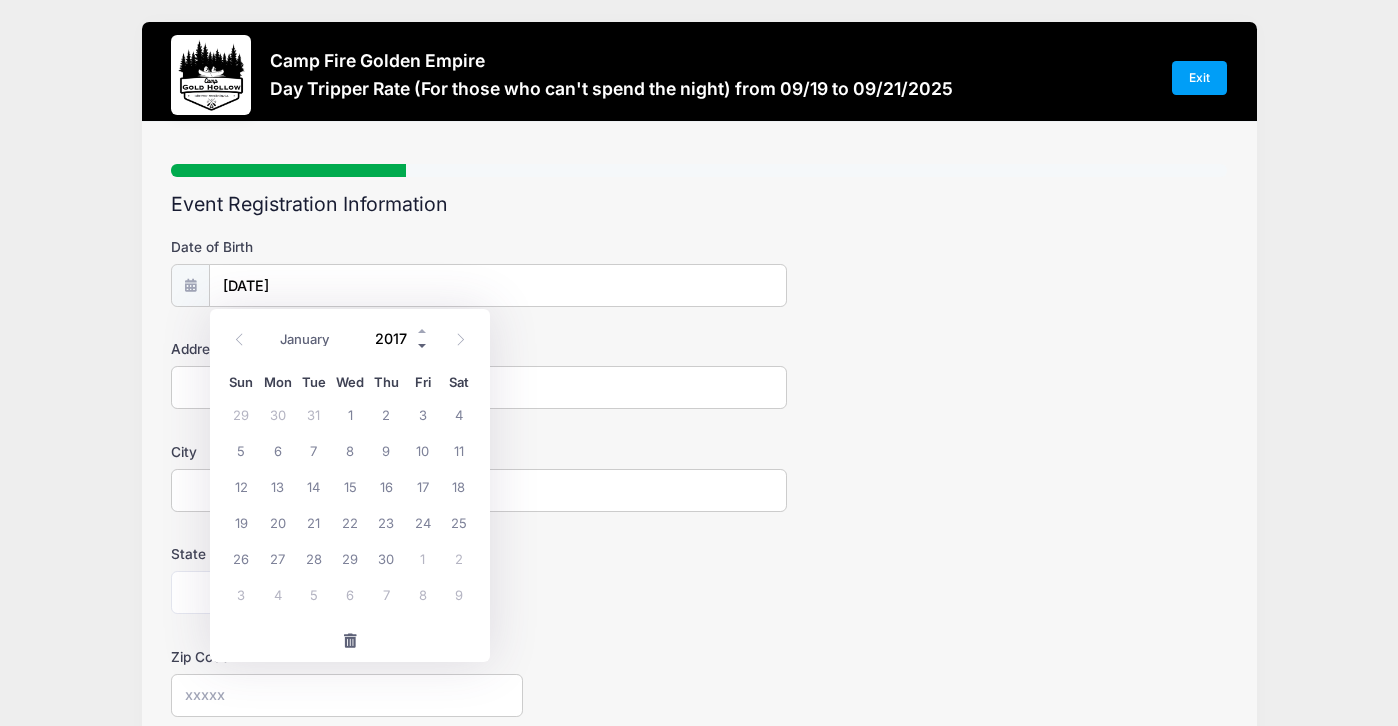 click at bounding box center [423, 345] 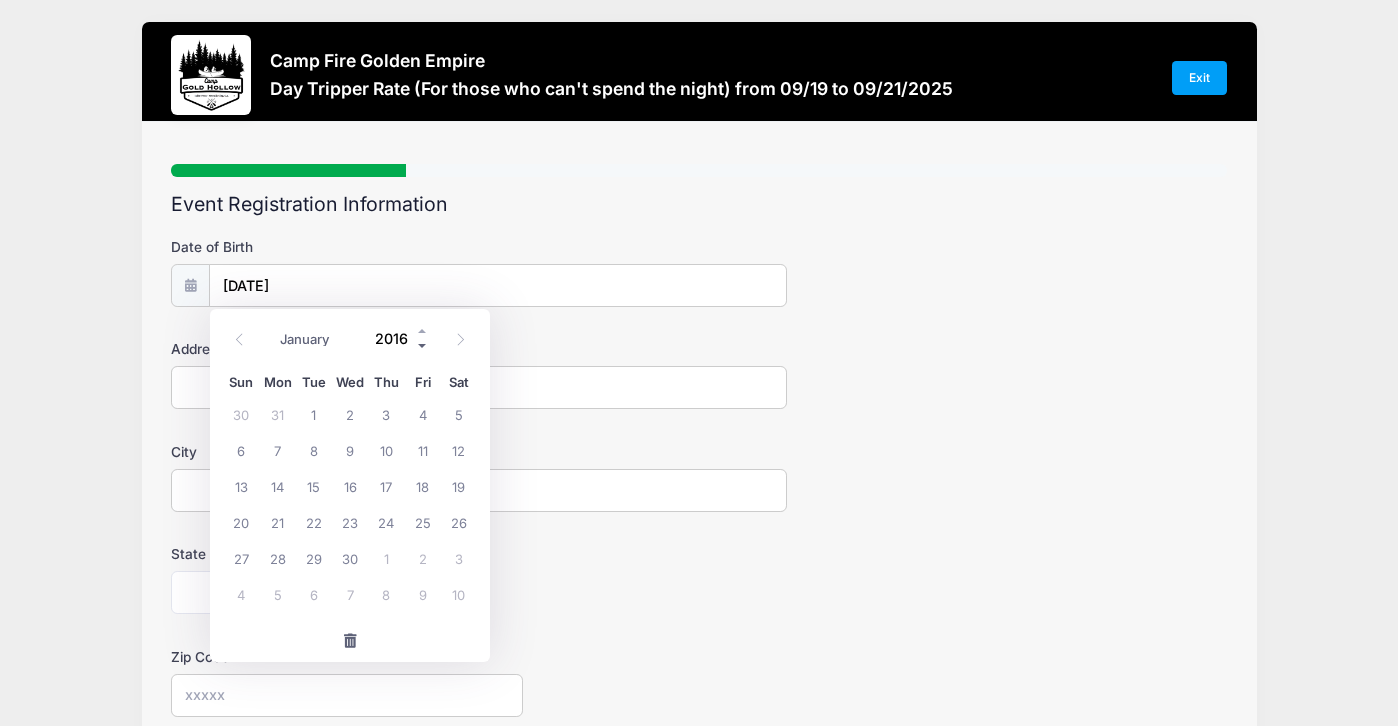 click at bounding box center (423, 345) 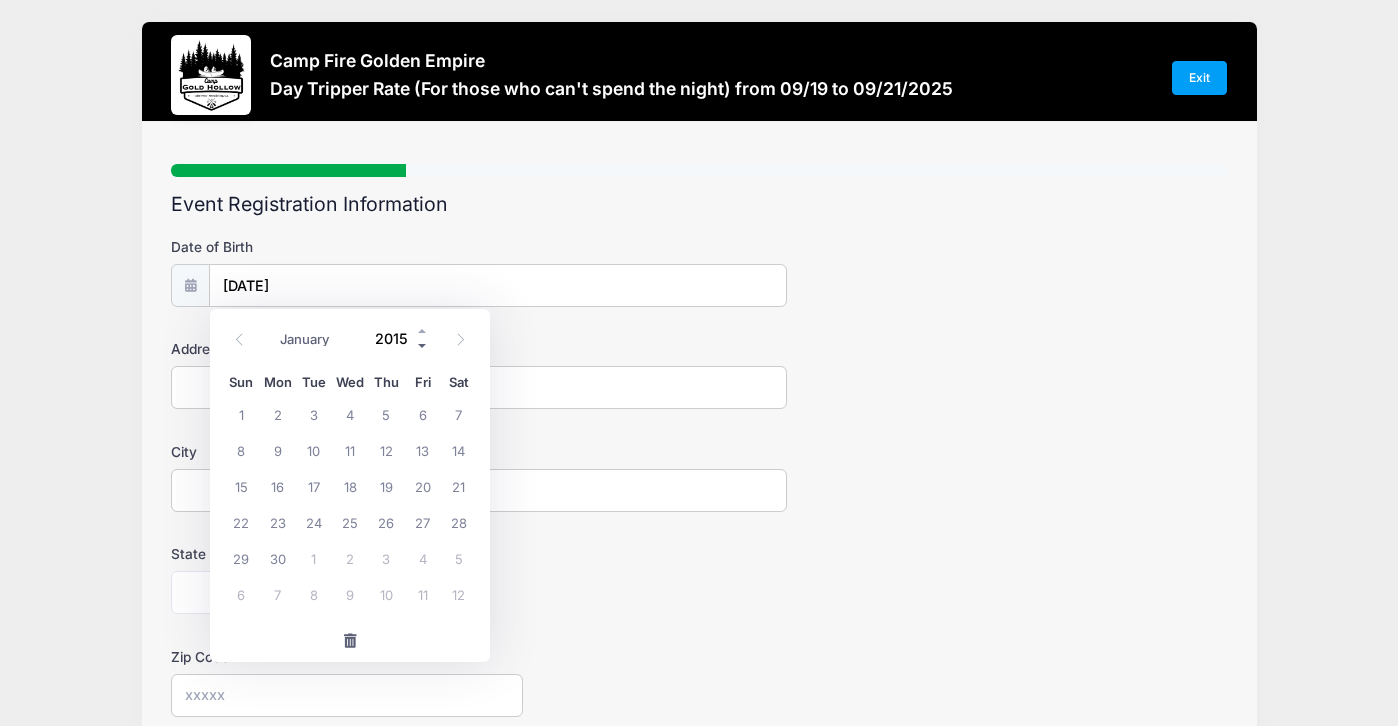 click at bounding box center [423, 345] 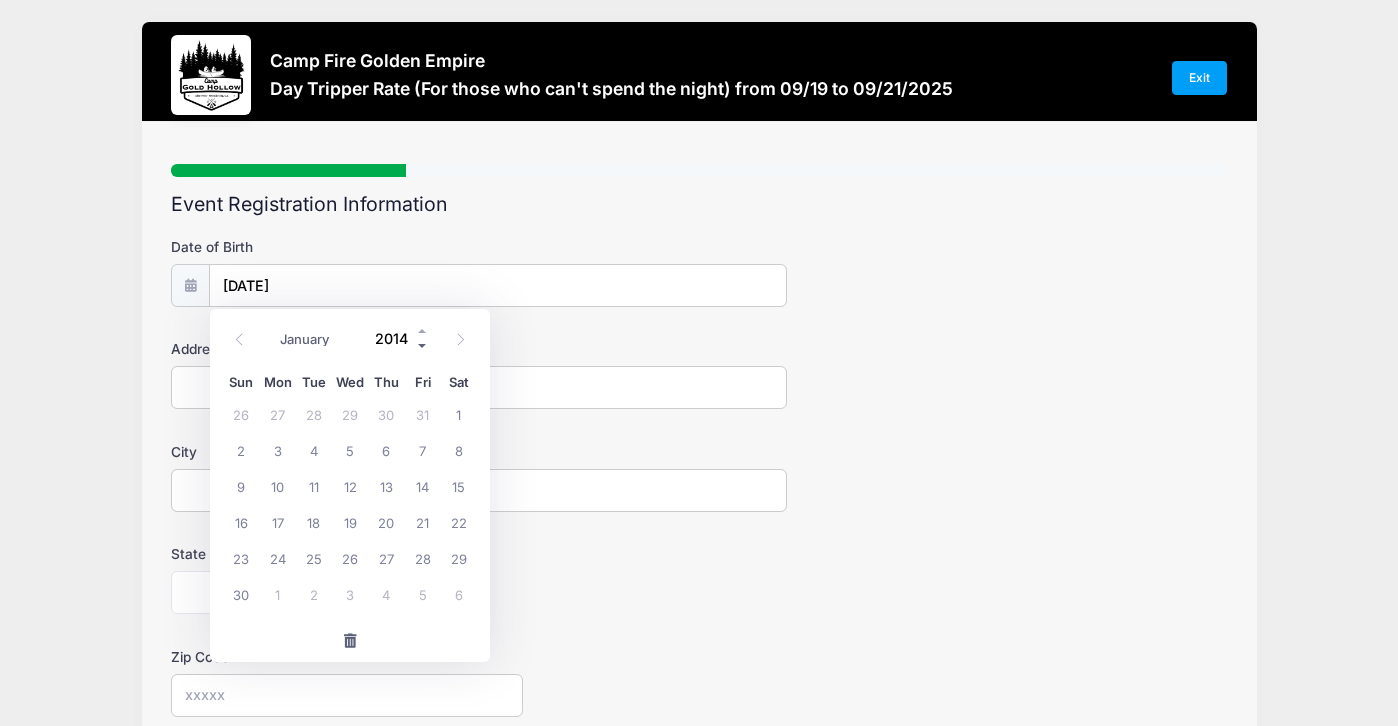 click at bounding box center (423, 345) 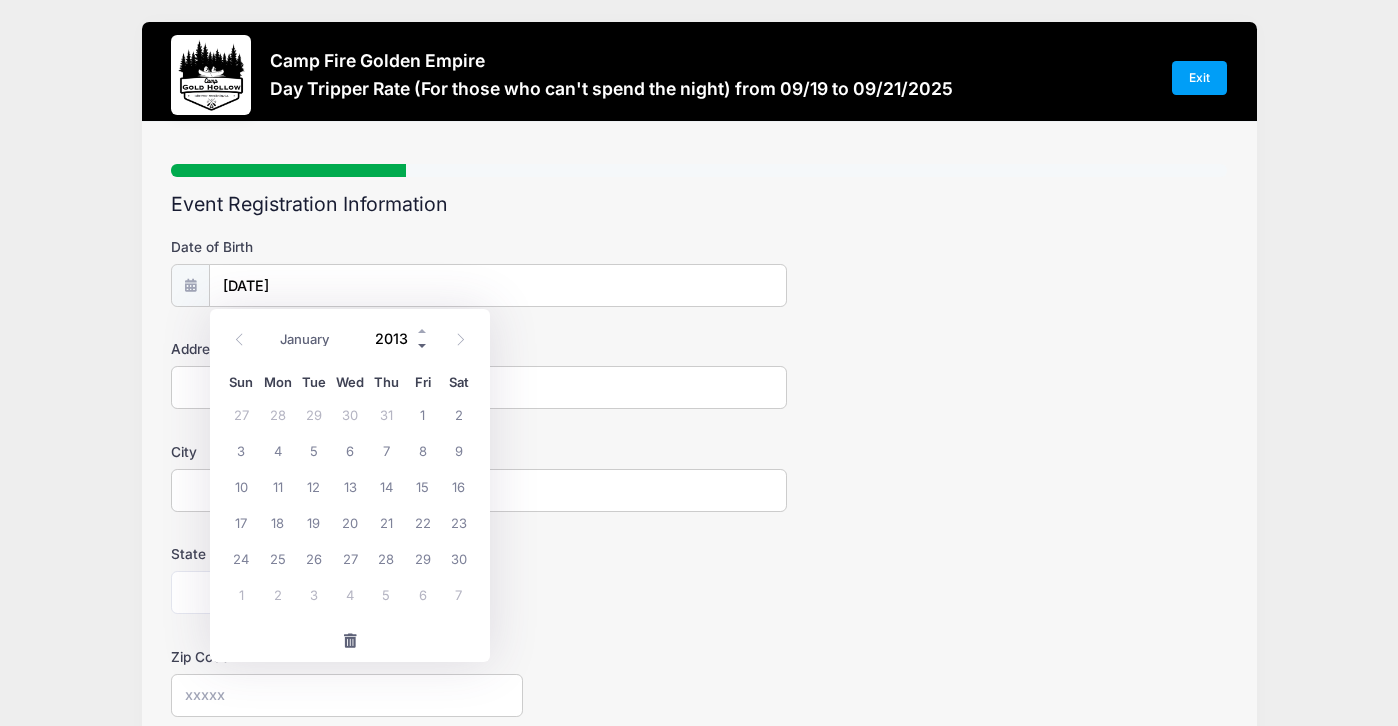 click at bounding box center [423, 345] 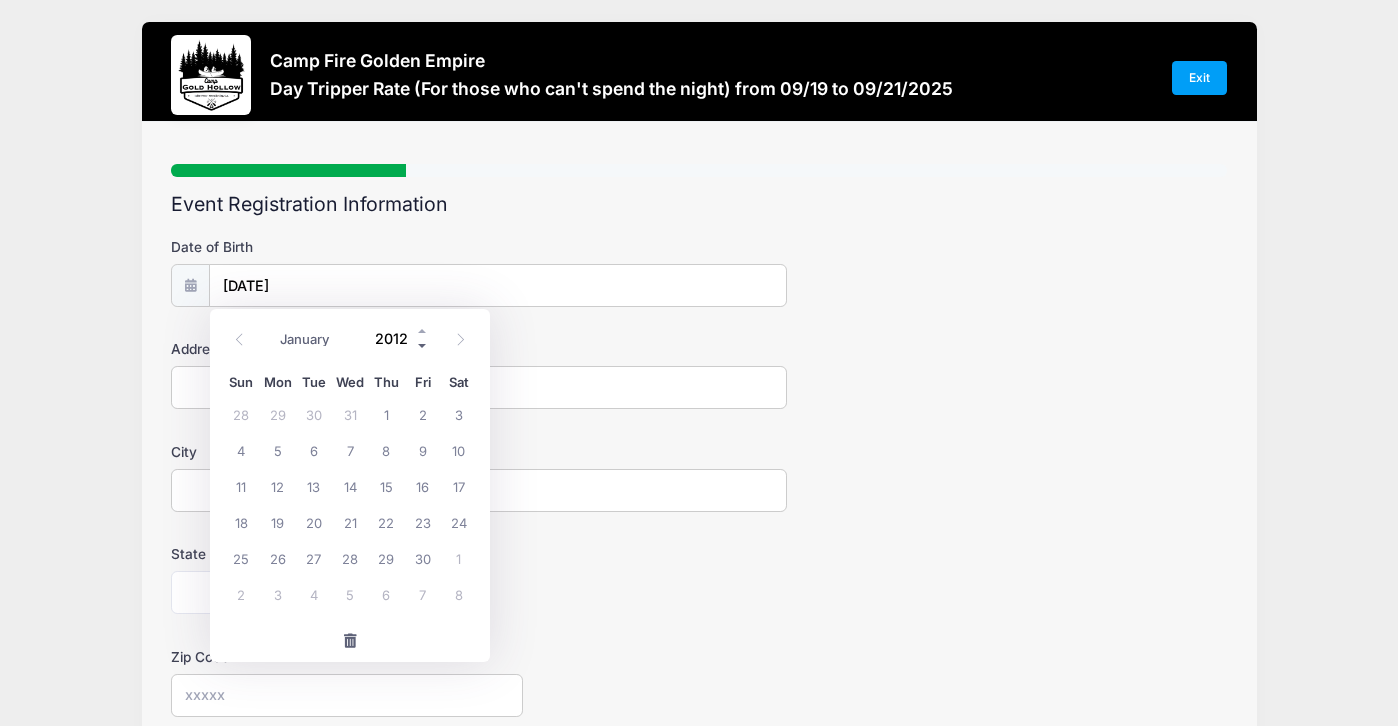 click at bounding box center (423, 345) 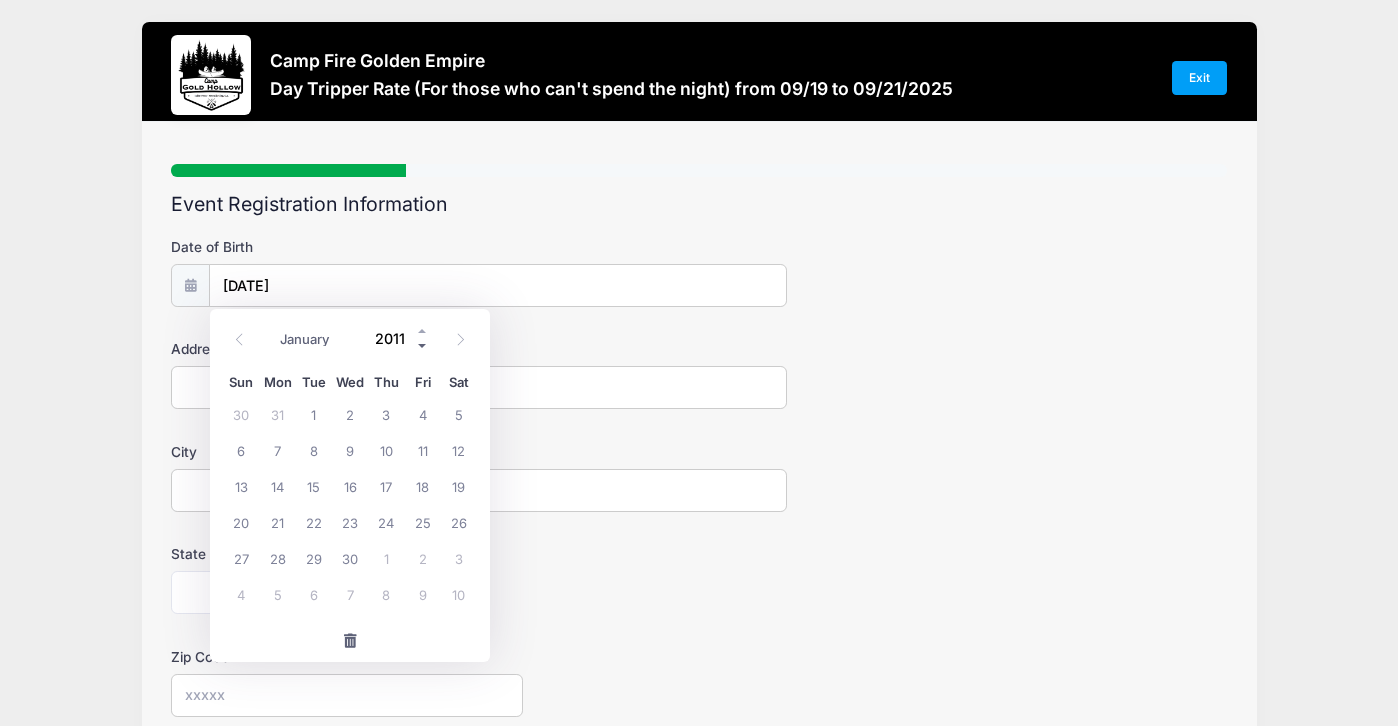 click at bounding box center [423, 345] 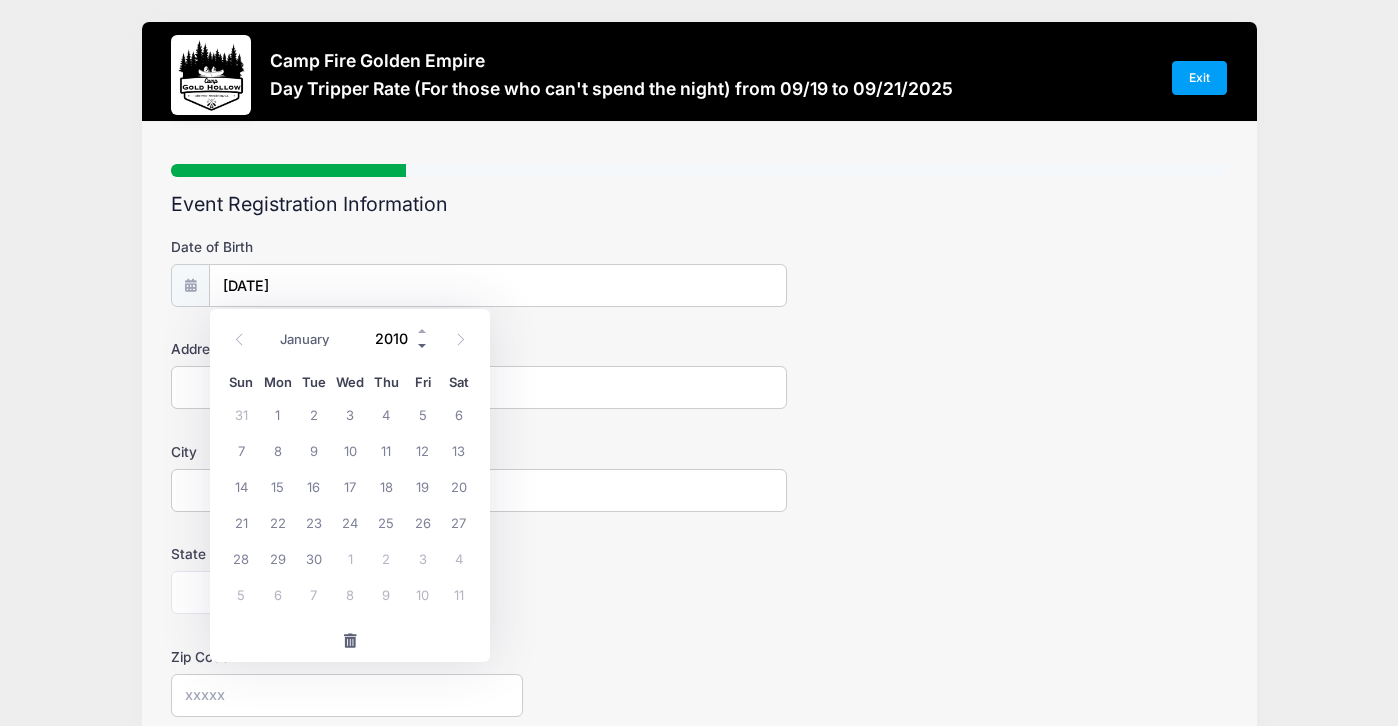 click at bounding box center [423, 345] 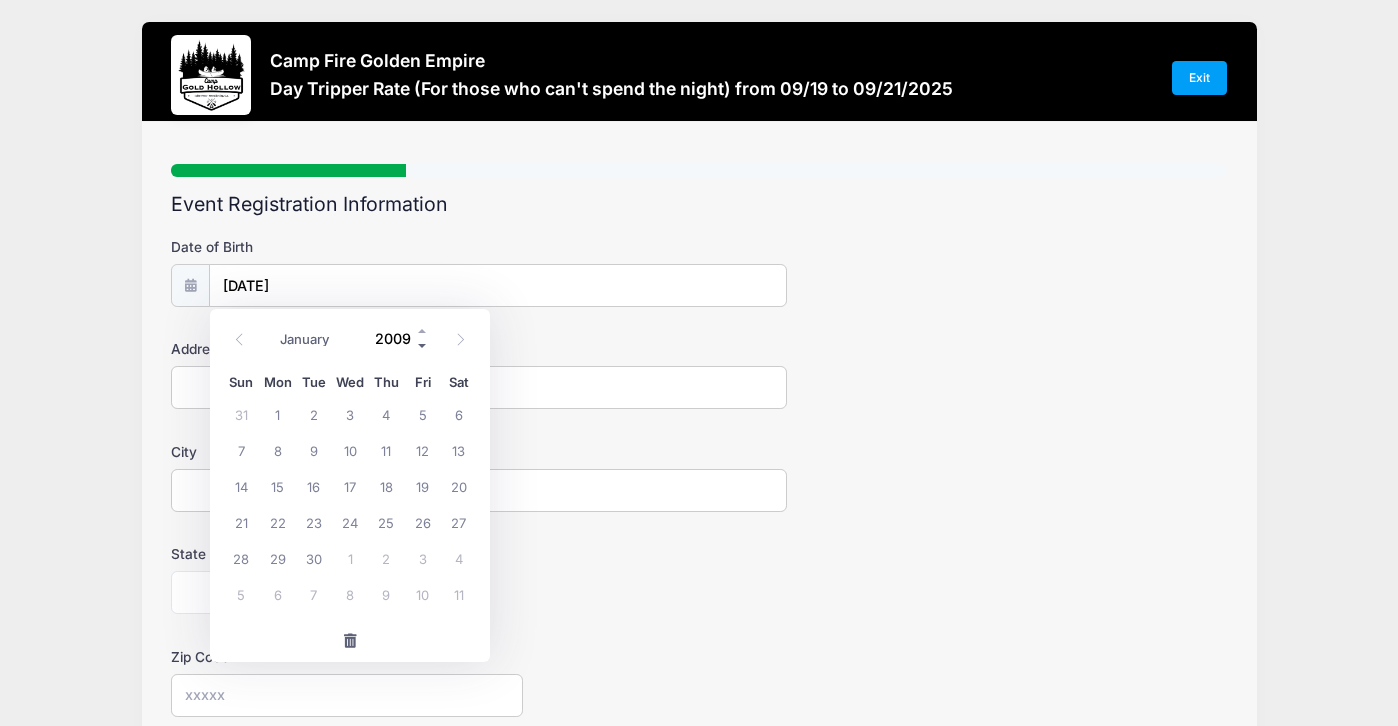 click at bounding box center [423, 345] 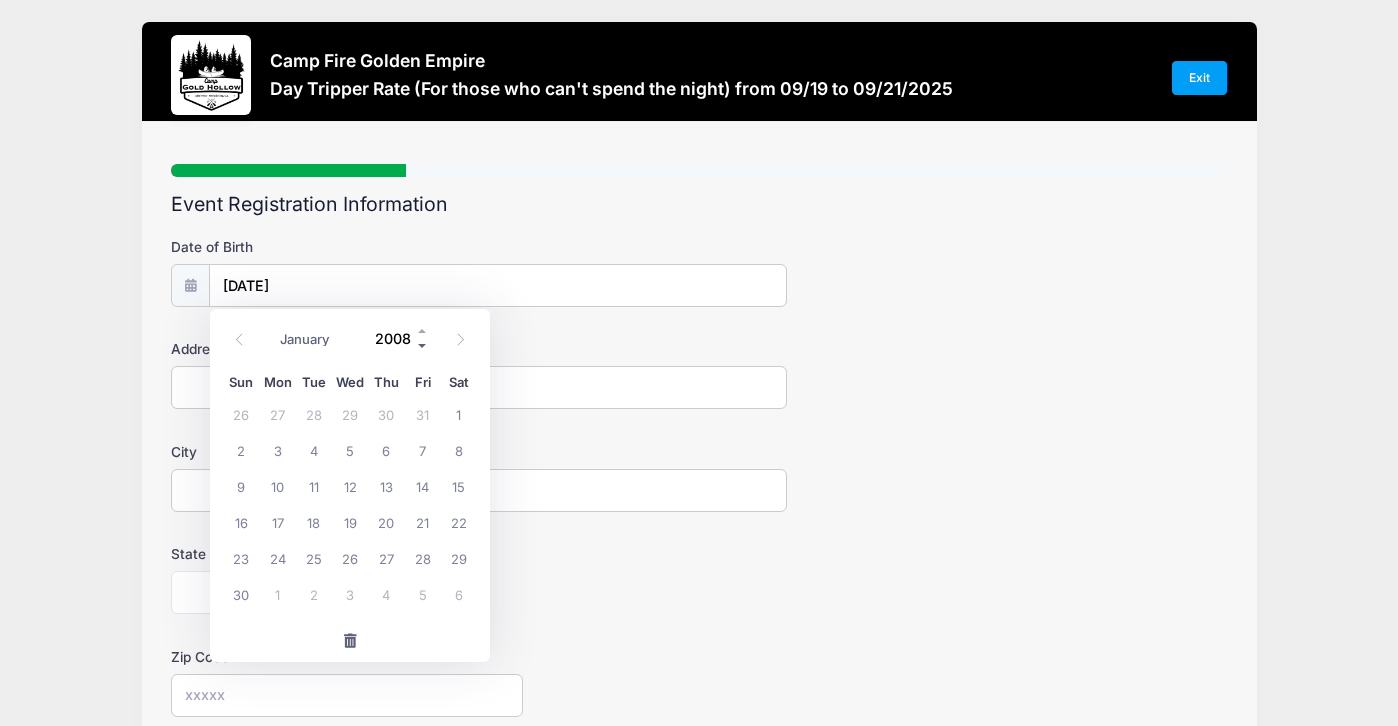 click at bounding box center [423, 345] 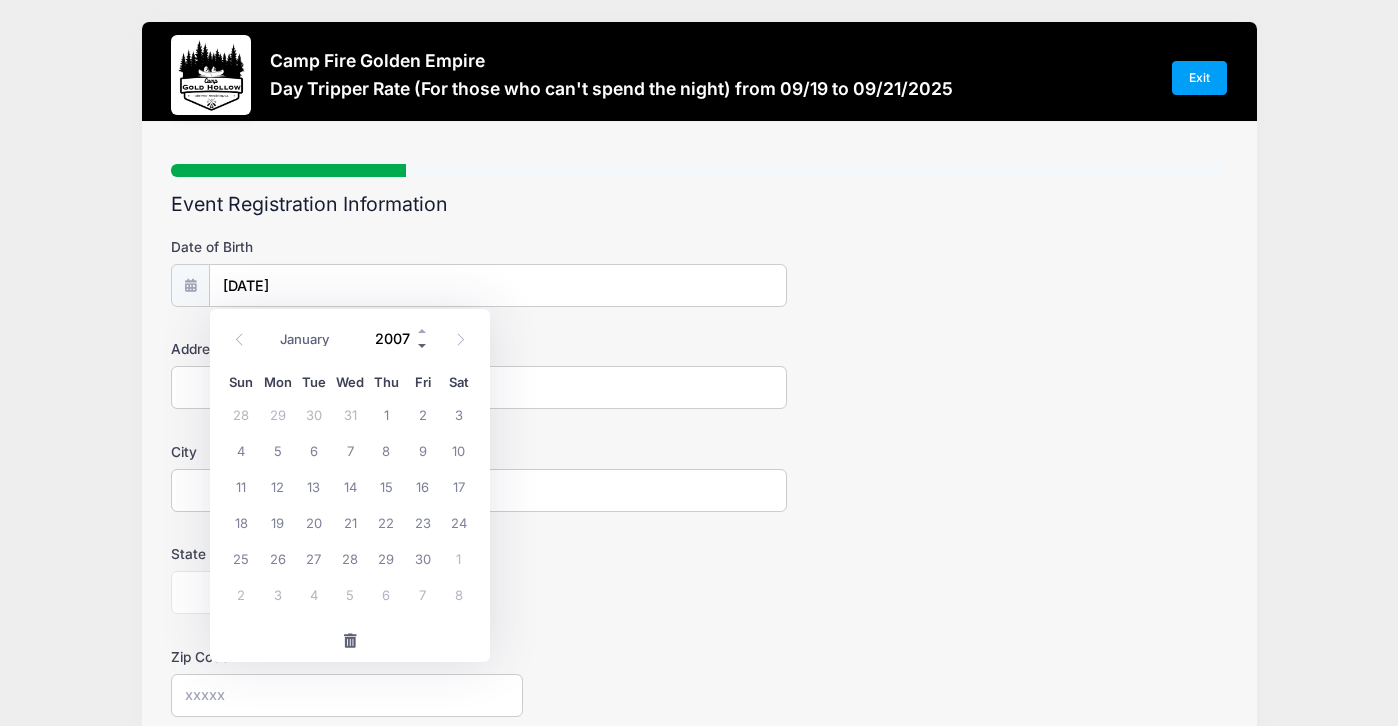 click at bounding box center (423, 345) 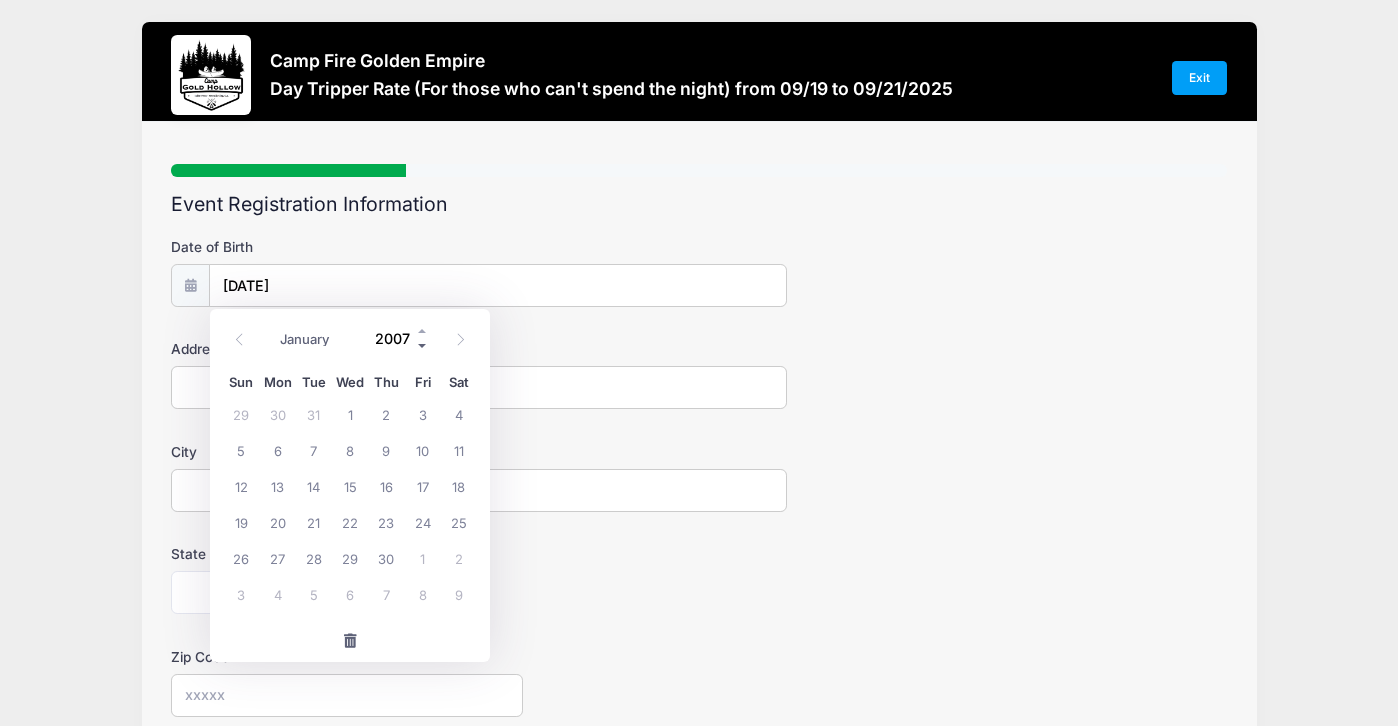 click at bounding box center (423, 345) 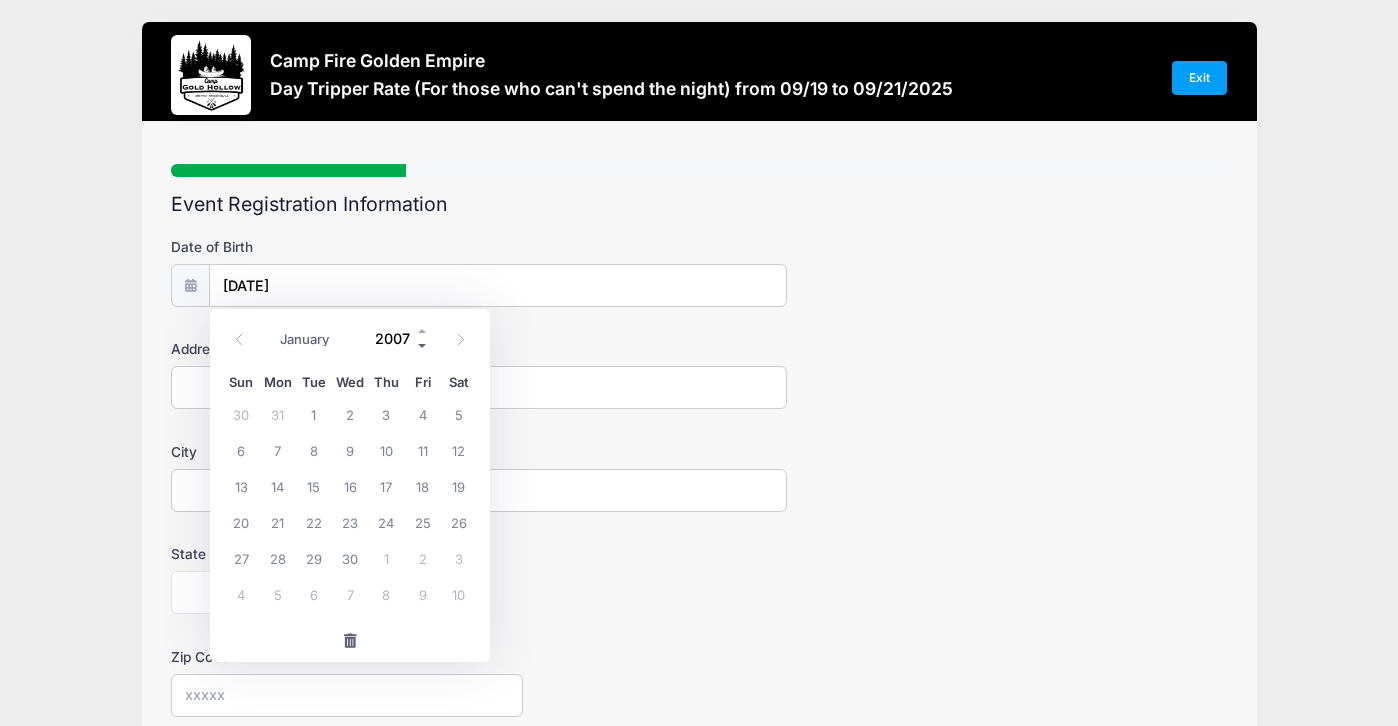 click at bounding box center [423, 345] 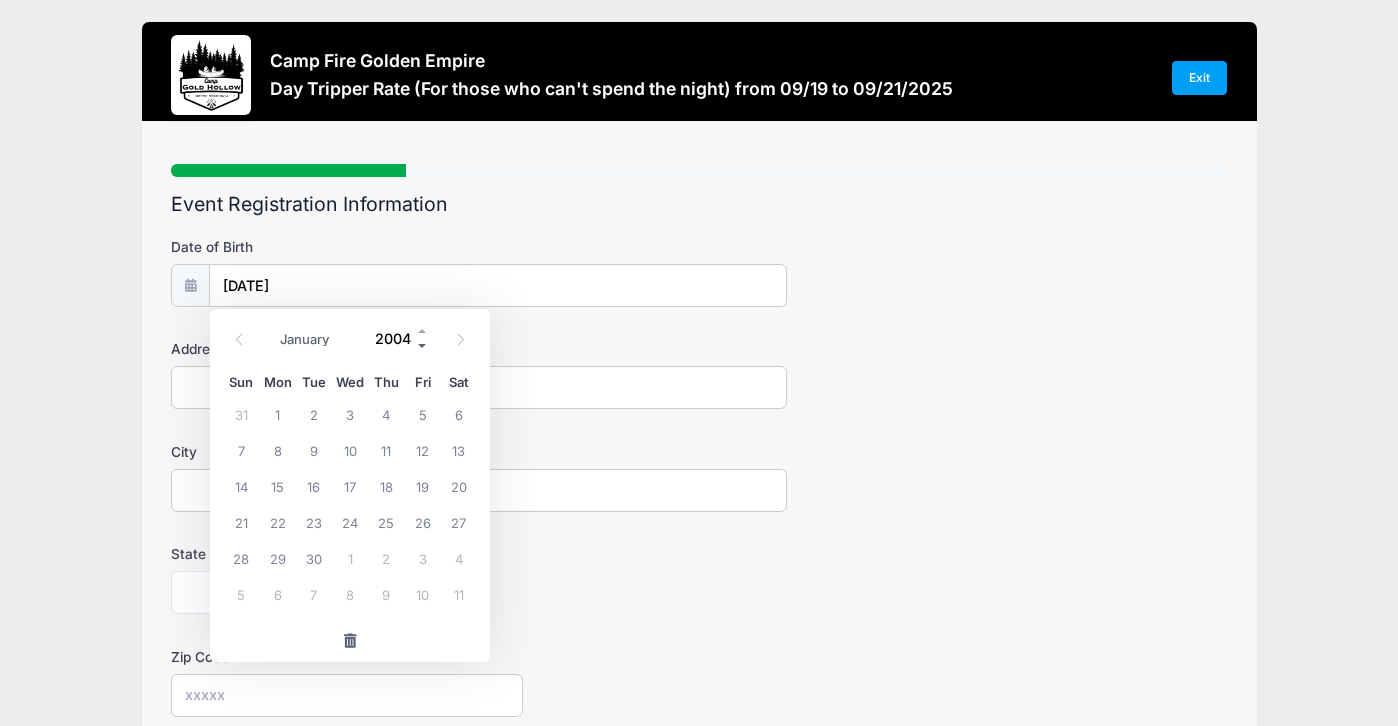 click at bounding box center (423, 345) 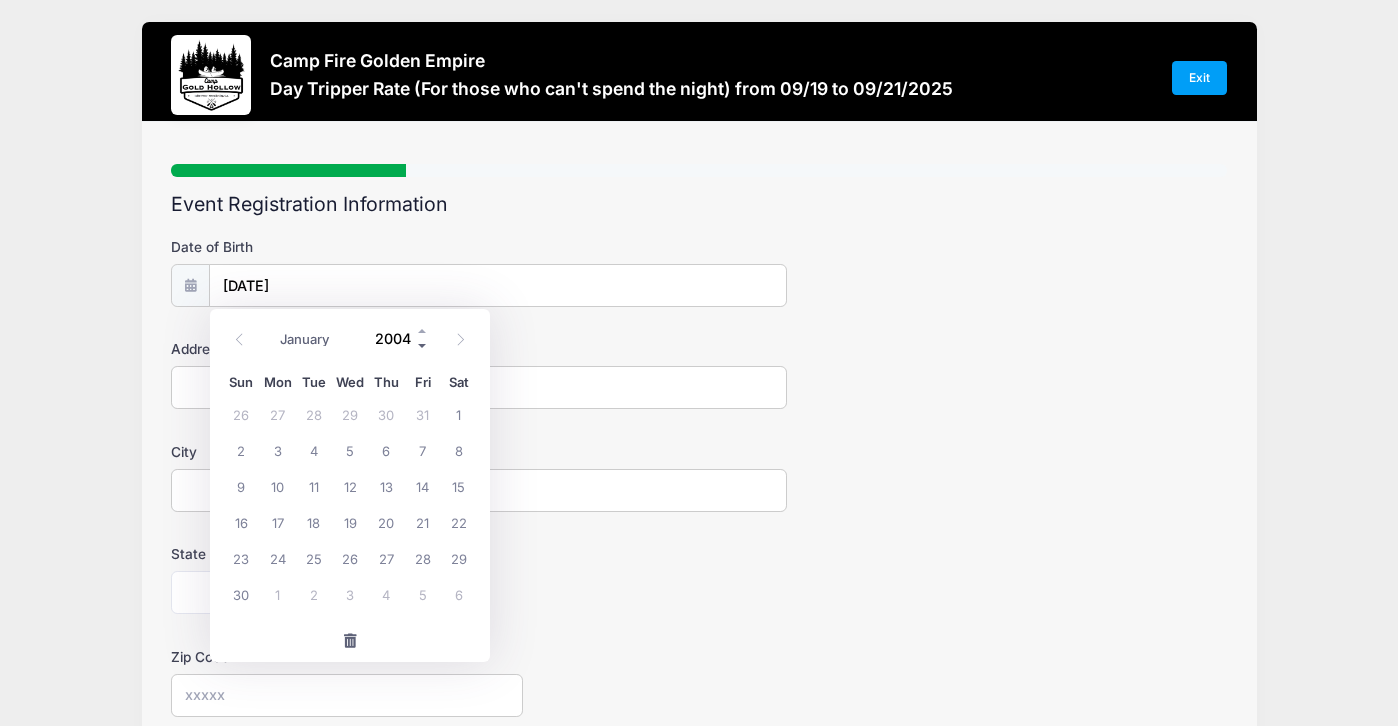click at bounding box center (423, 345) 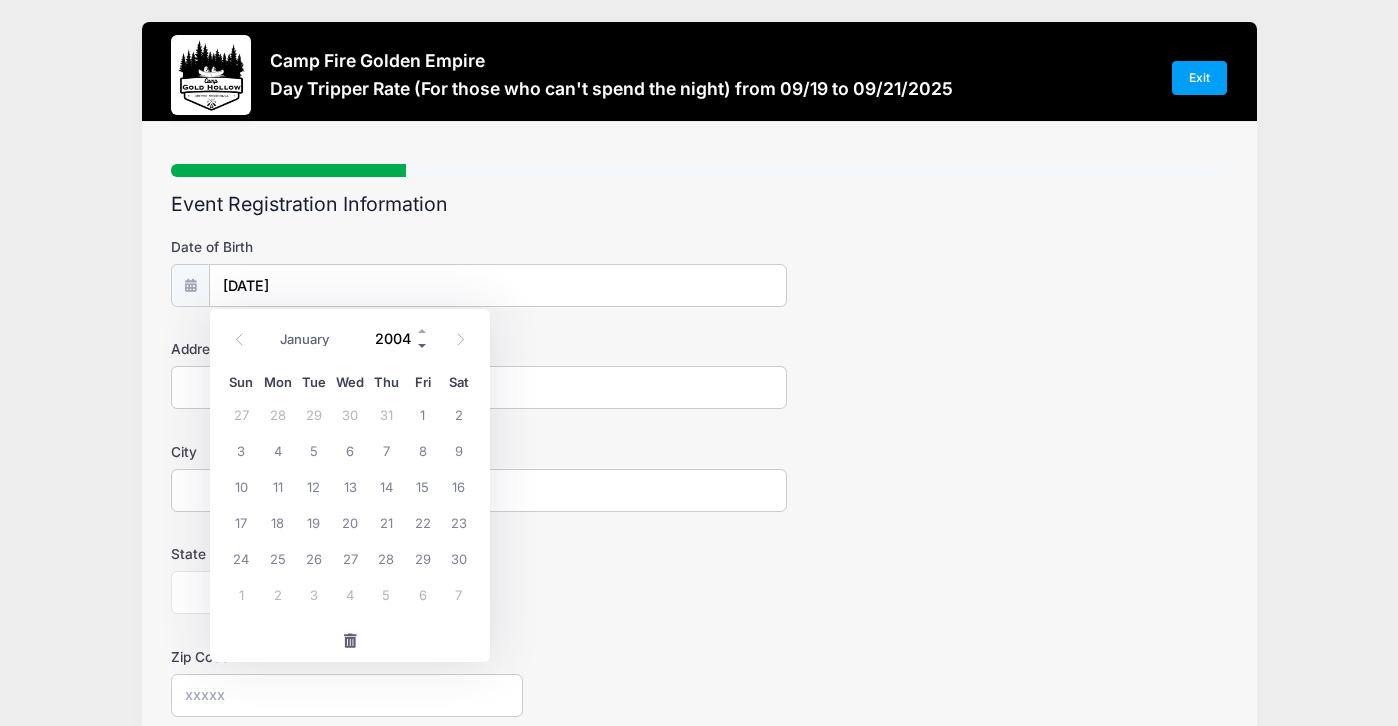 click at bounding box center (423, 345) 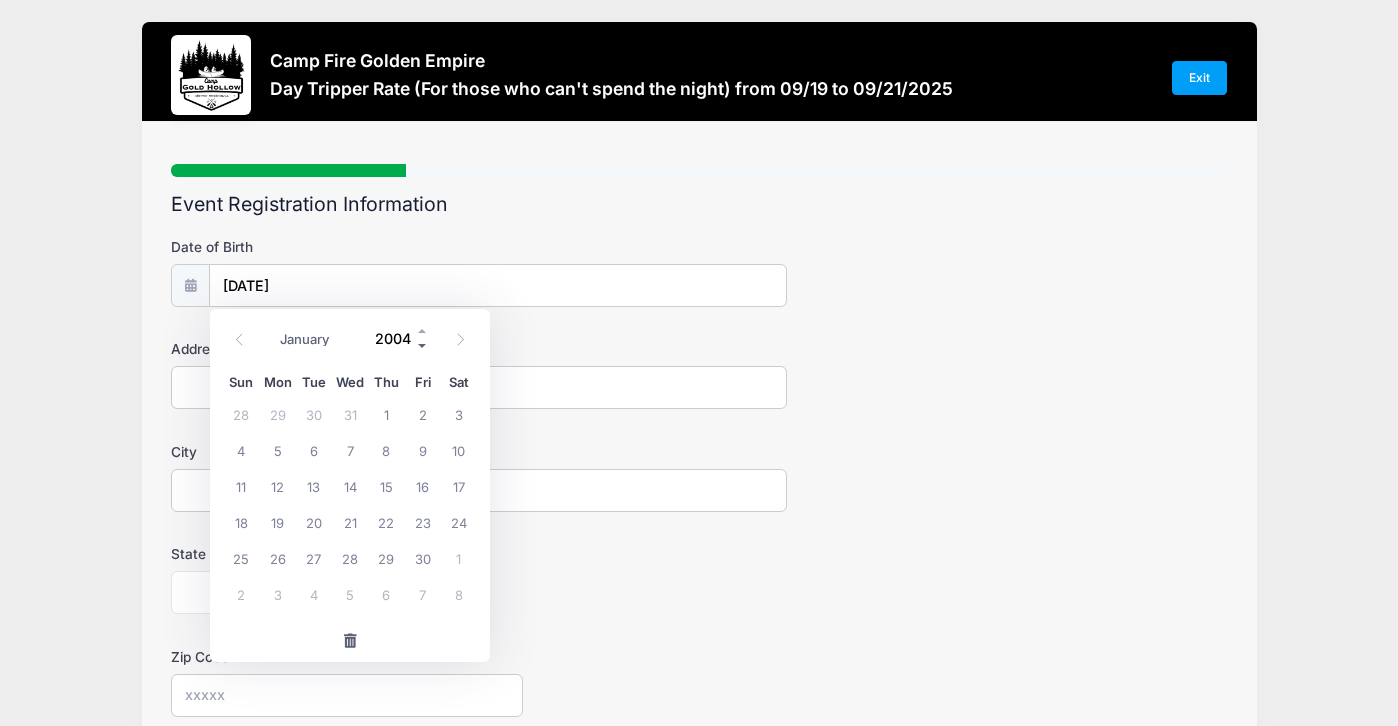 click at bounding box center (423, 345) 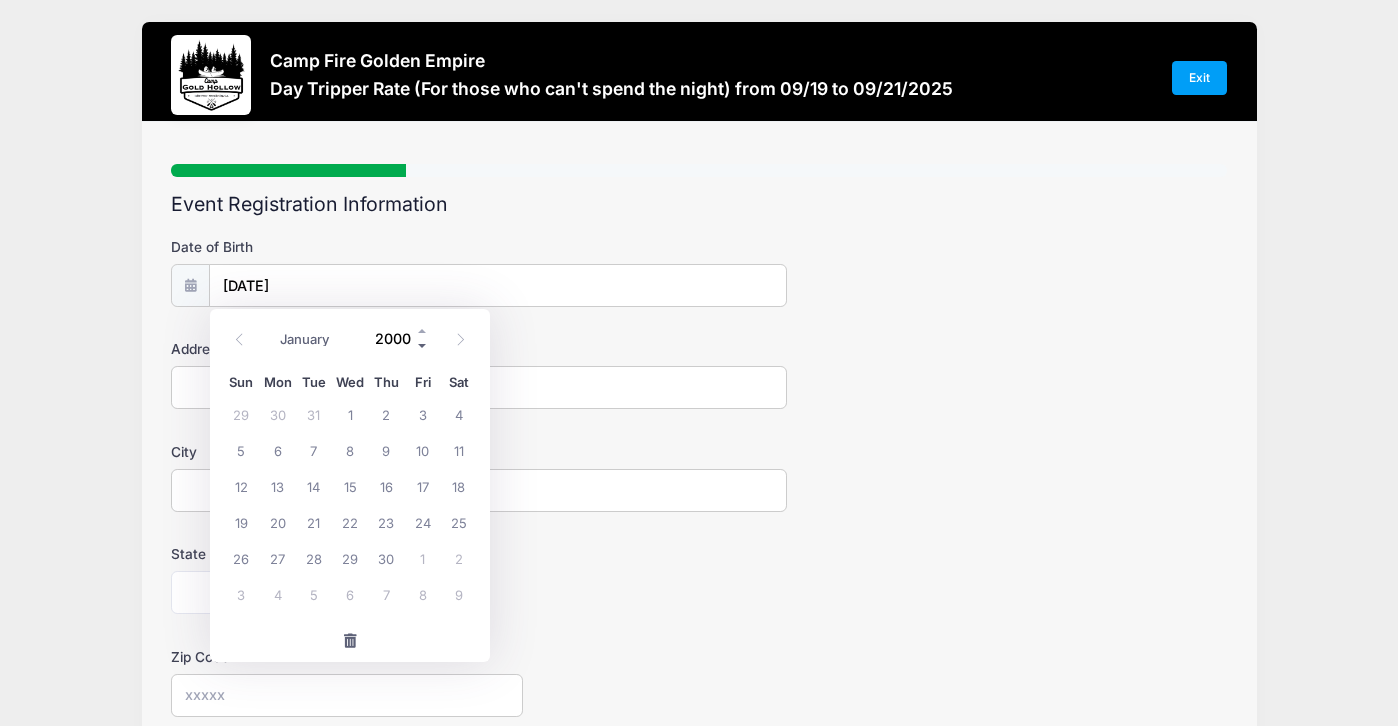 click at bounding box center (423, 345) 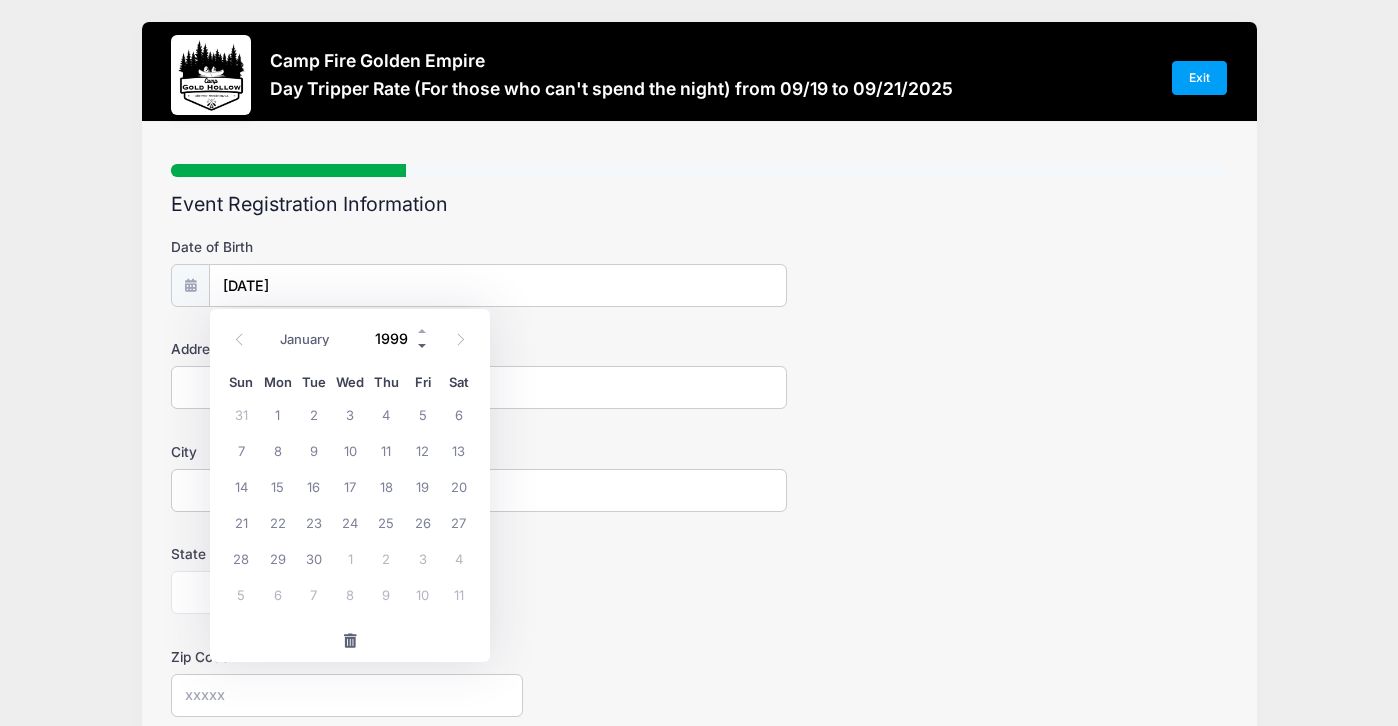 click at bounding box center (423, 345) 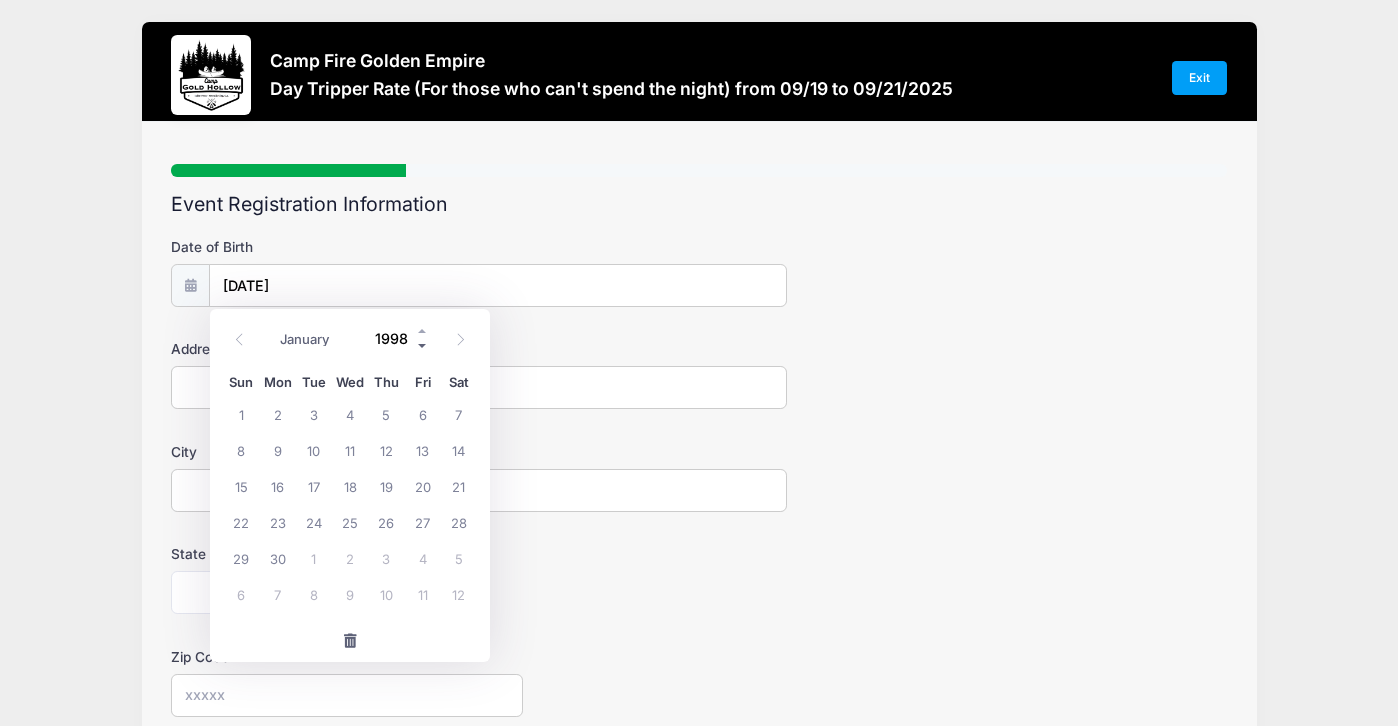 click at bounding box center (423, 345) 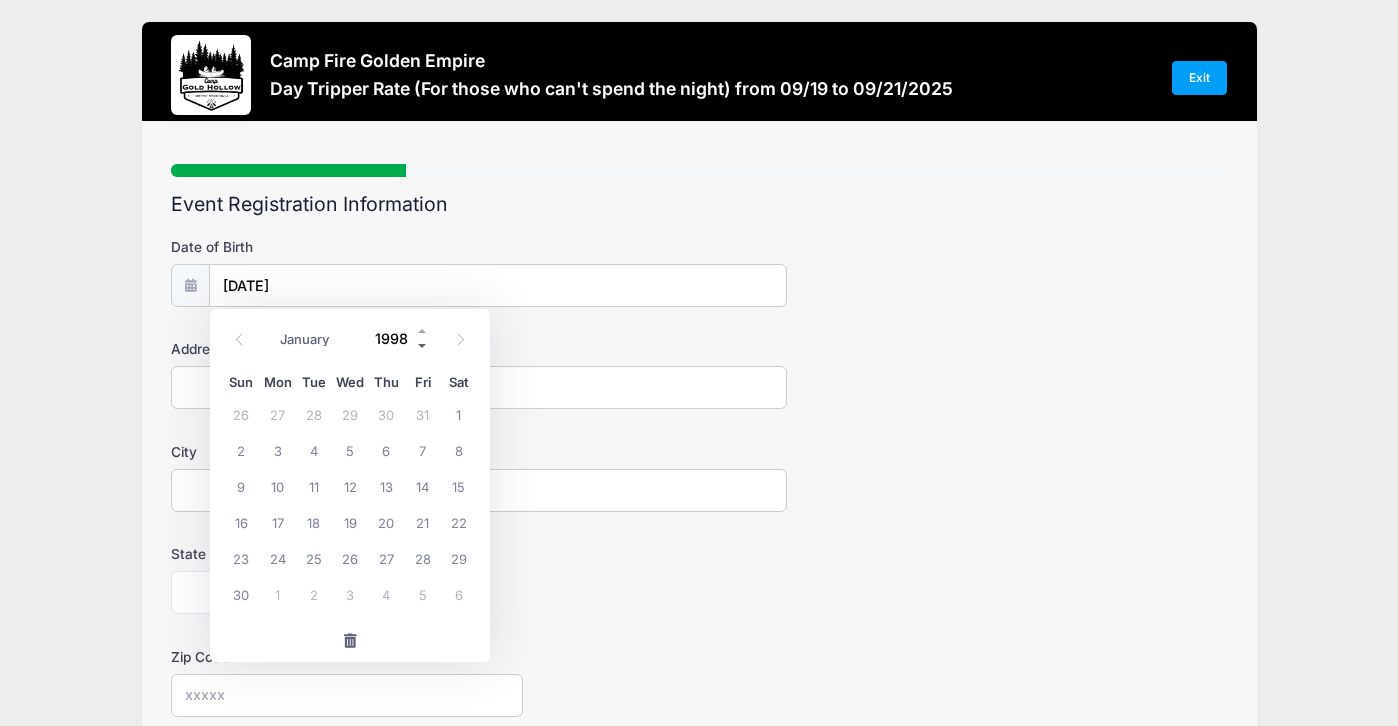 click at bounding box center (423, 345) 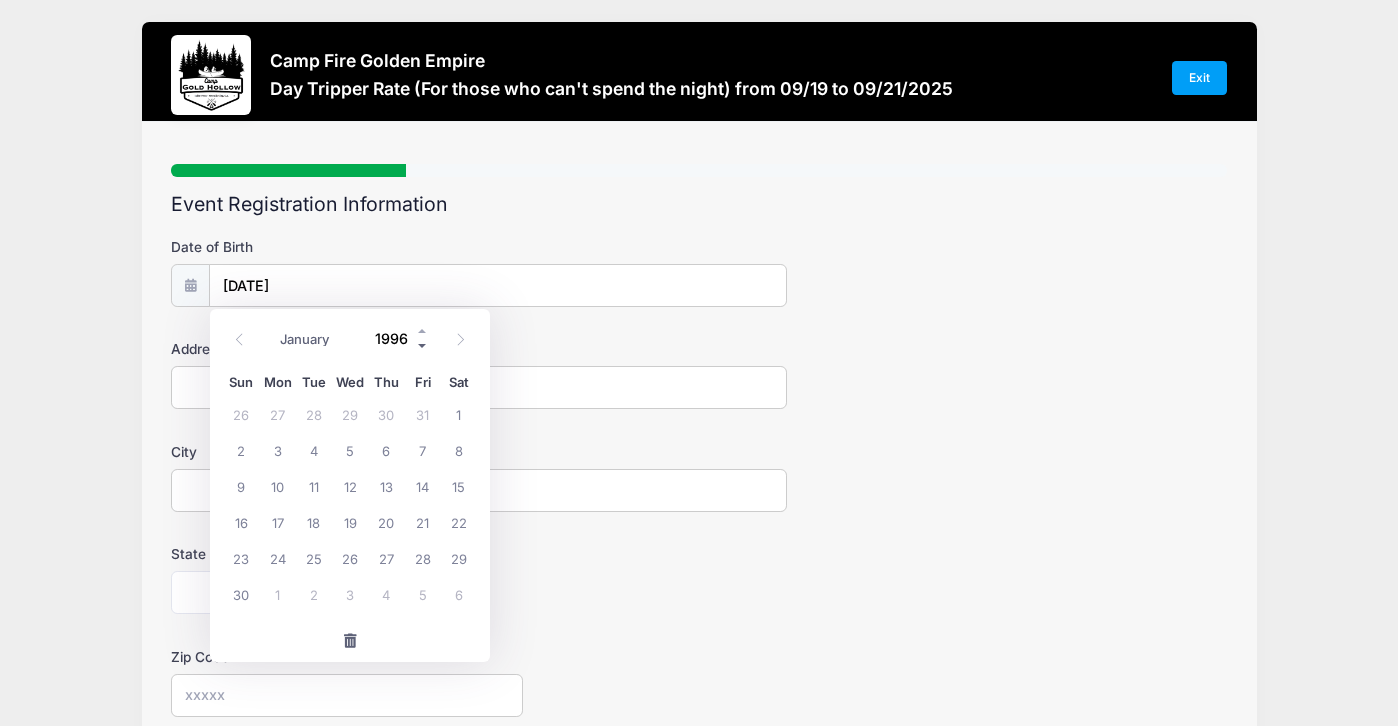 click at bounding box center (423, 345) 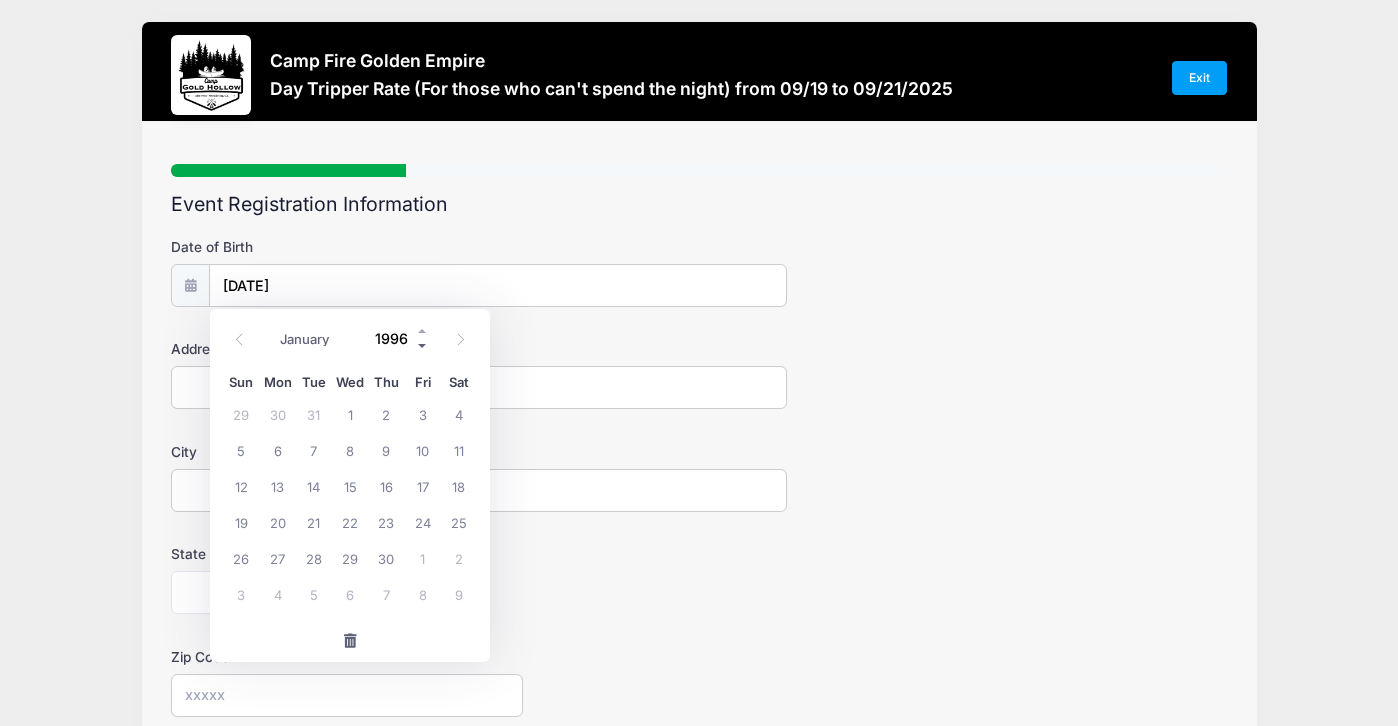 click at bounding box center [423, 345] 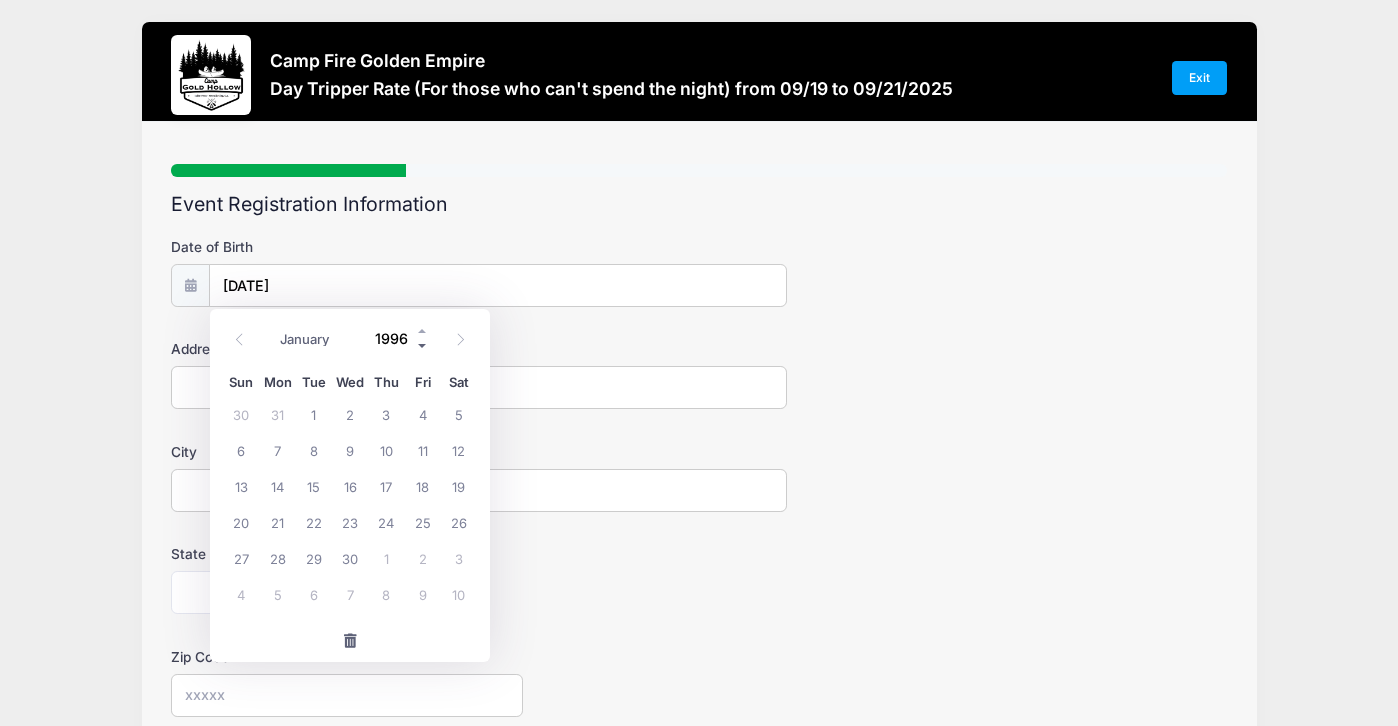 click at bounding box center (423, 345) 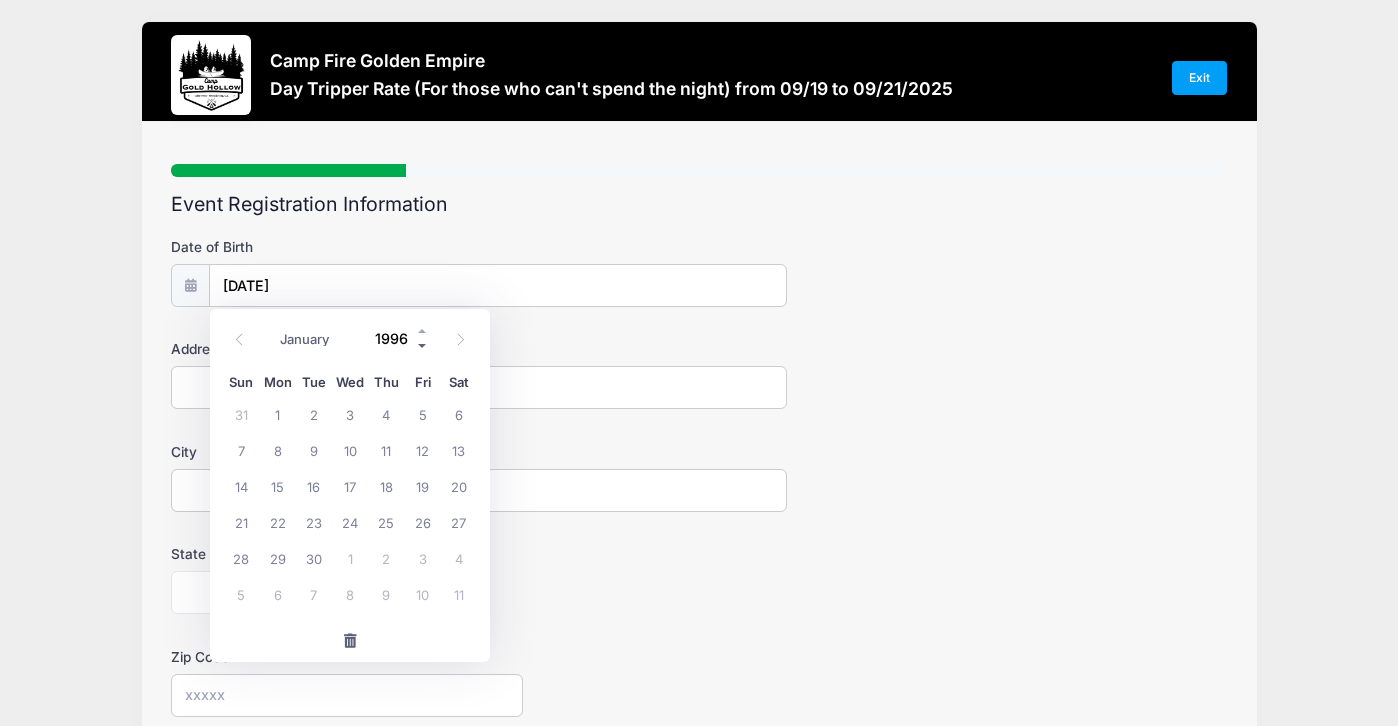 click at bounding box center [423, 345] 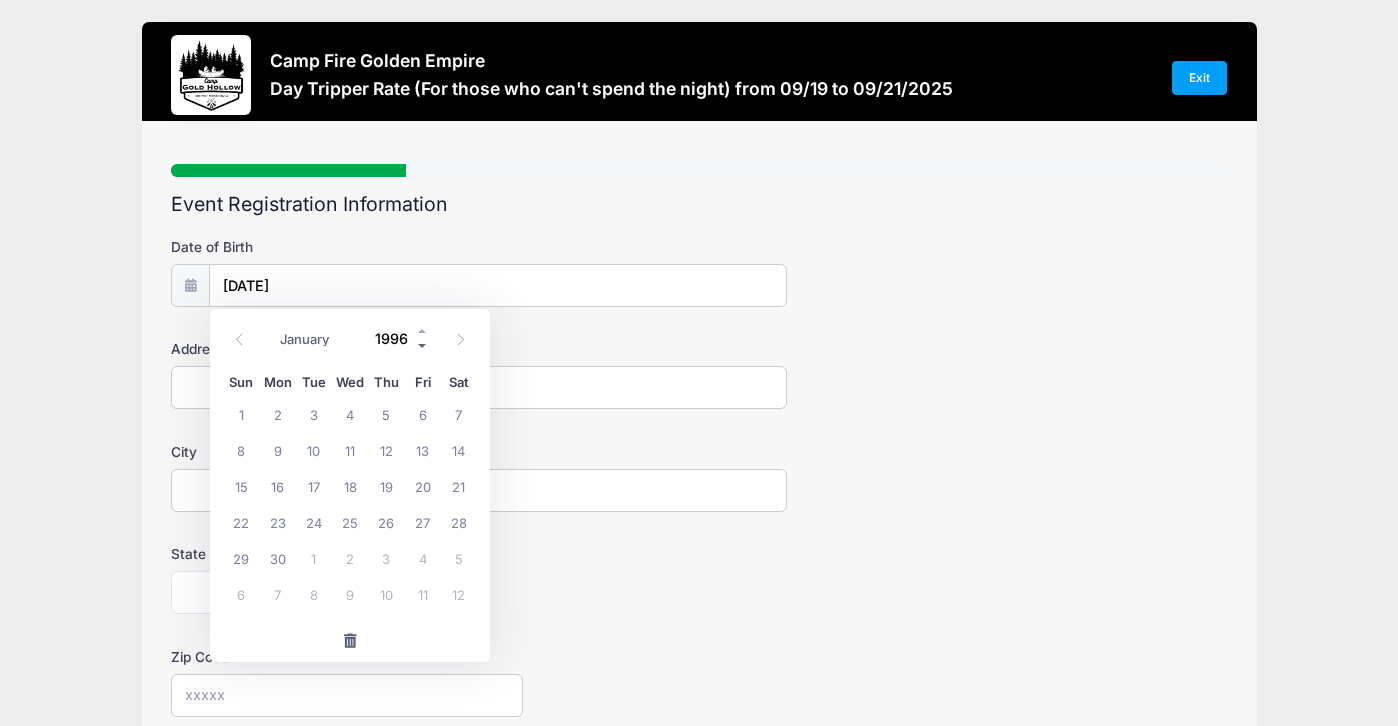 click at bounding box center (423, 345) 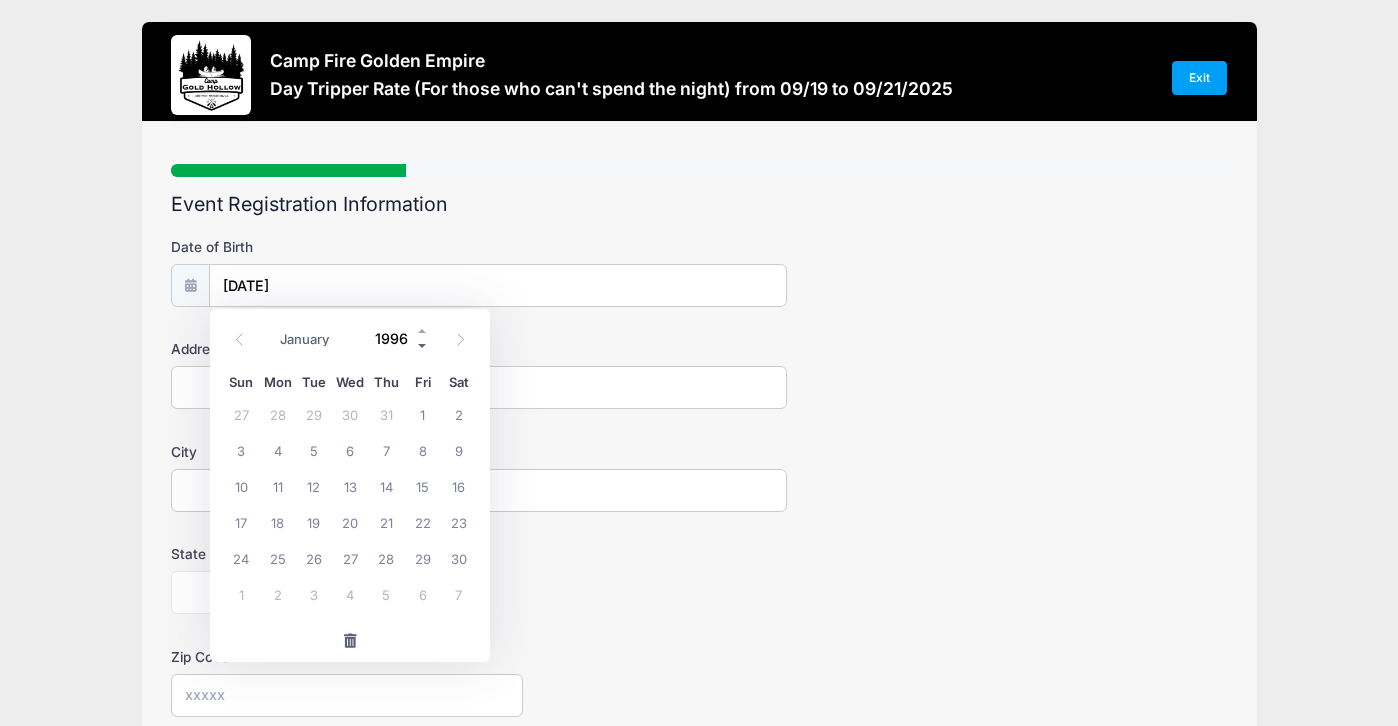 click at bounding box center (423, 345) 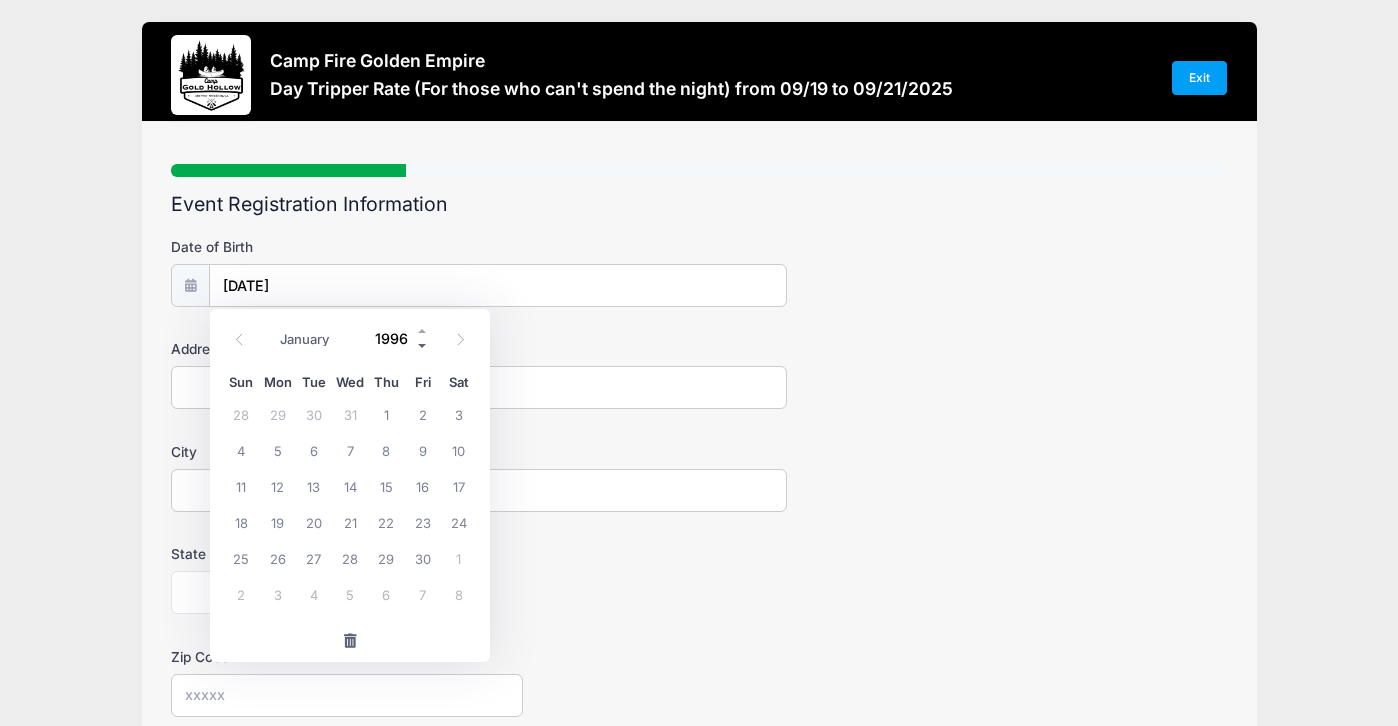 click at bounding box center [423, 345] 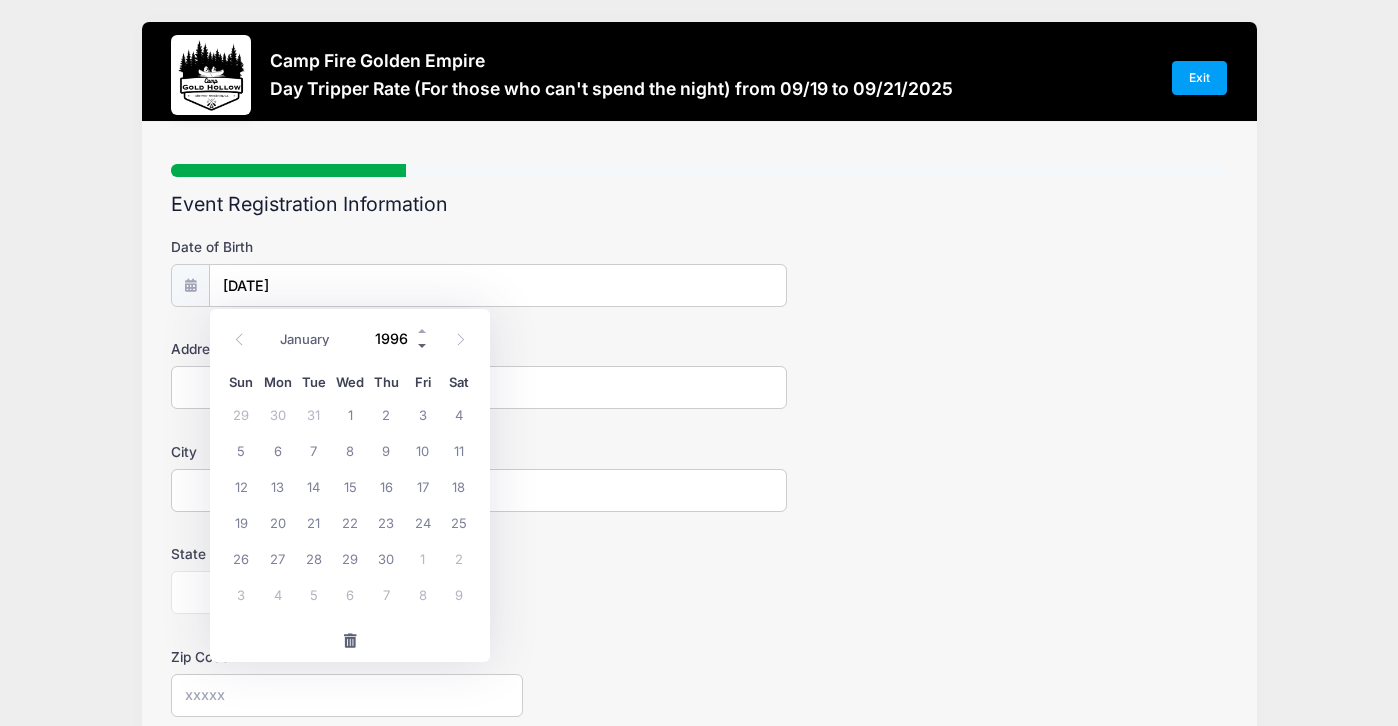 click at bounding box center [423, 345] 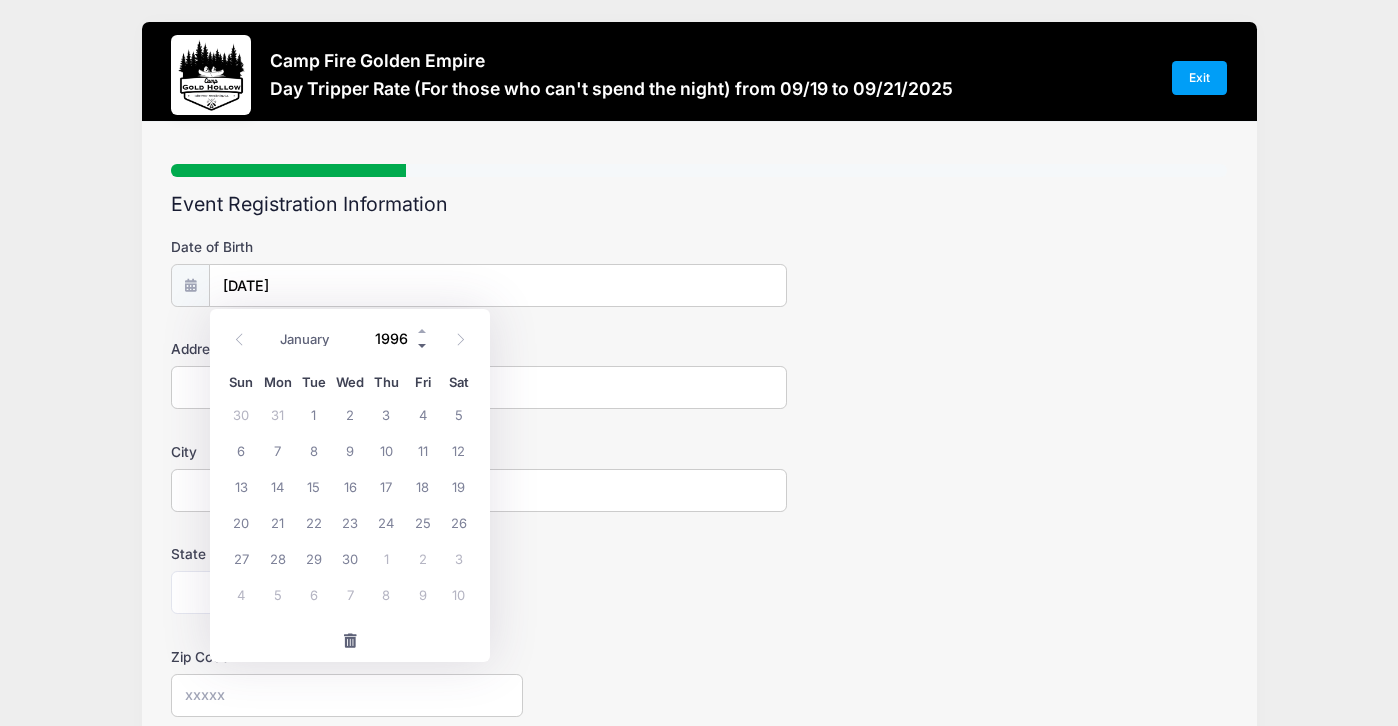 click at bounding box center [423, 345] 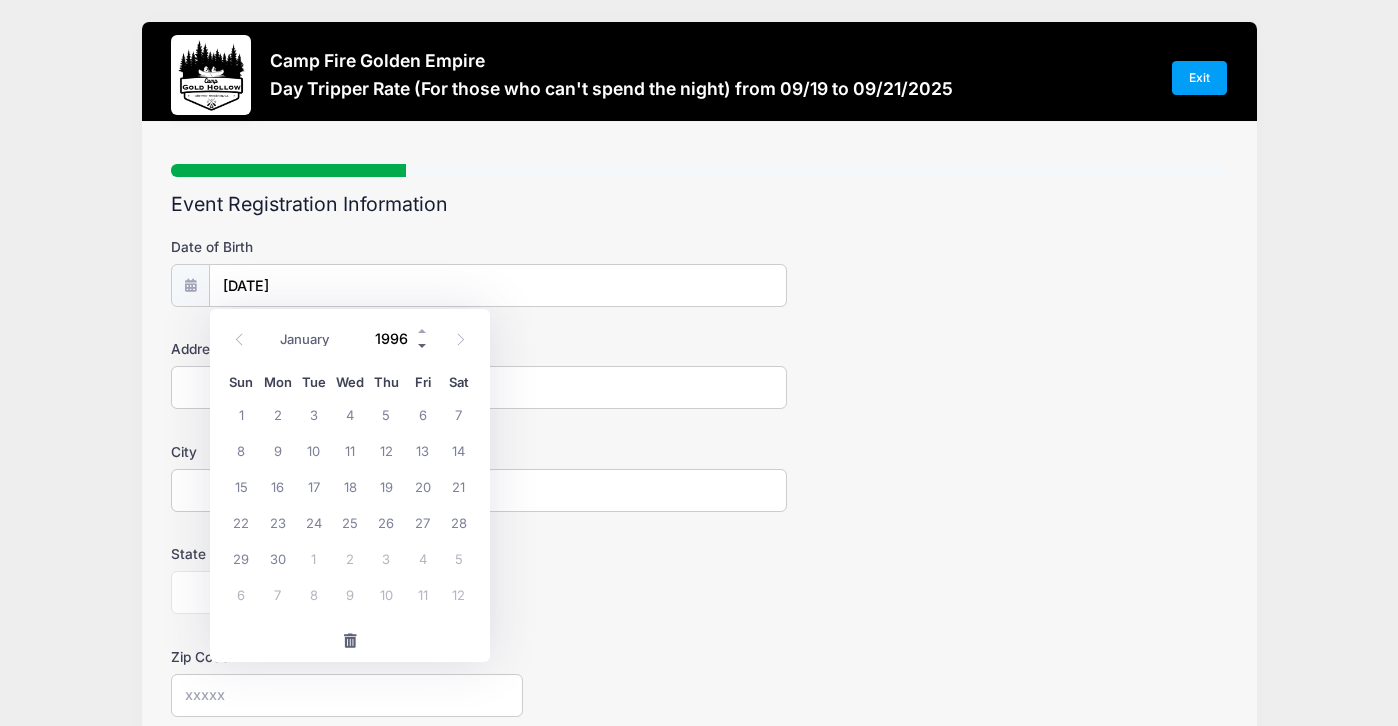 click at bounding box center (423, 345) 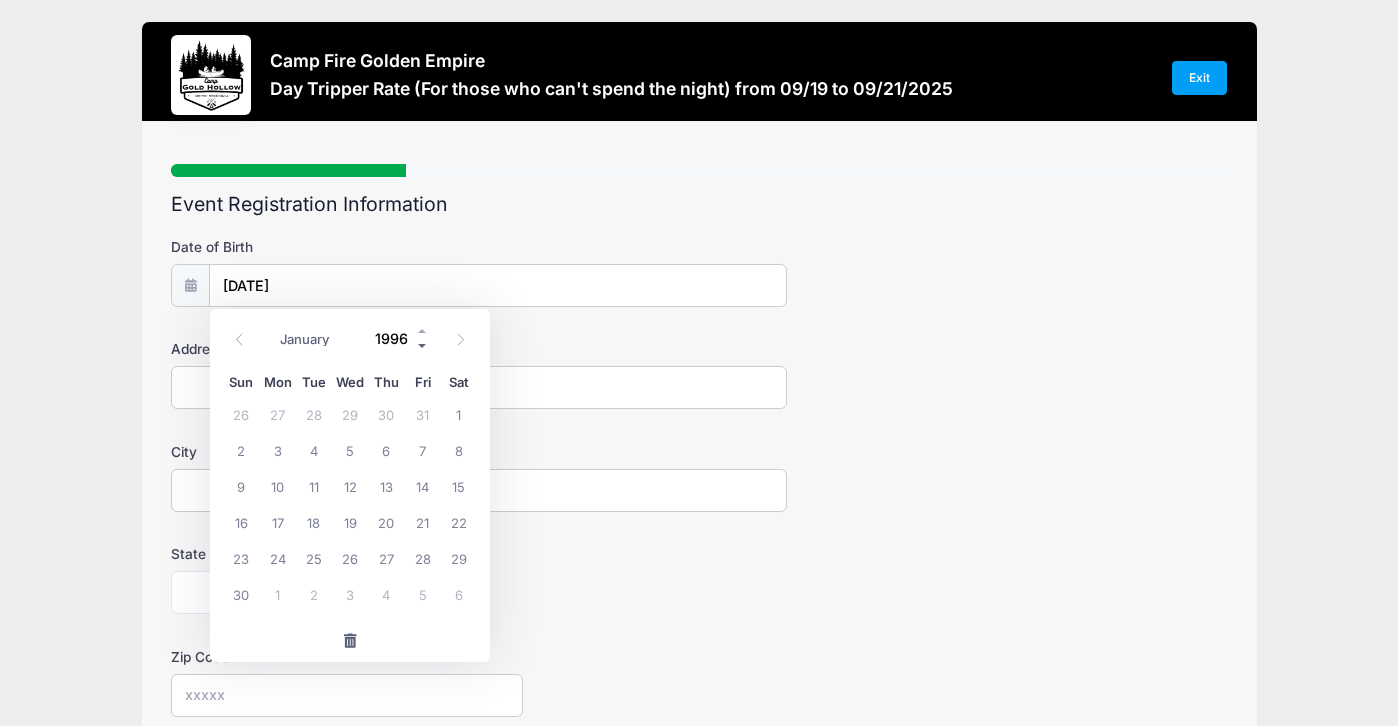 click at bounding box center [423, 345] 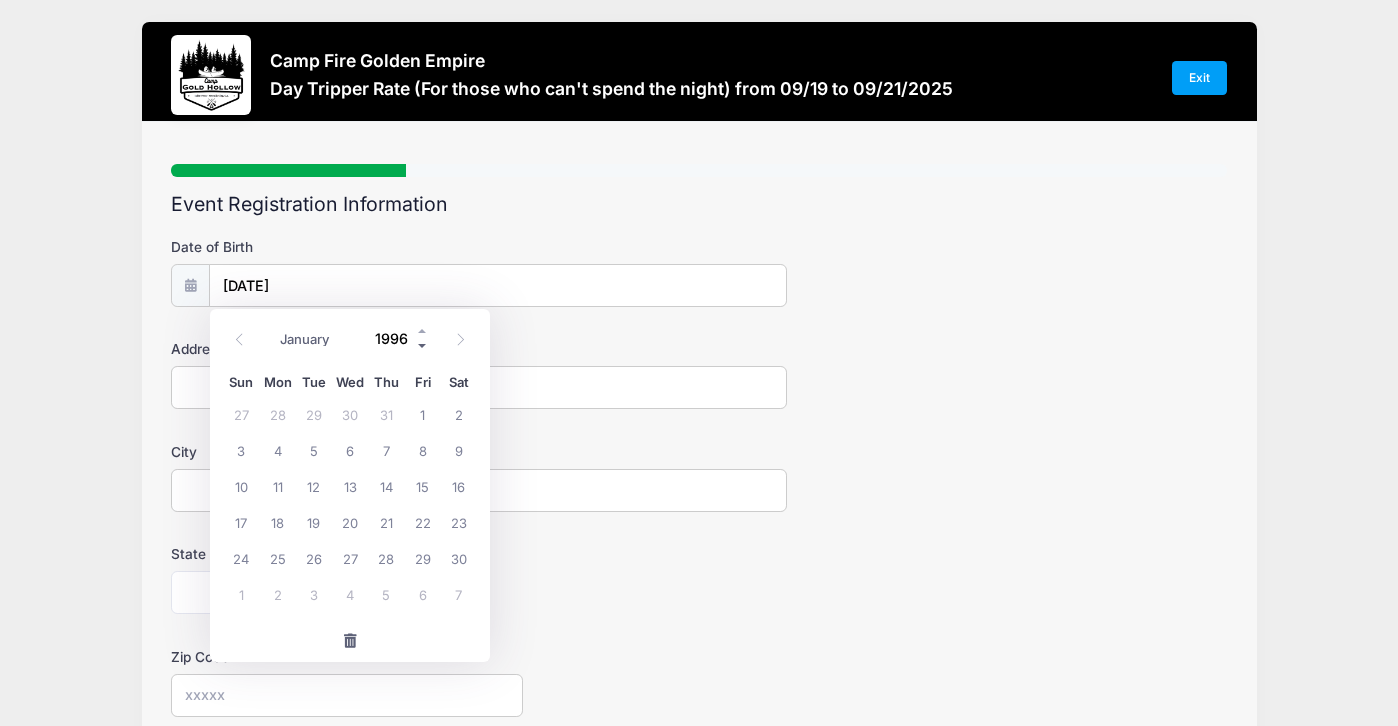 click at bounding box center [423, 345] 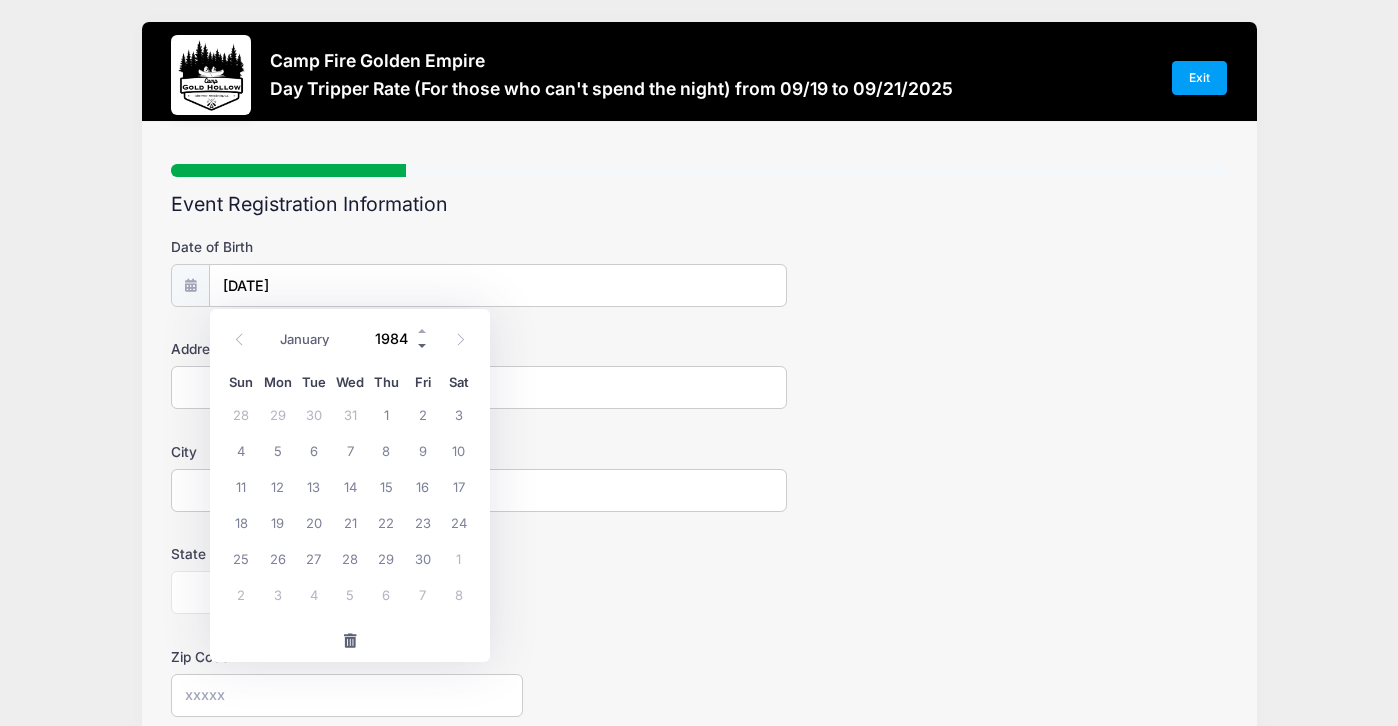 click at bounding box center [423, 345] 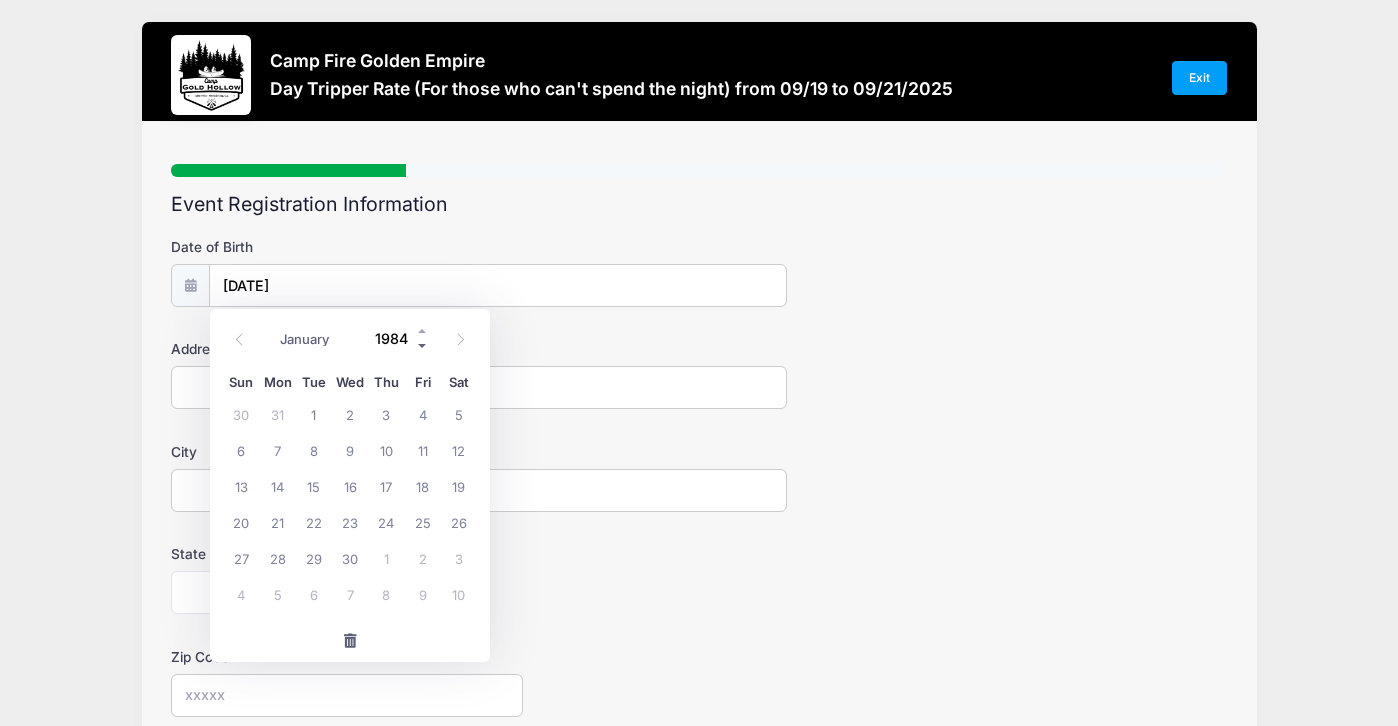 click at bounding box center (423, 345) 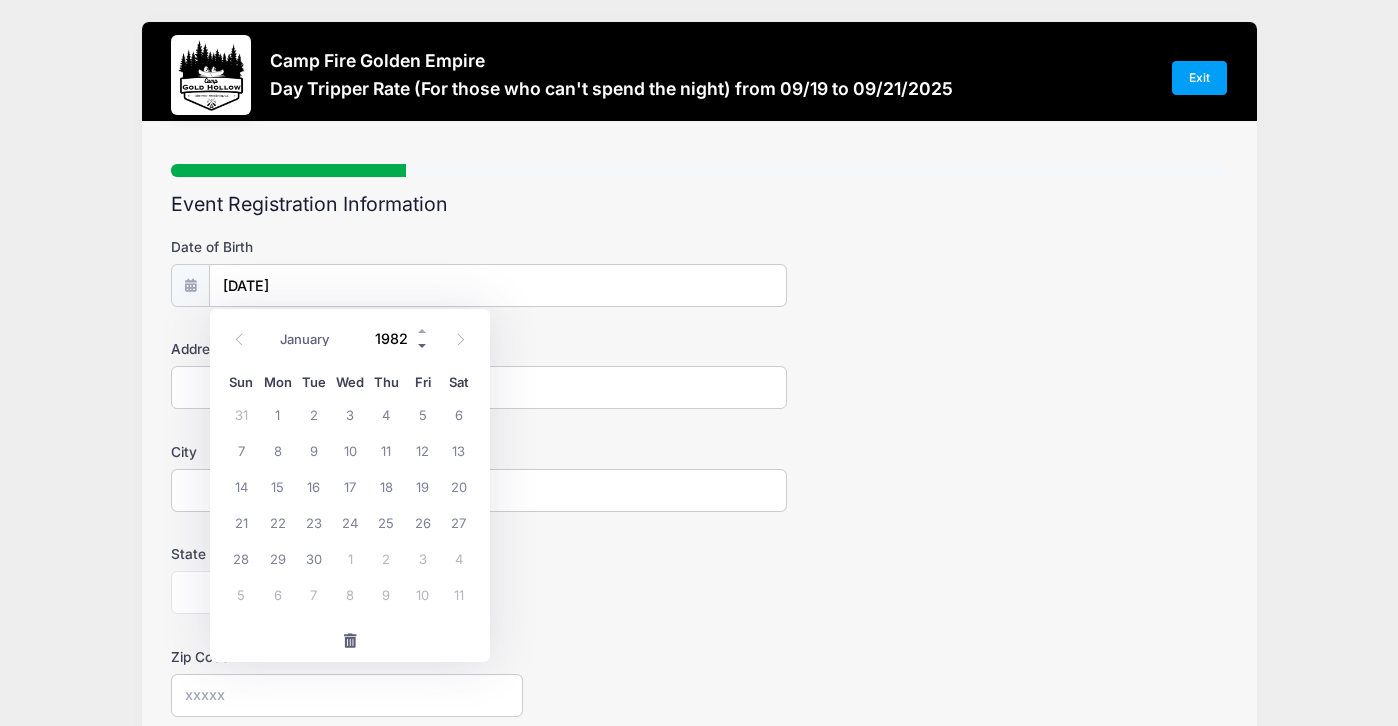click at bounding box center [423, 345] 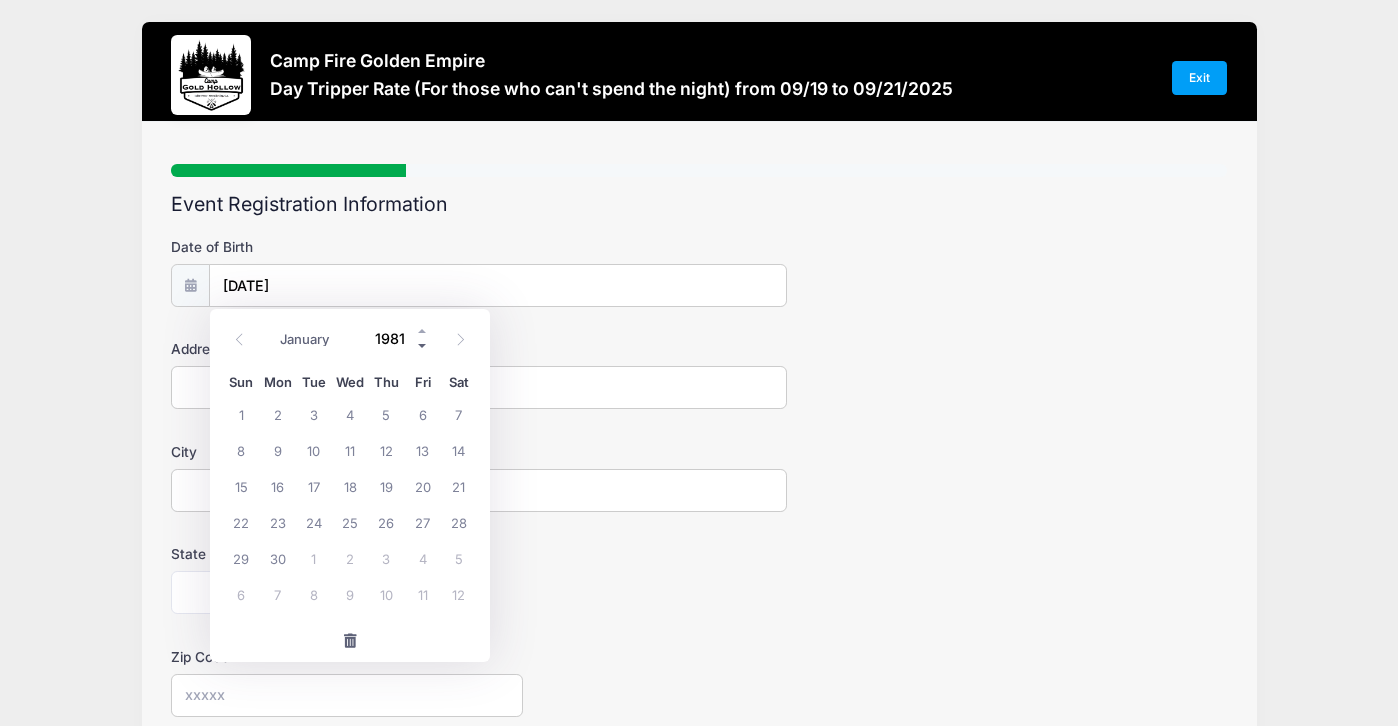 click at bounding box center [423, 345] 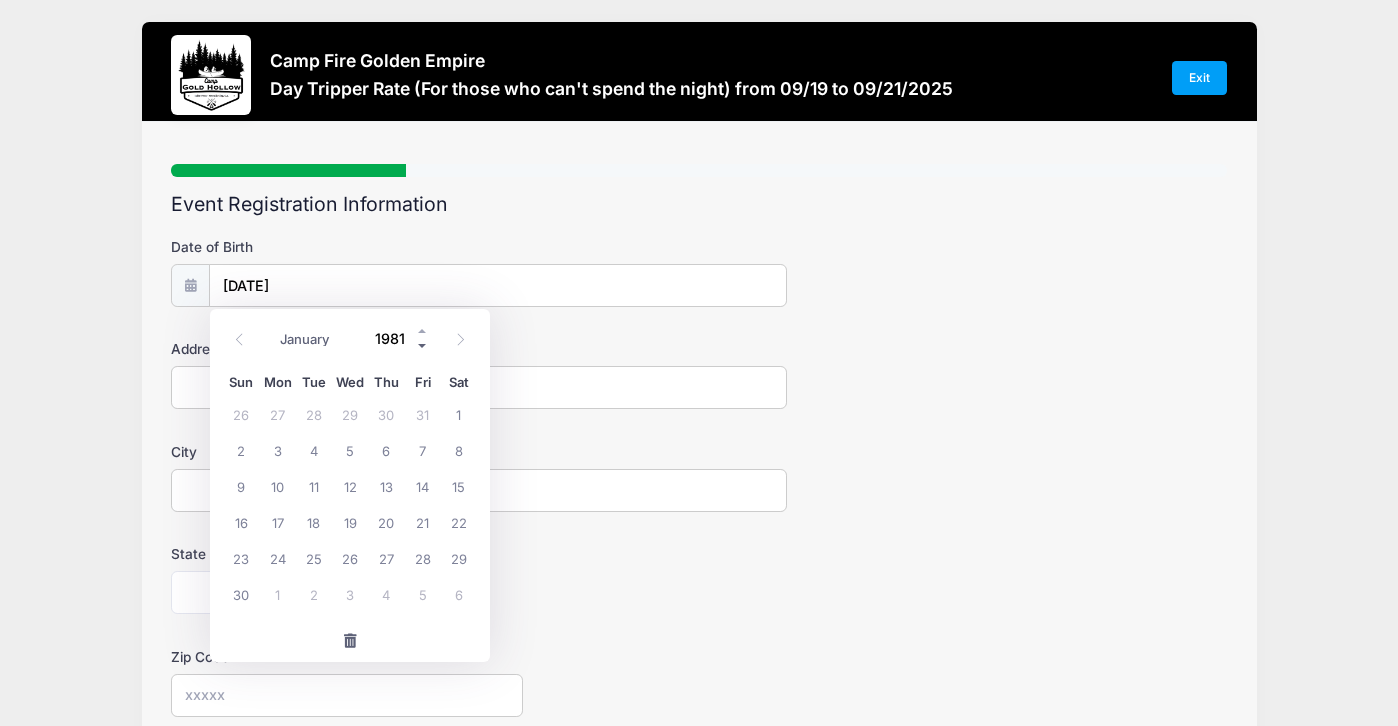 click at bounding box center [423, 345] 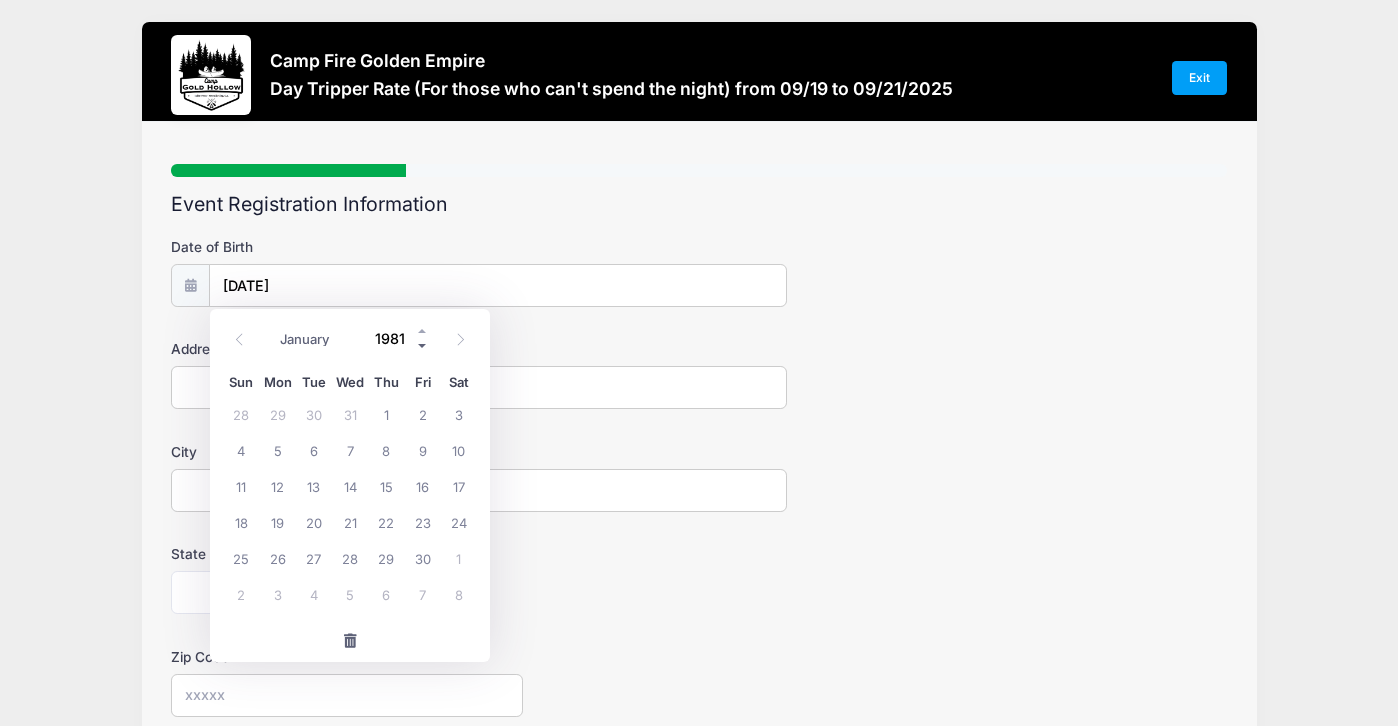 click at bounding box center (423, 345) 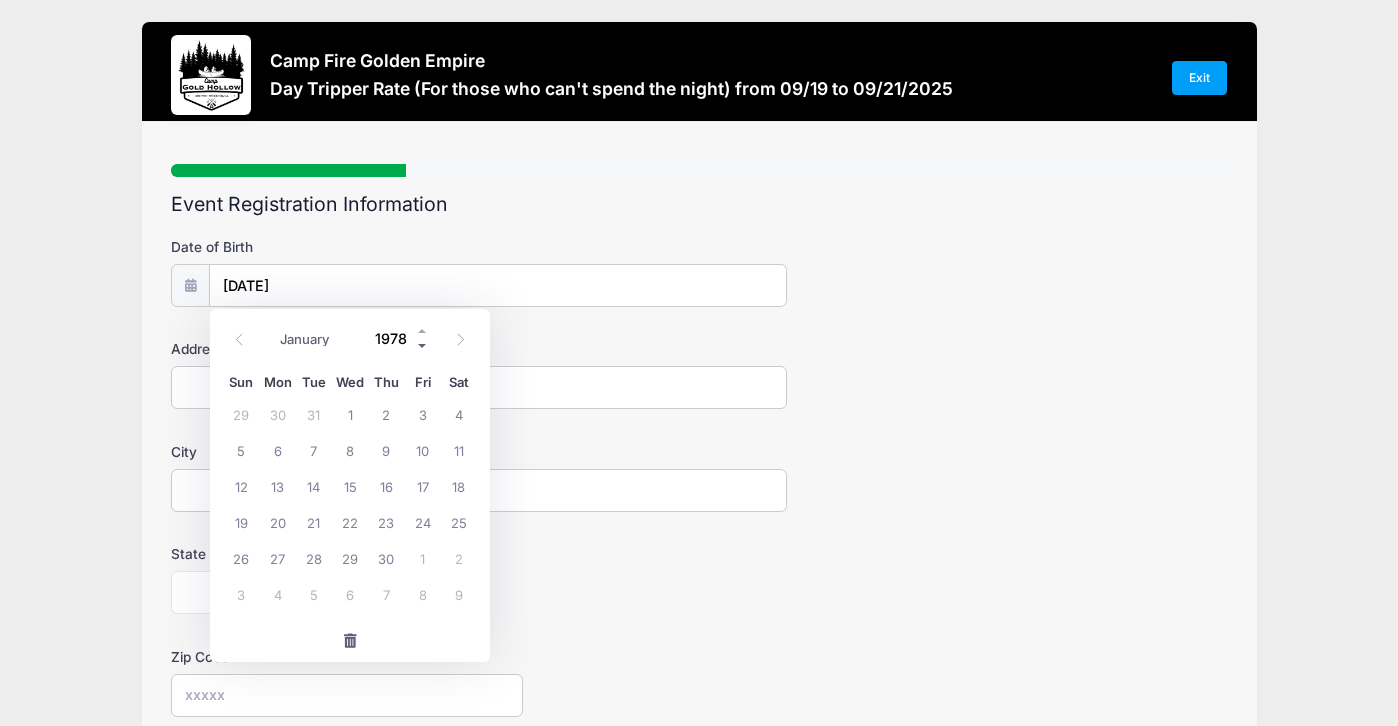 click at bounding box center (423, 345) 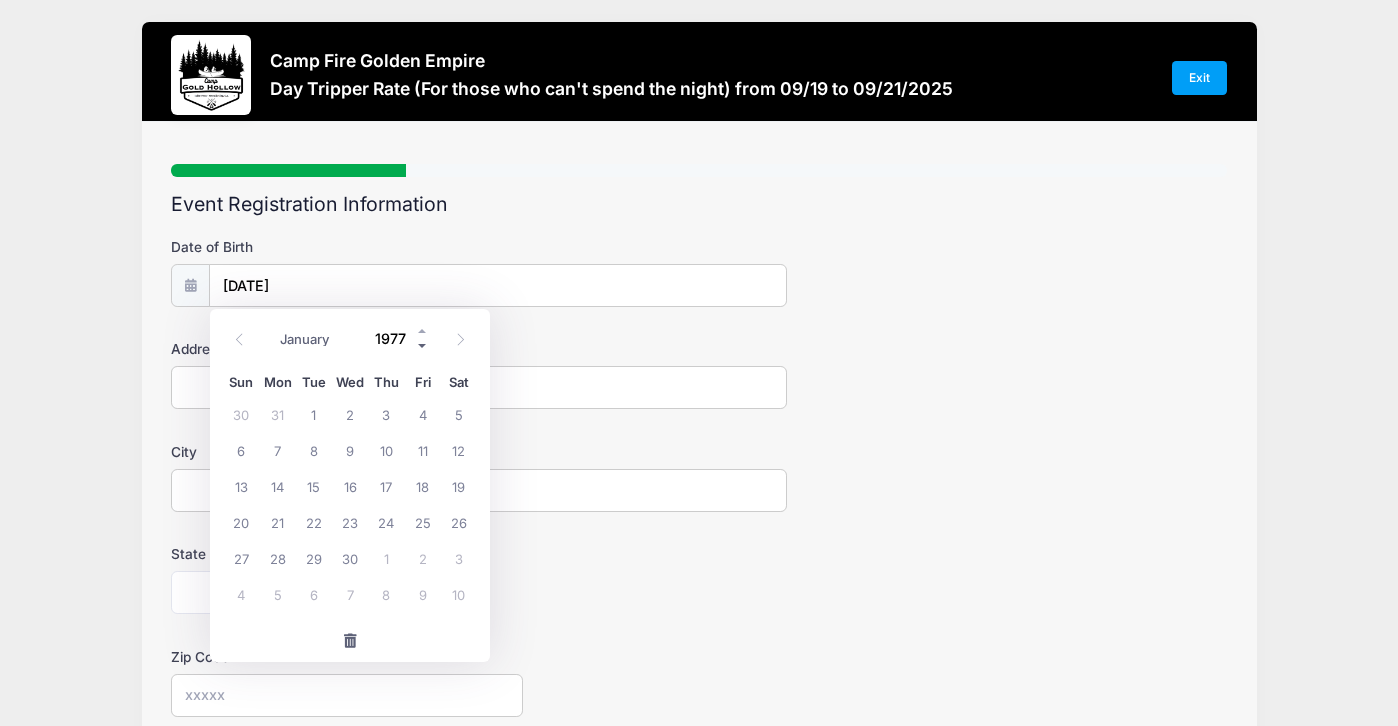 click at bounding box center (423, 345) 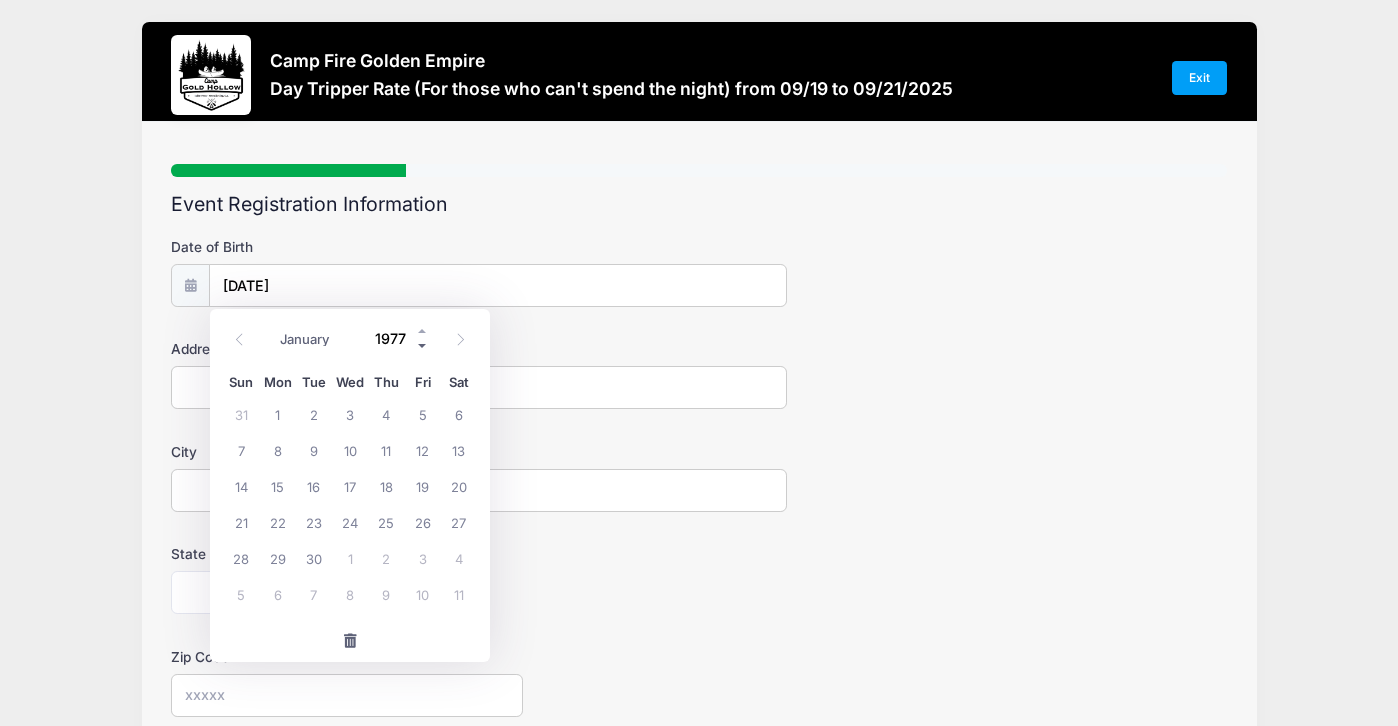 click at bounding box center (423, 345) 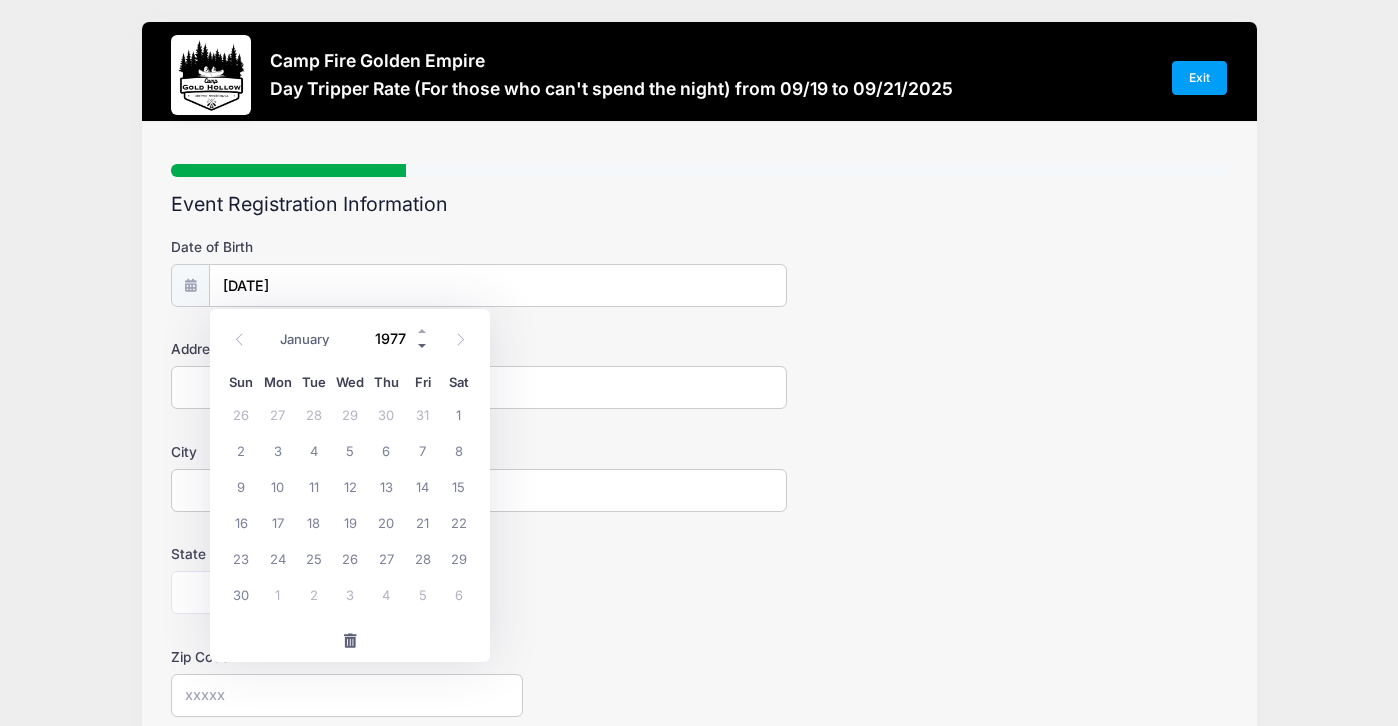click at bounding box center (423, 345) 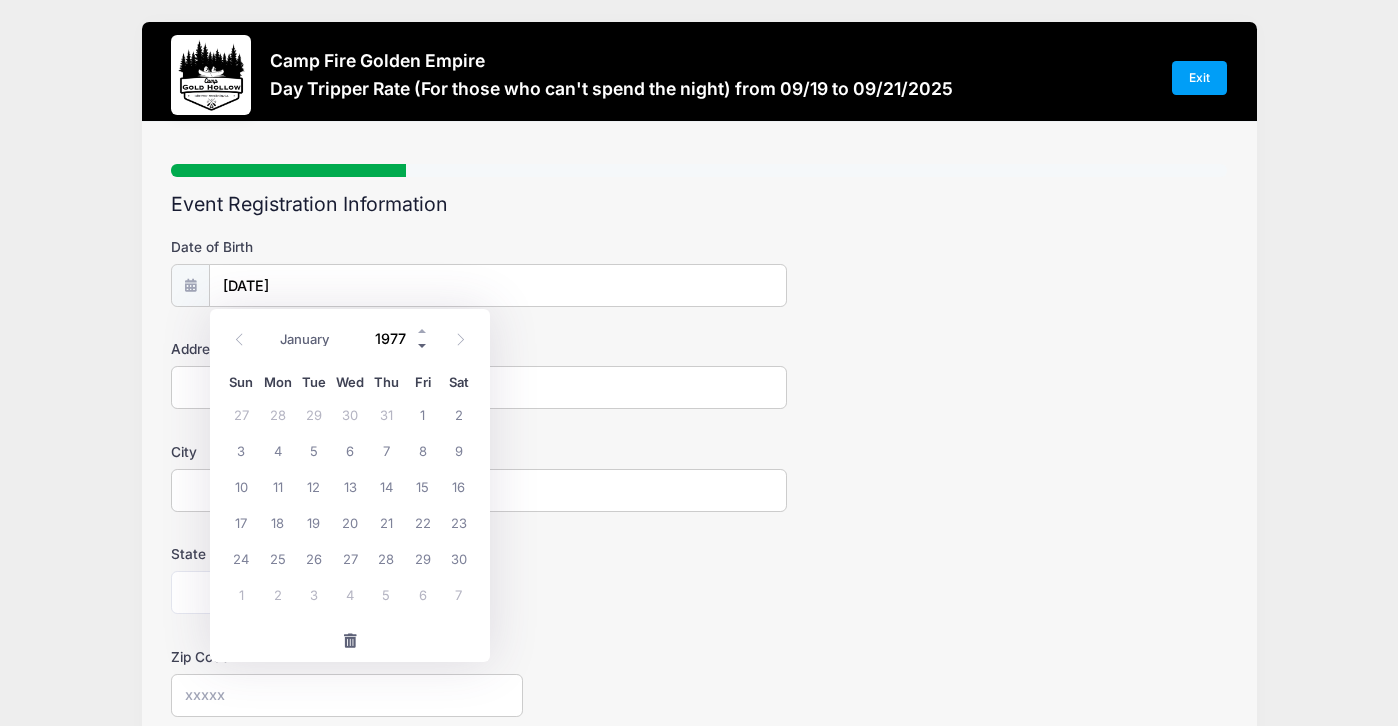 click at bounding box center [423, 345] 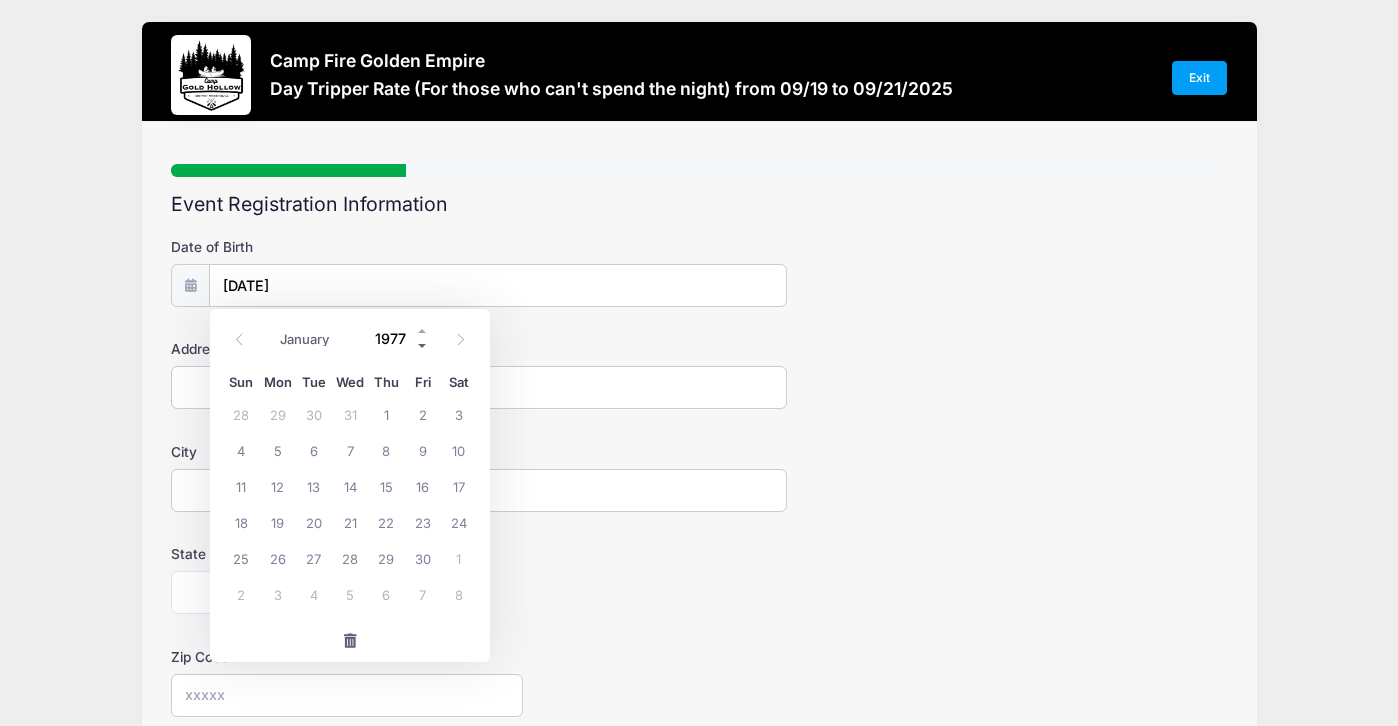 click at bounding box center (423, 345) 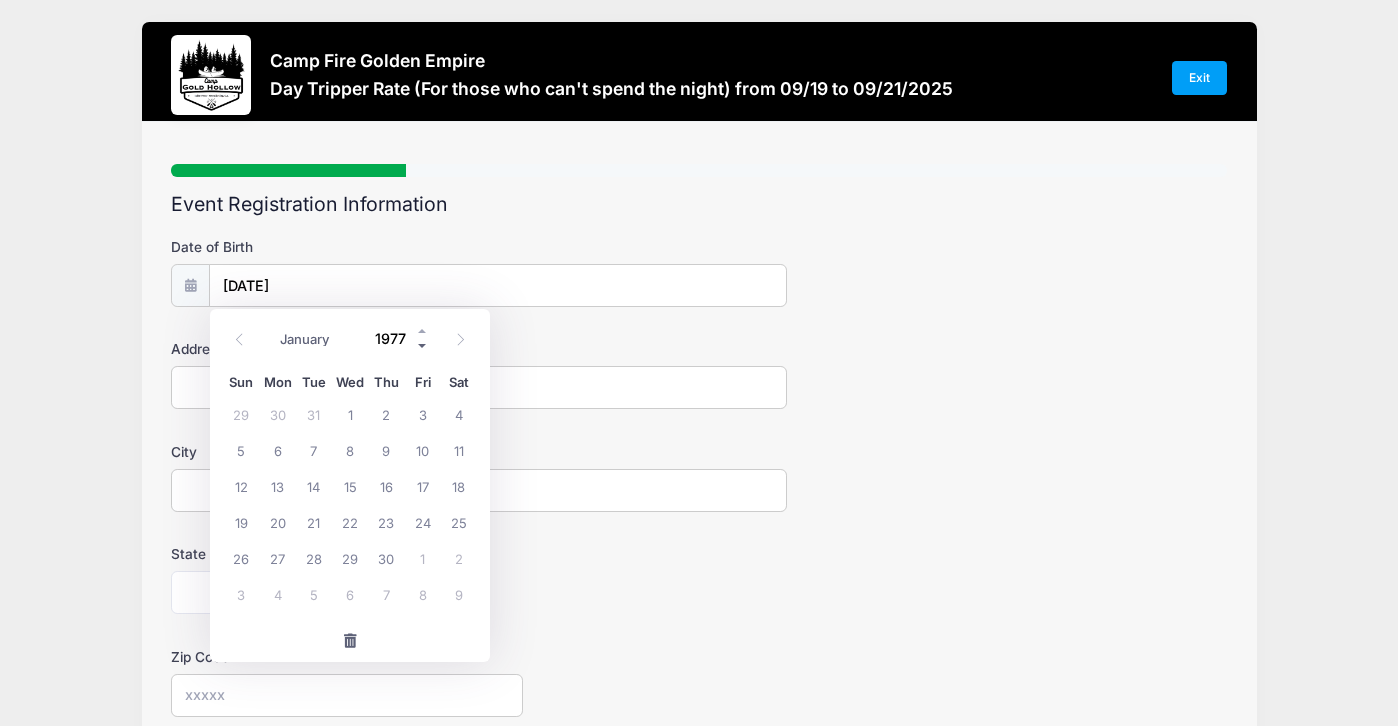 click at bounding box center [423, 345] 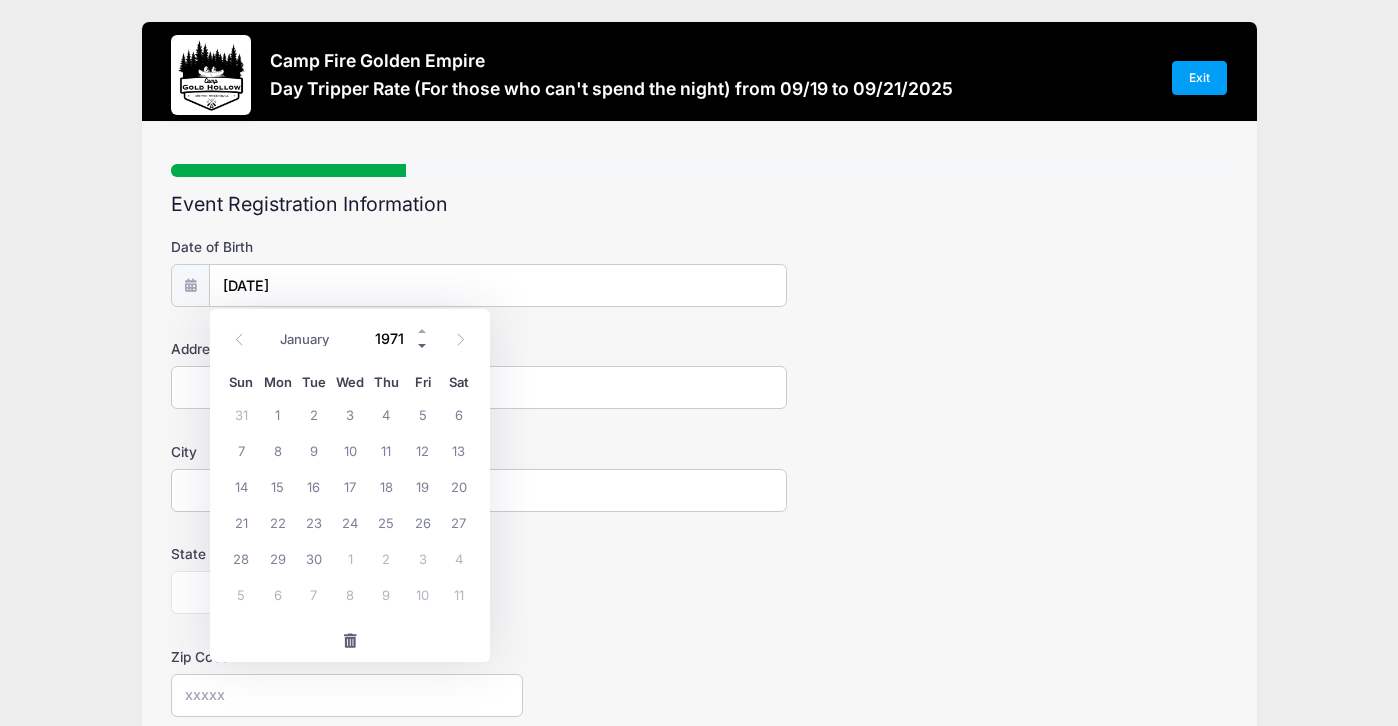 click at bounding box center [423, 345] 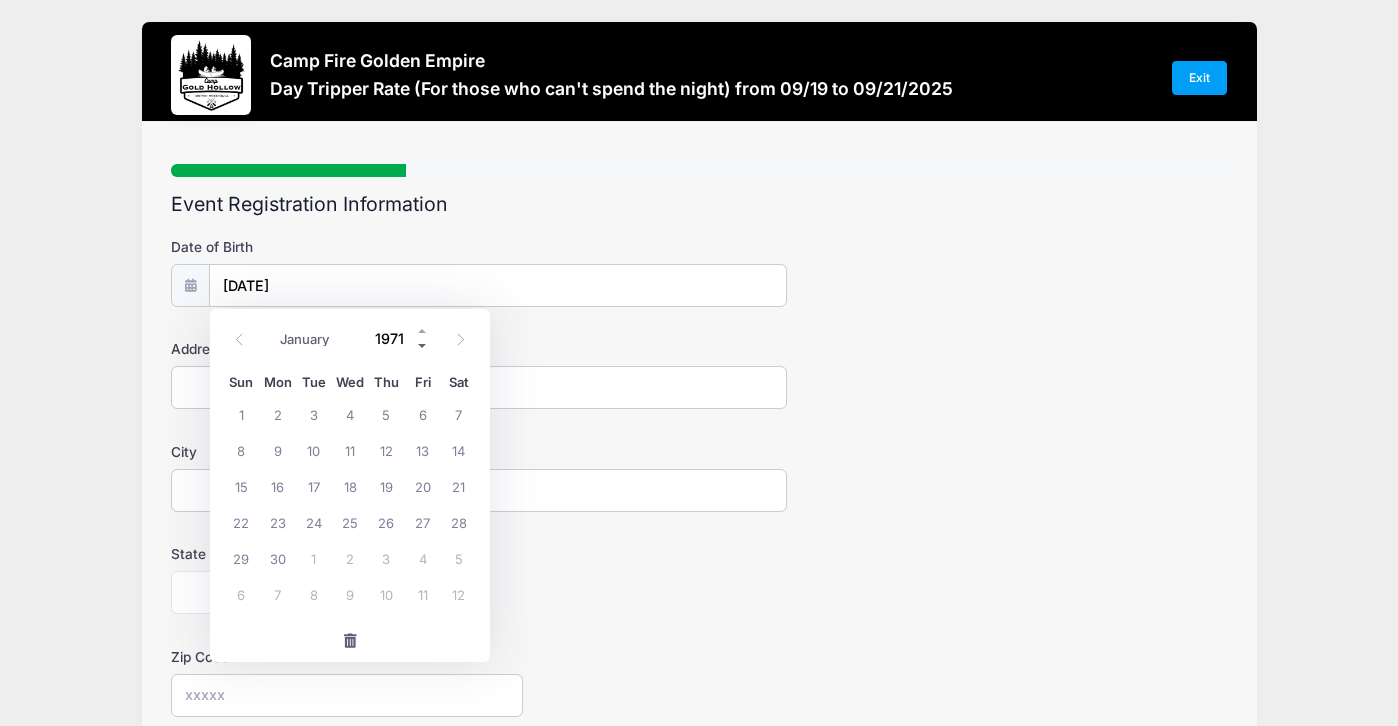 click at bounding box center [423, 345] 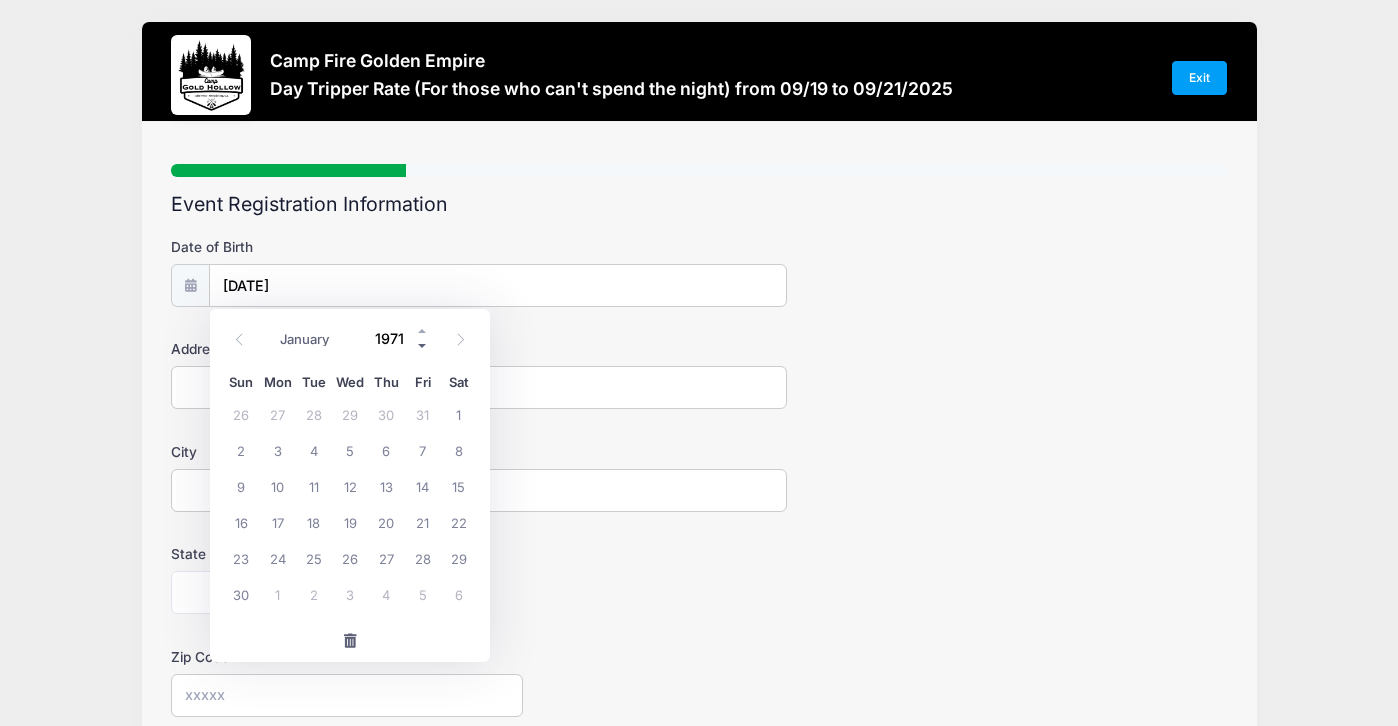 click at bounding box center [423, 345] 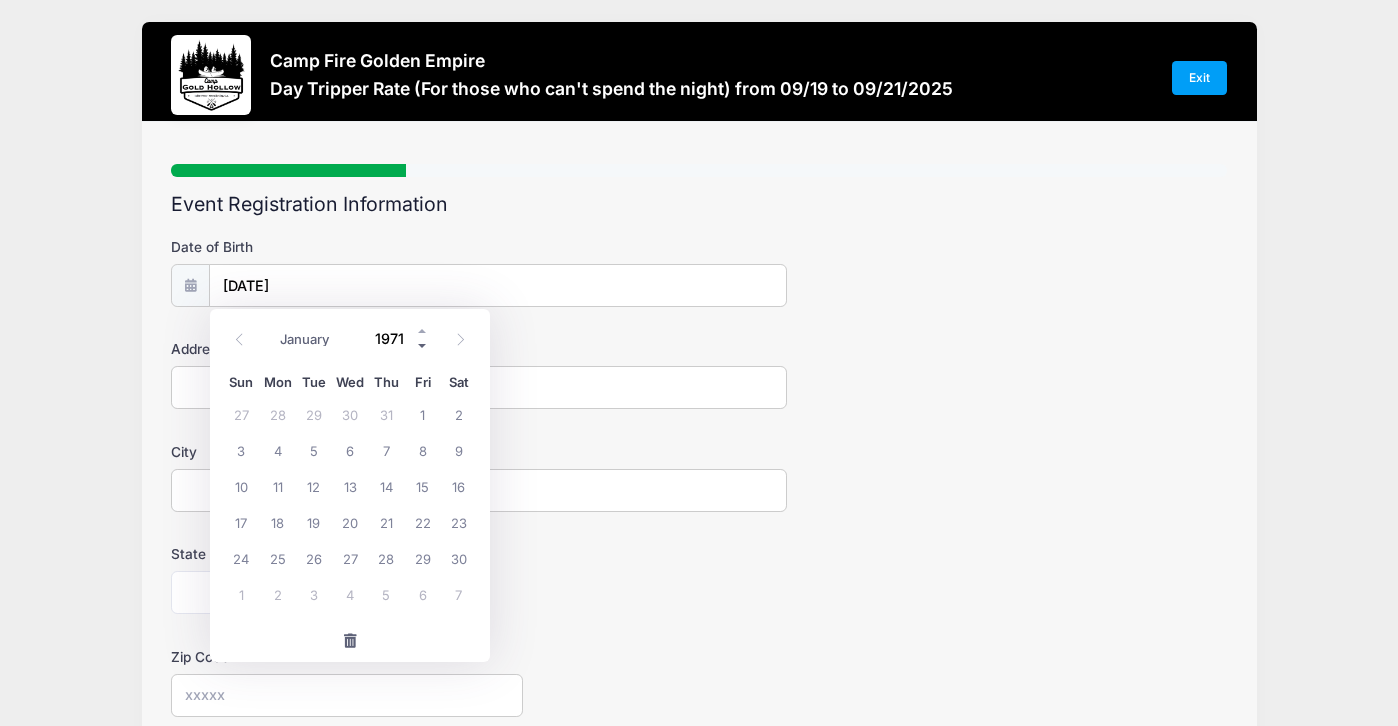 click at bounding box center (423, 345) 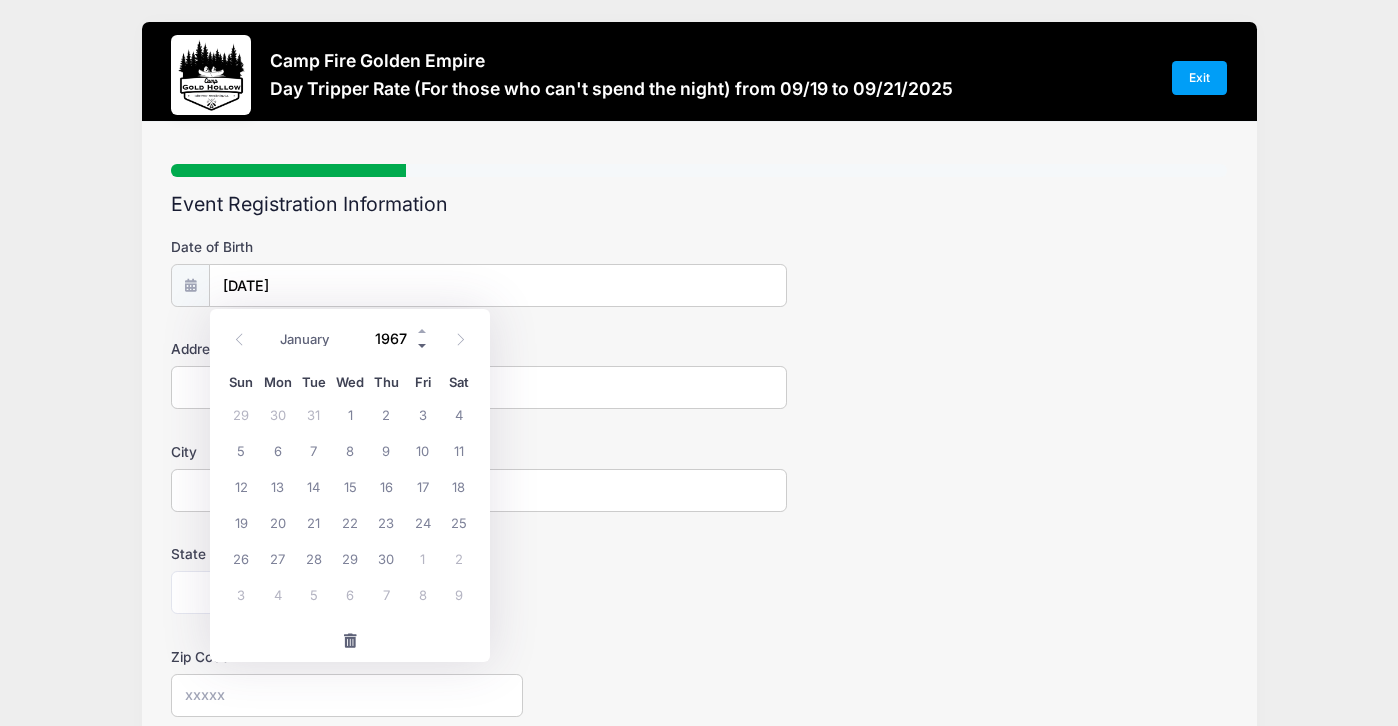 click at bounding box center [423, 345] 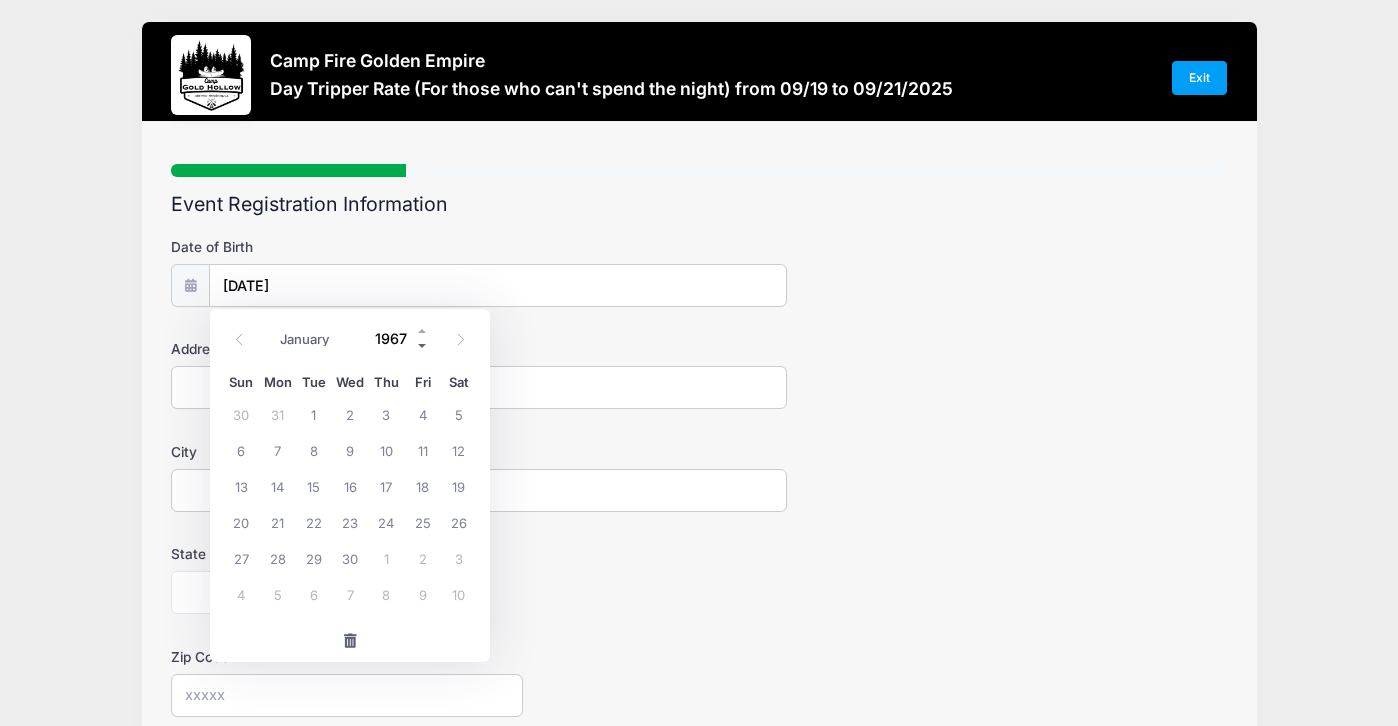 click at bounding box center (423, 345) 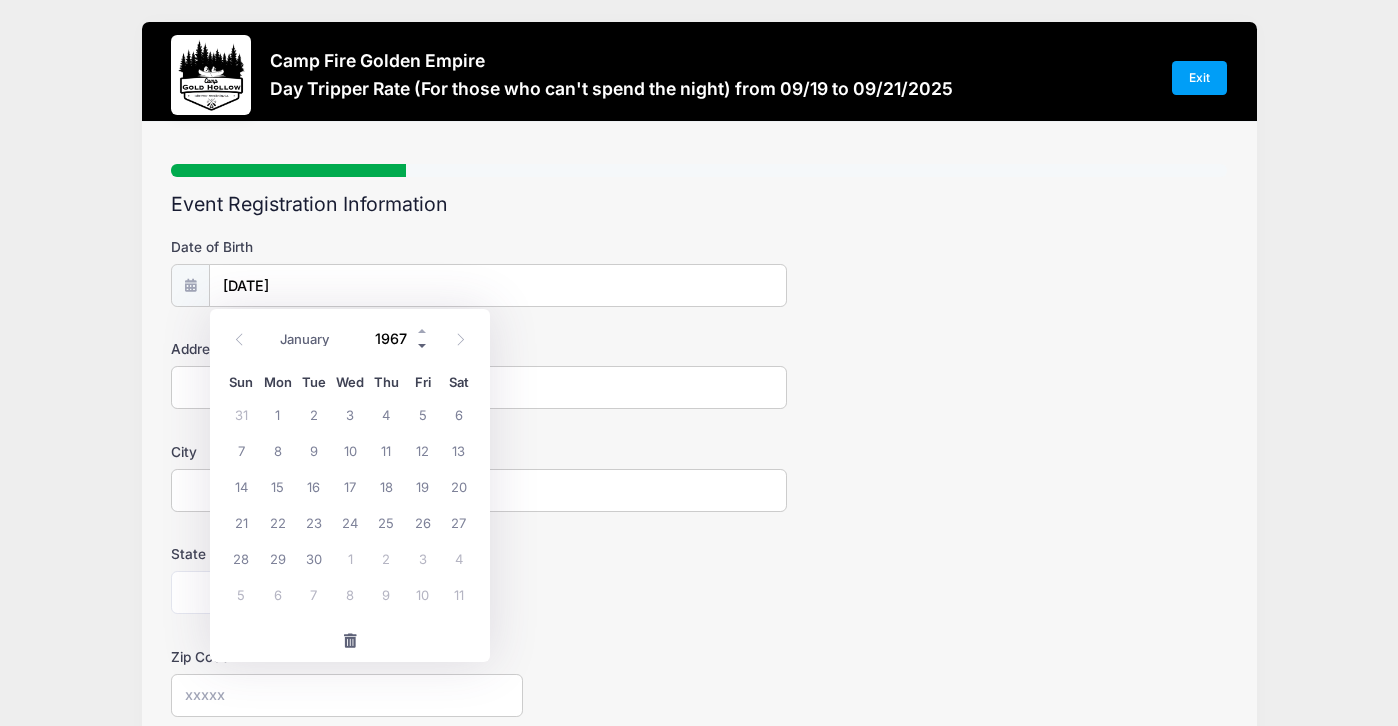 click at bounding box center [423, 345] 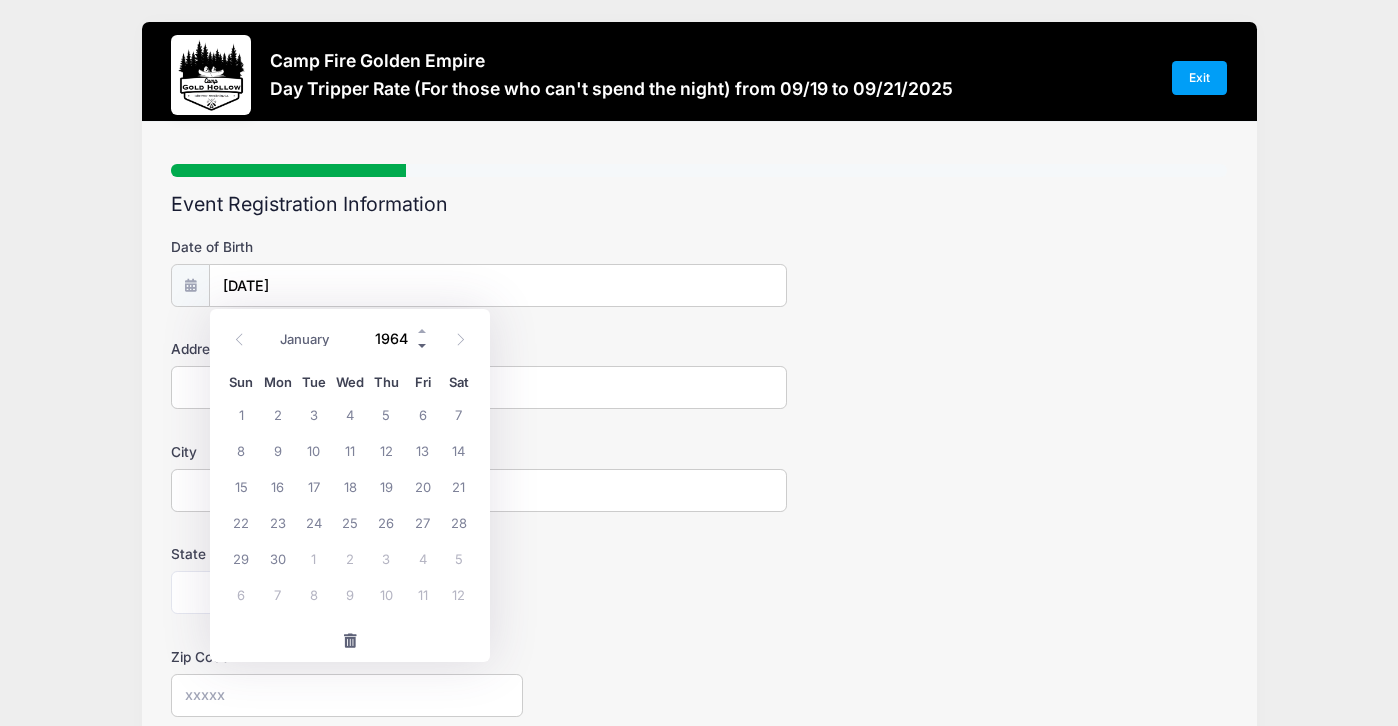 click at bounding box center (423, 345) 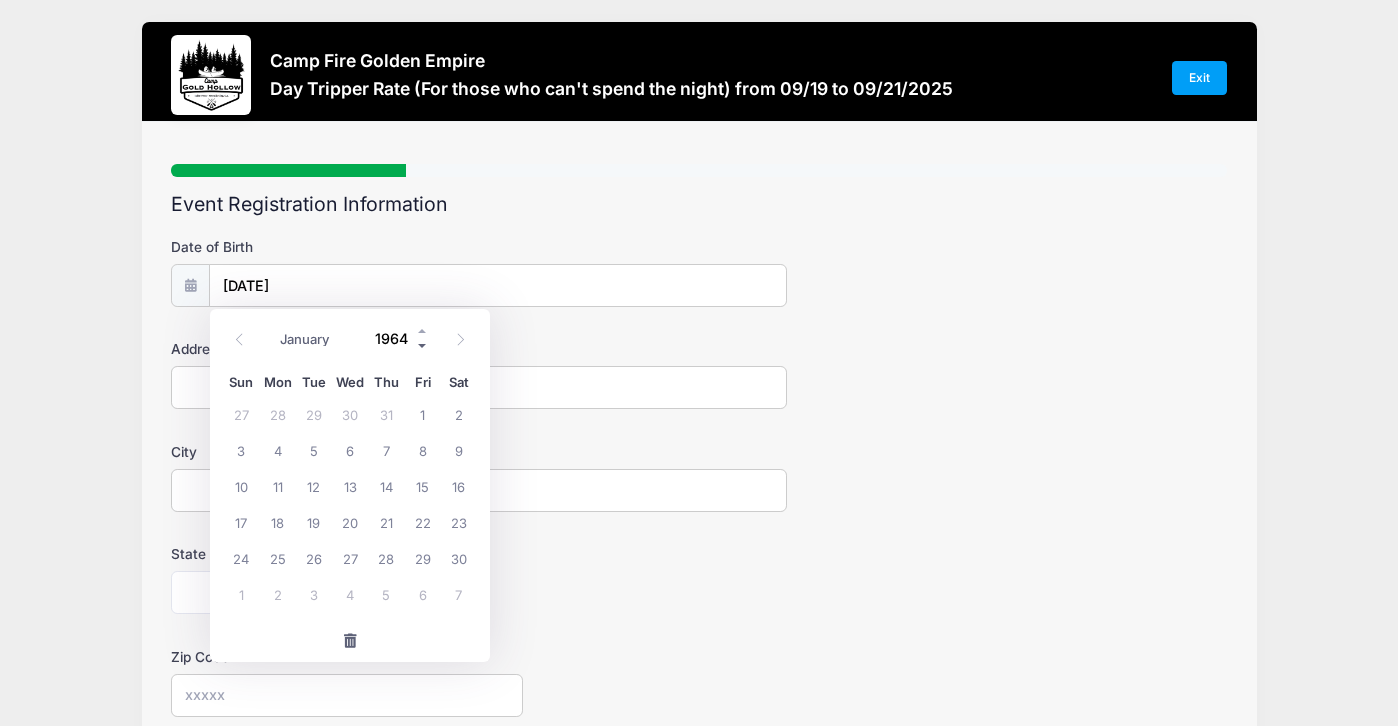 click at bounding box center (423, 345) 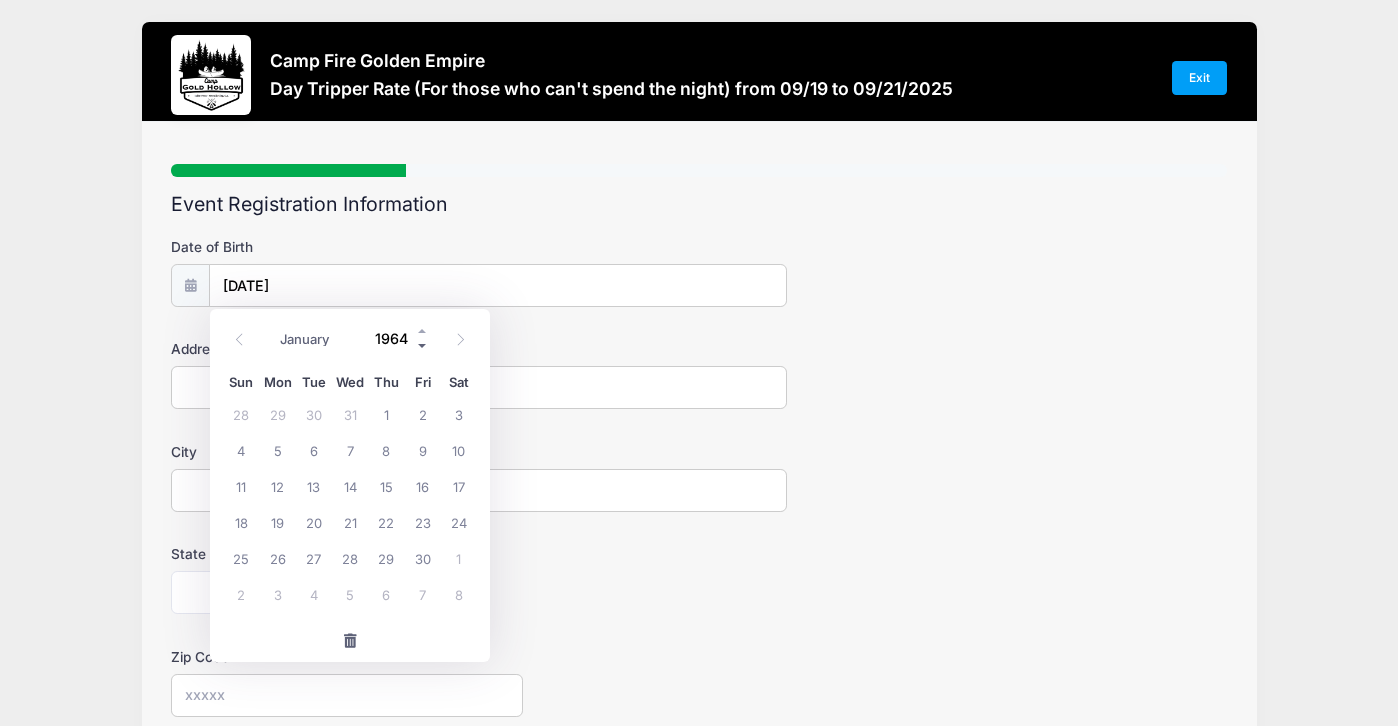 click at bounding box center [423, 345] 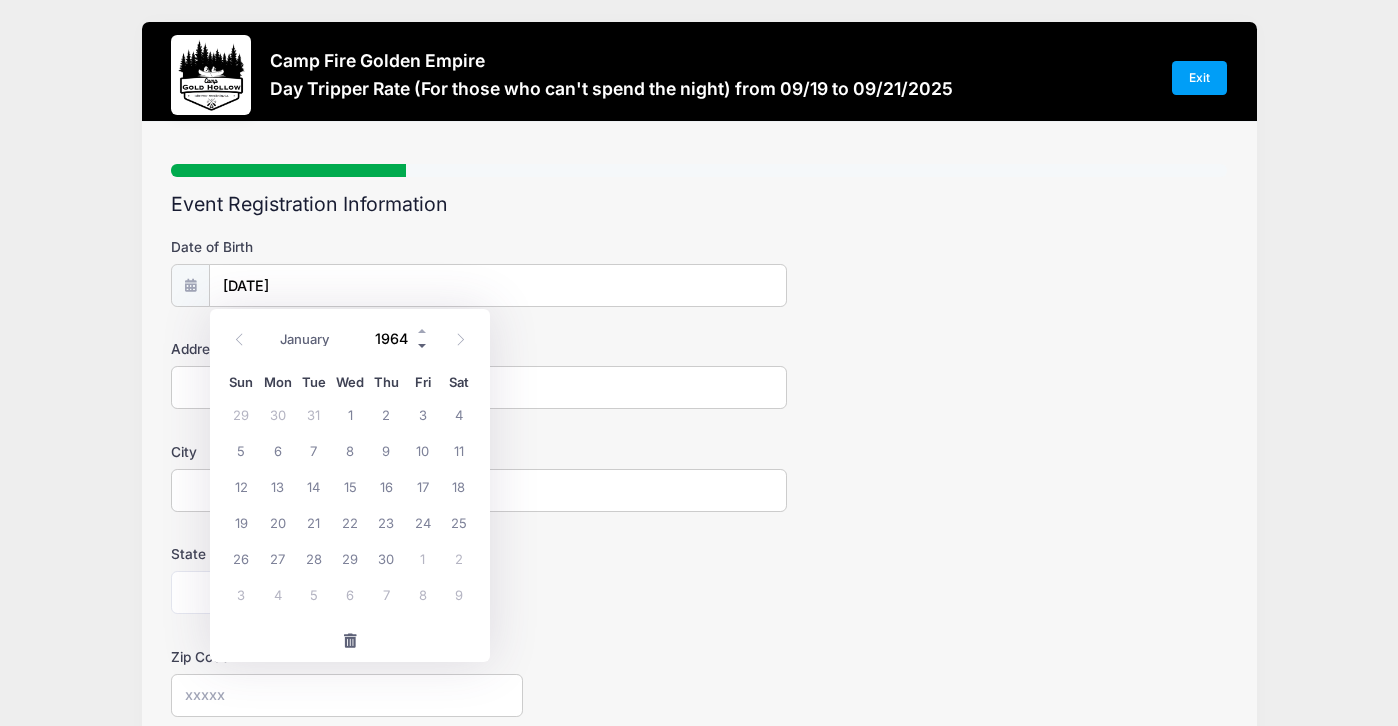 click at bounding box center [423, 345] 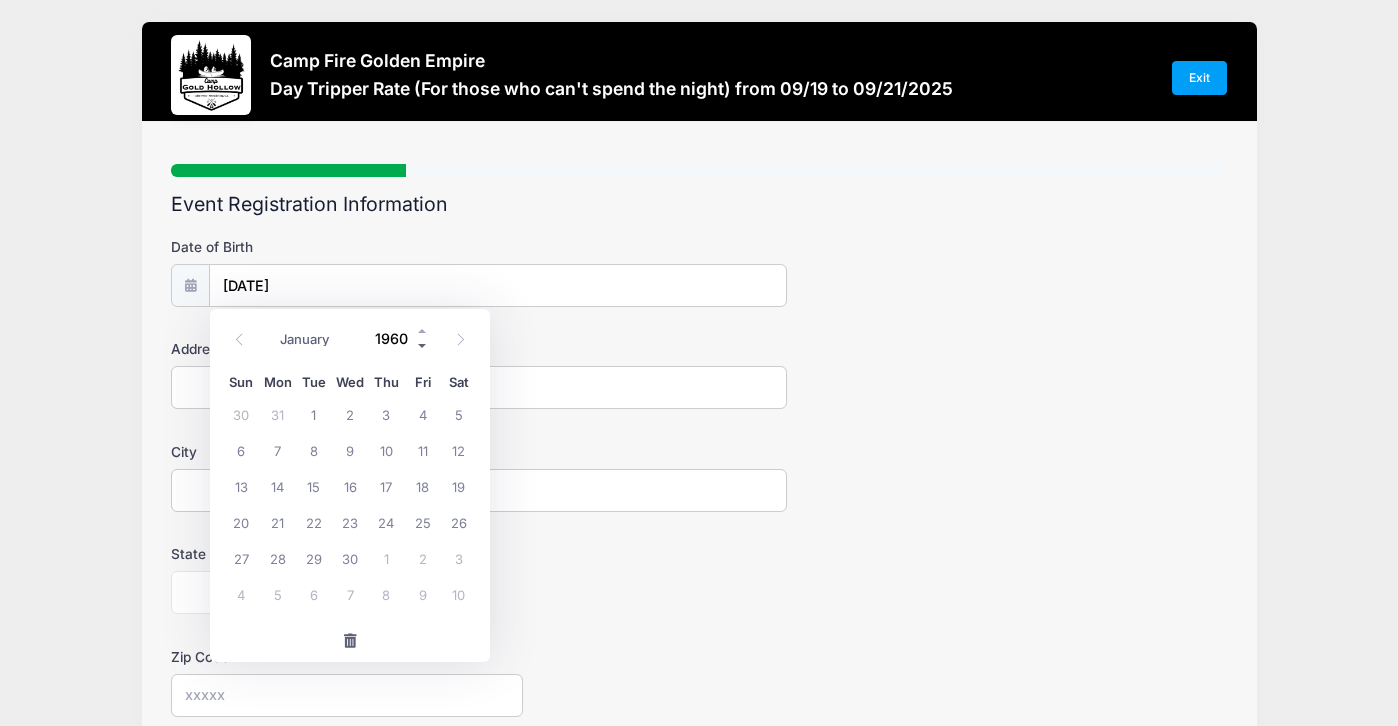 click at bounding box center (423, 345) 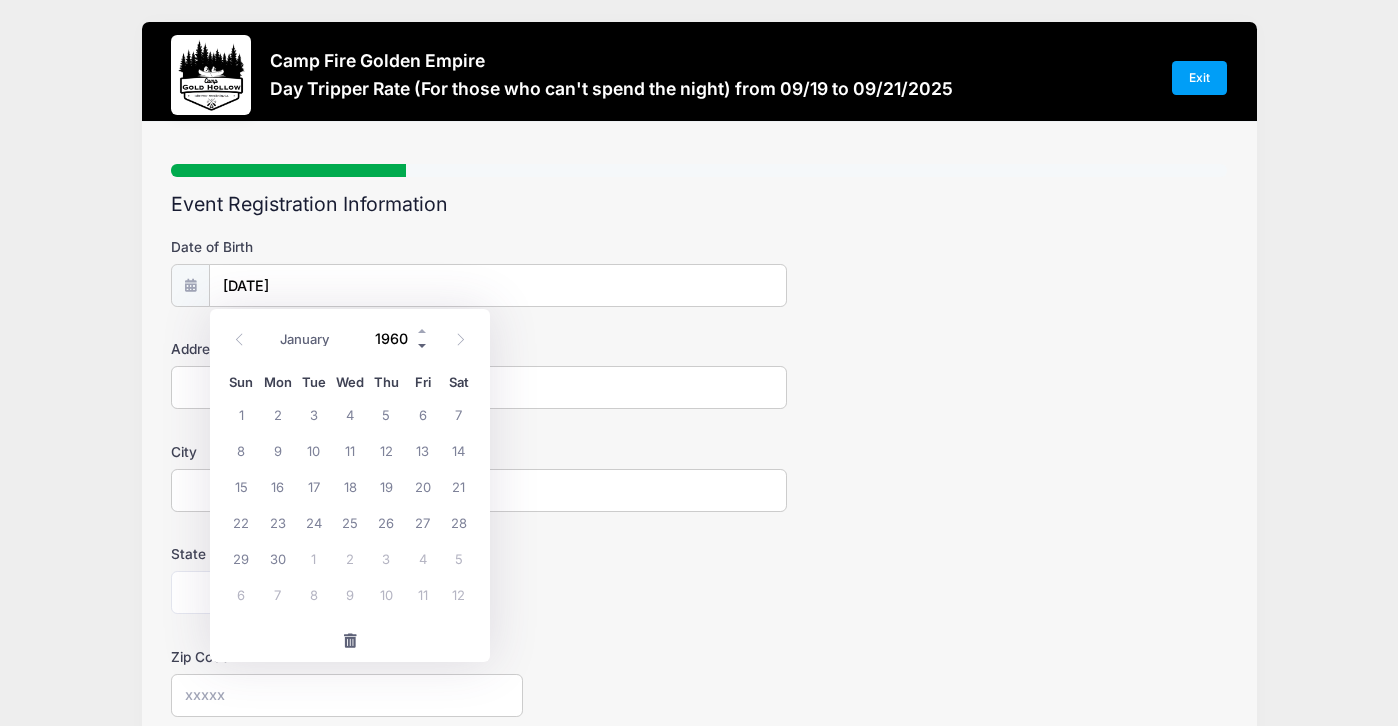 click at bounding box center (423, 345) 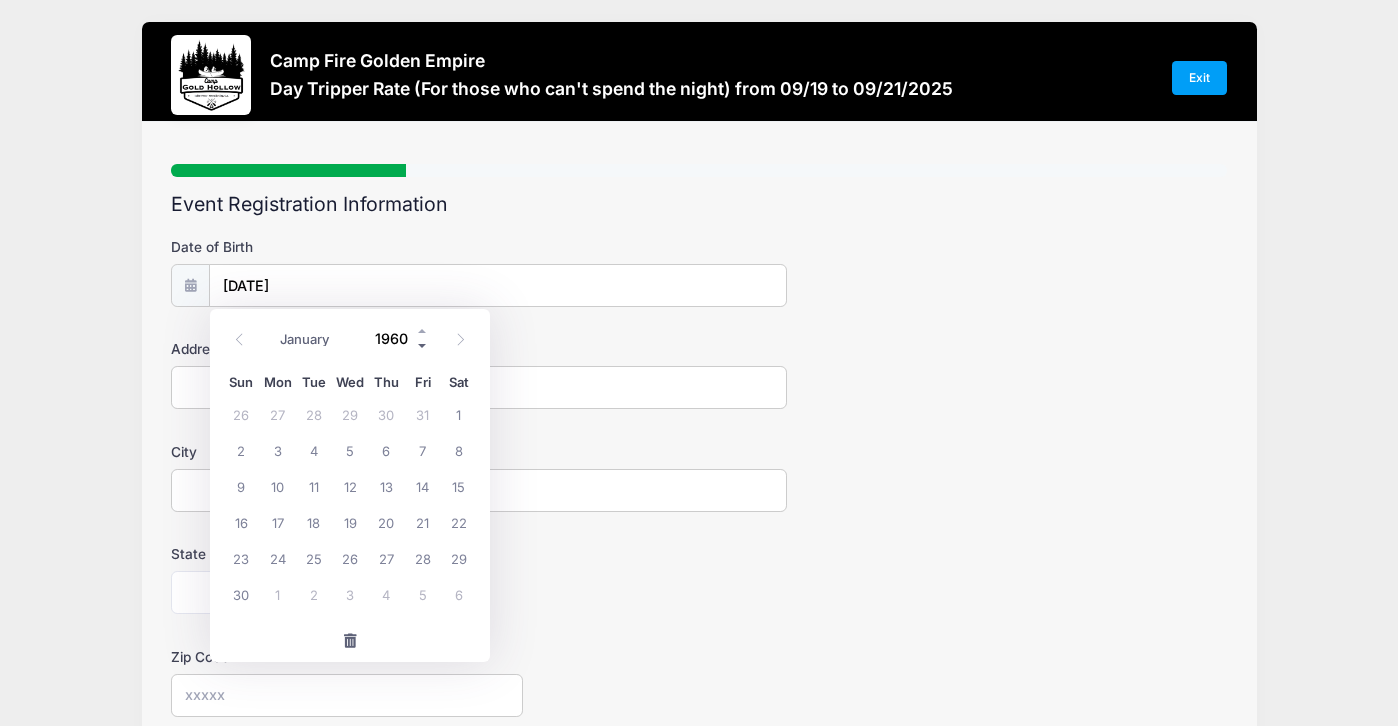 click at bounding box center [423, 345] 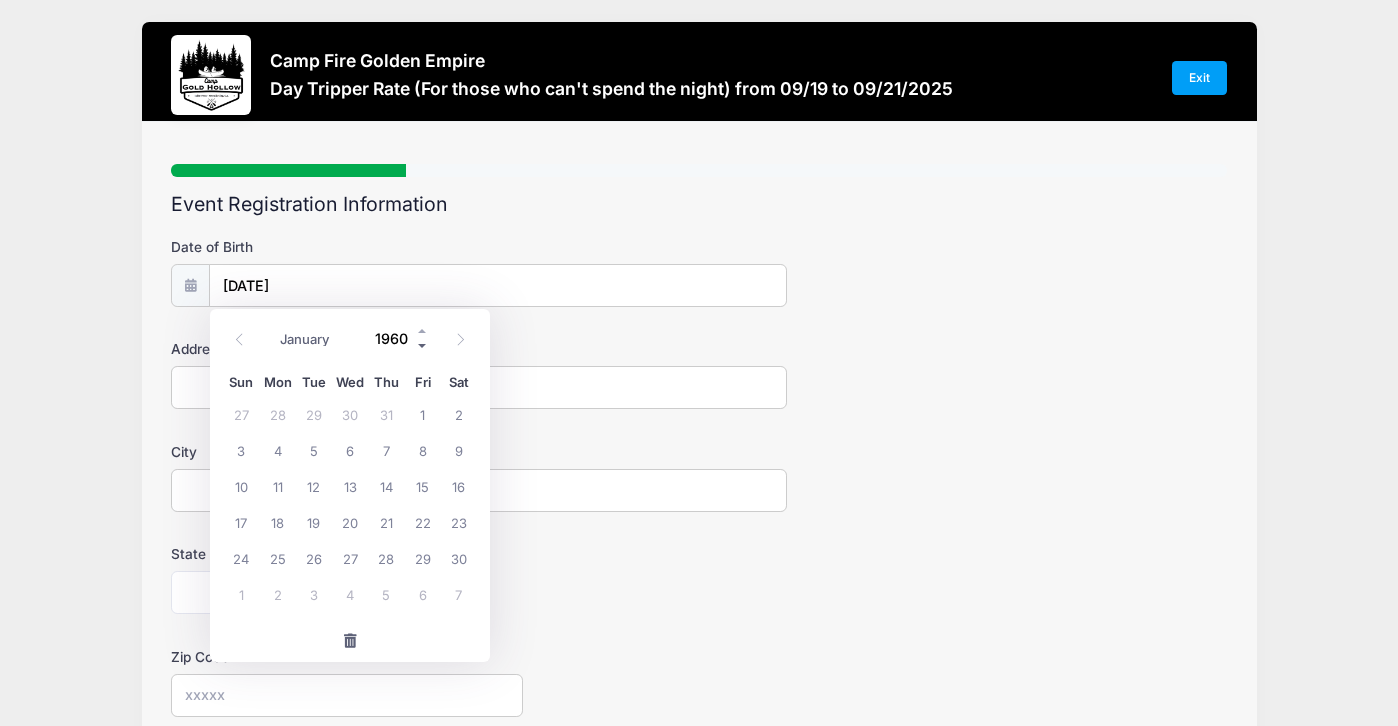 click at bounding box center (423, 345) 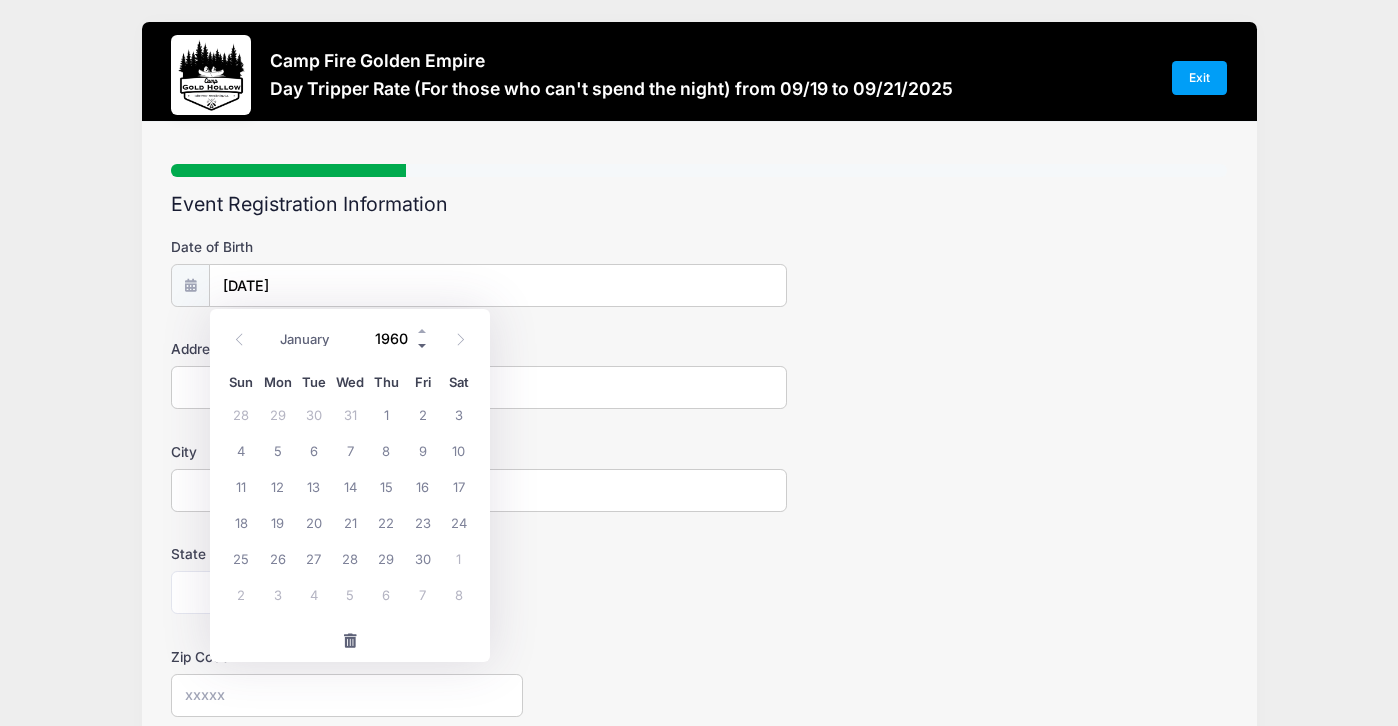click at bounding box center [423, 345] 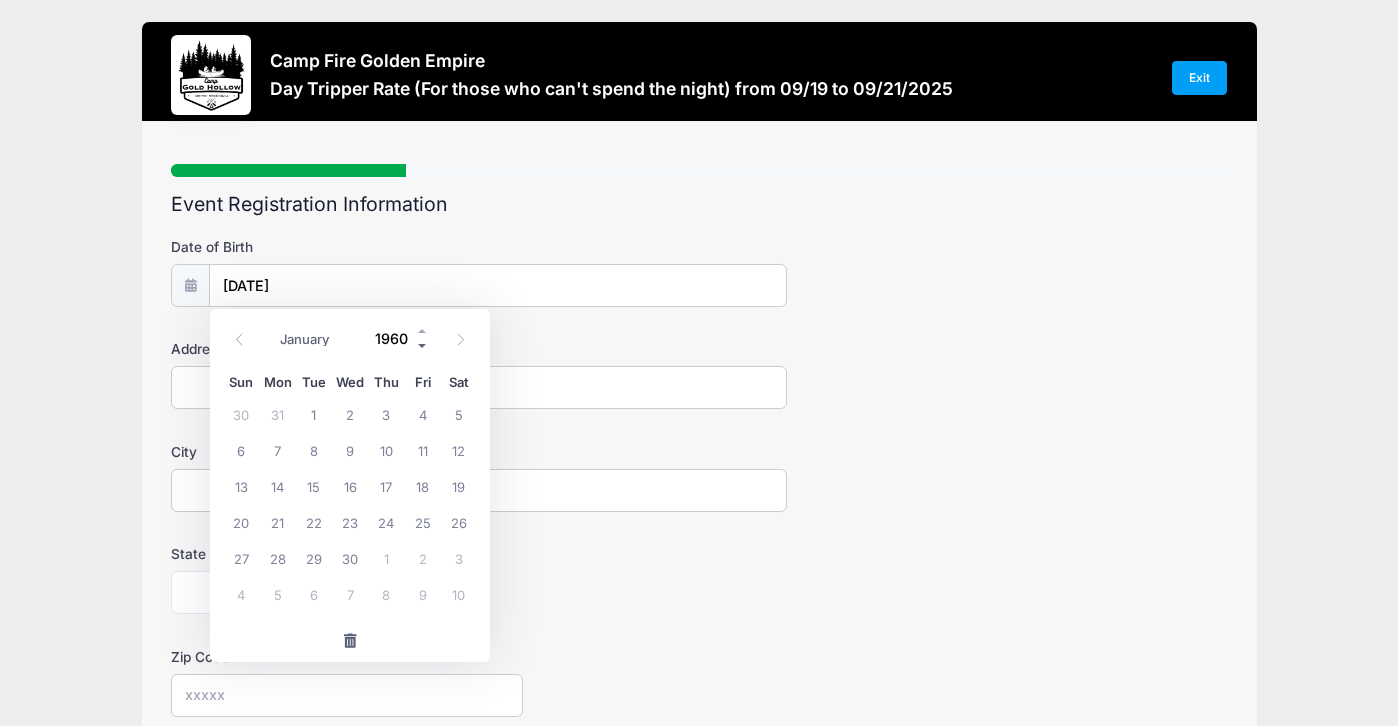 click at bounding box center (423, 345) 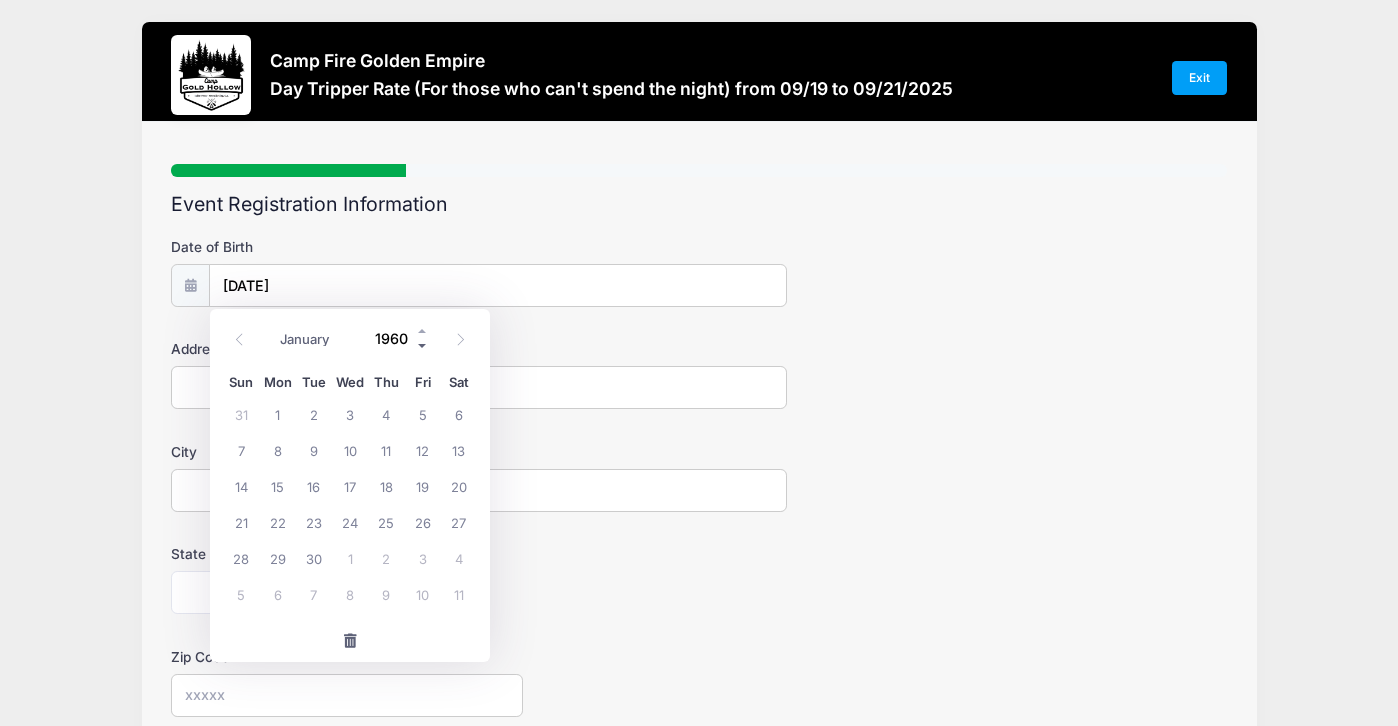 click at bounding box center [423, 345] 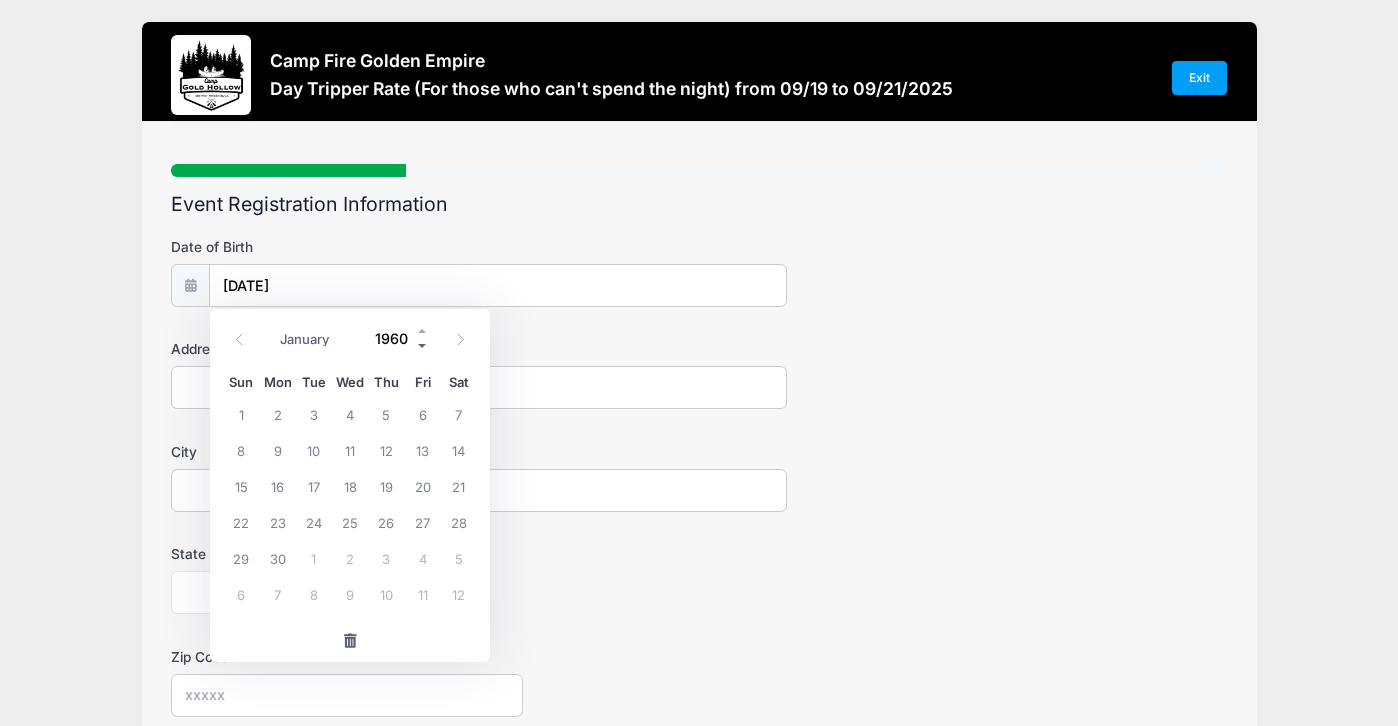 click at bounding box center (423, 345) 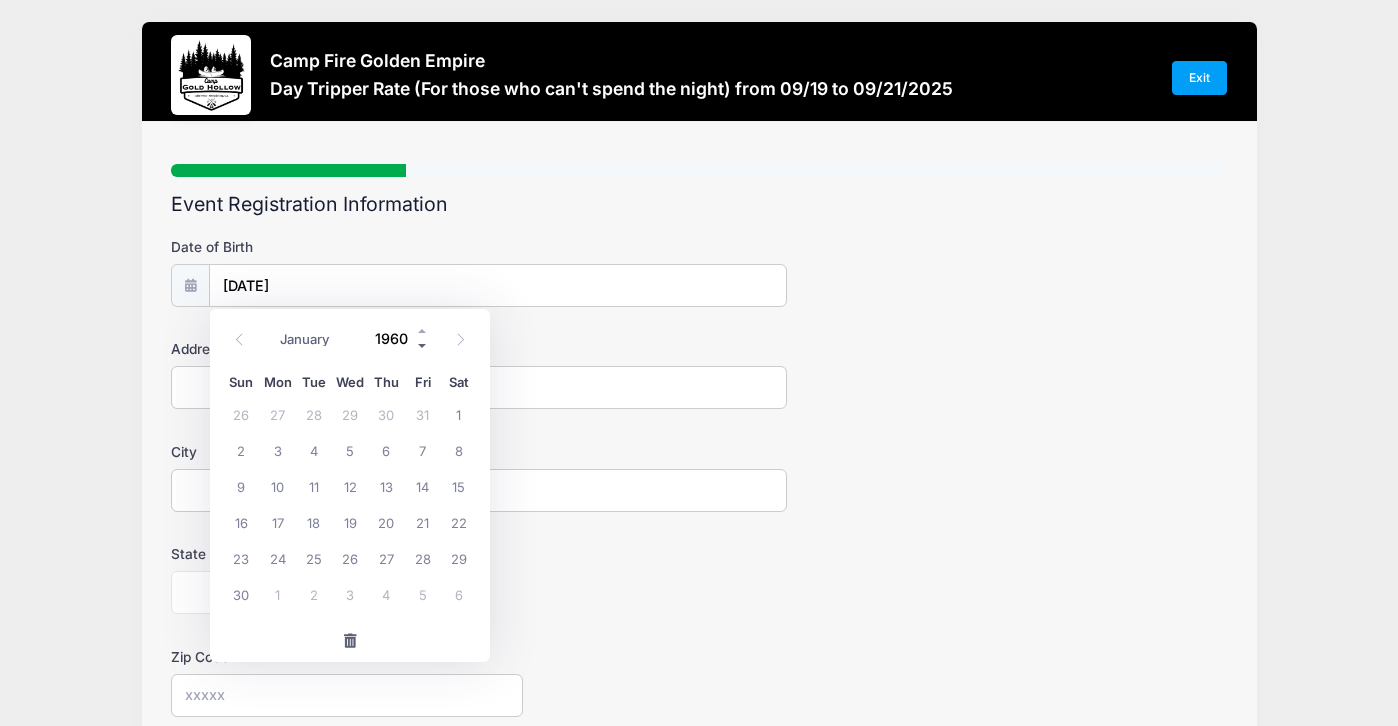 click at bounding box center (423, 345) 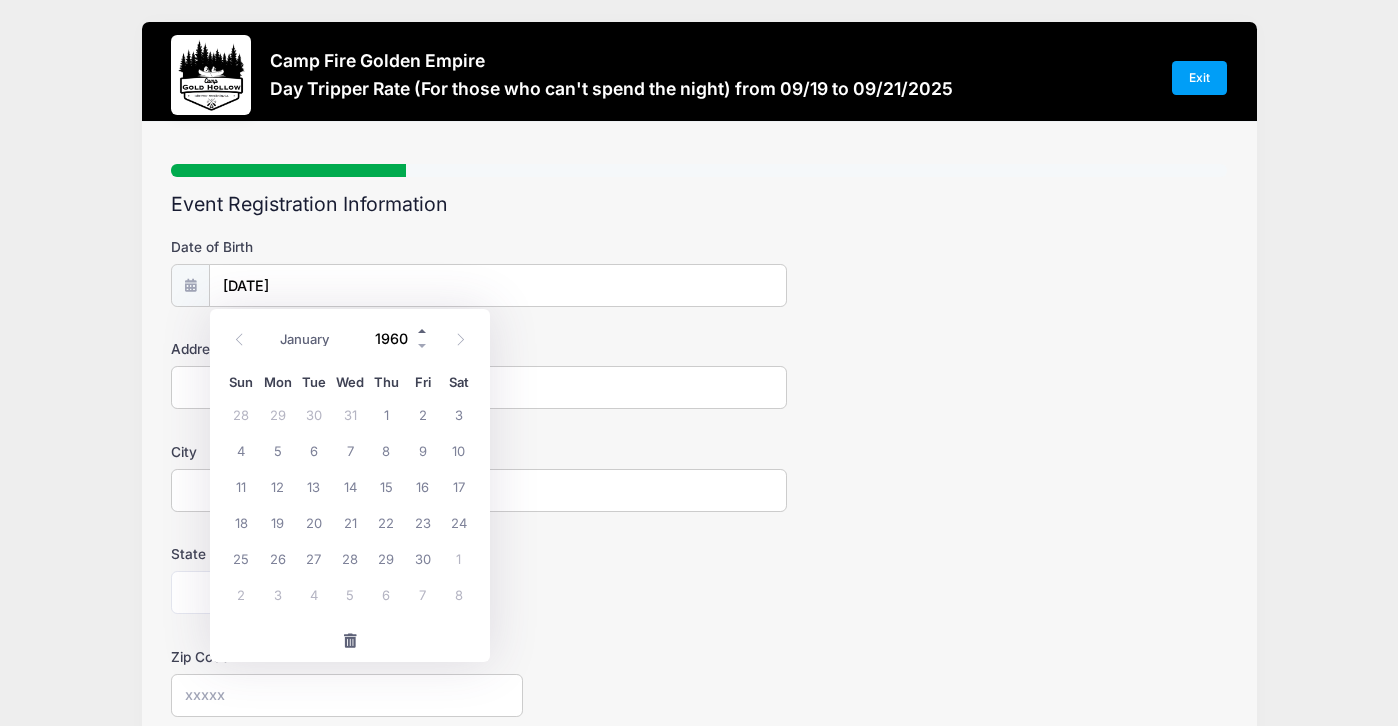 click at bounding box center (423, 330) 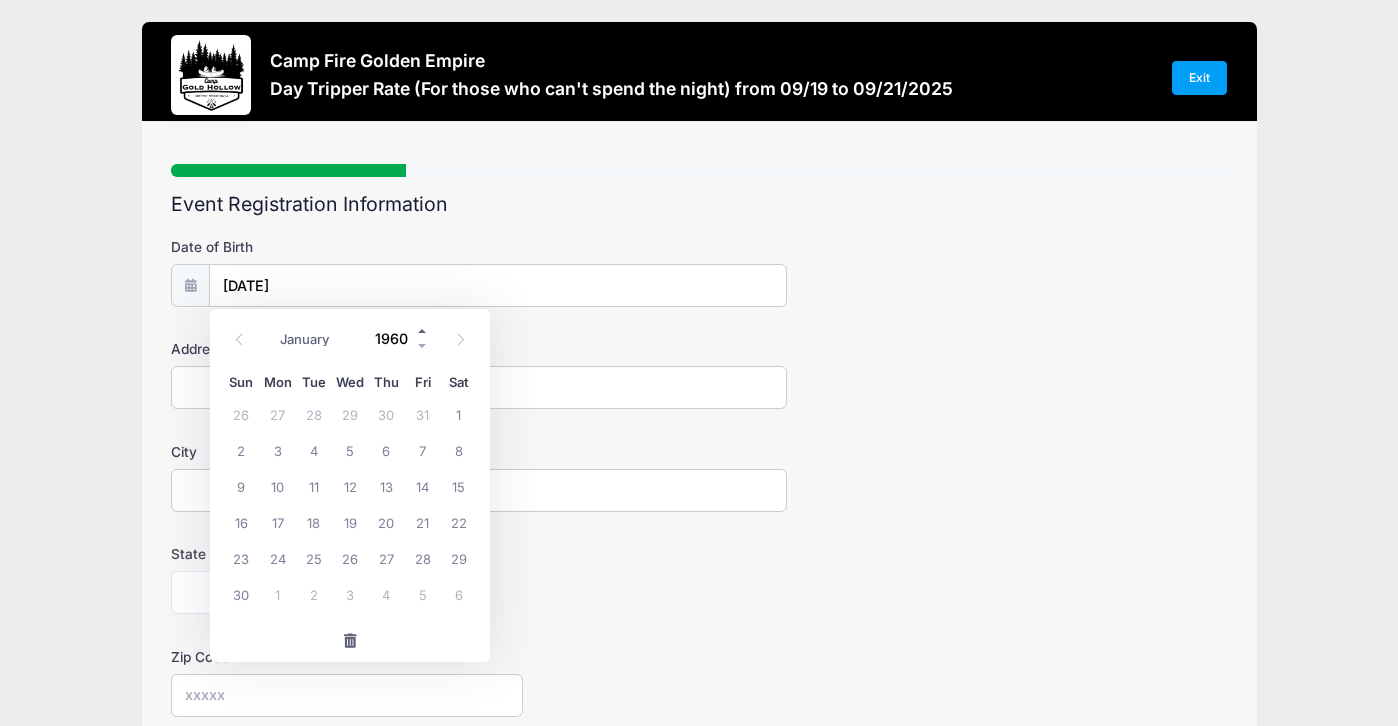 click at bounding box center (423, 330) 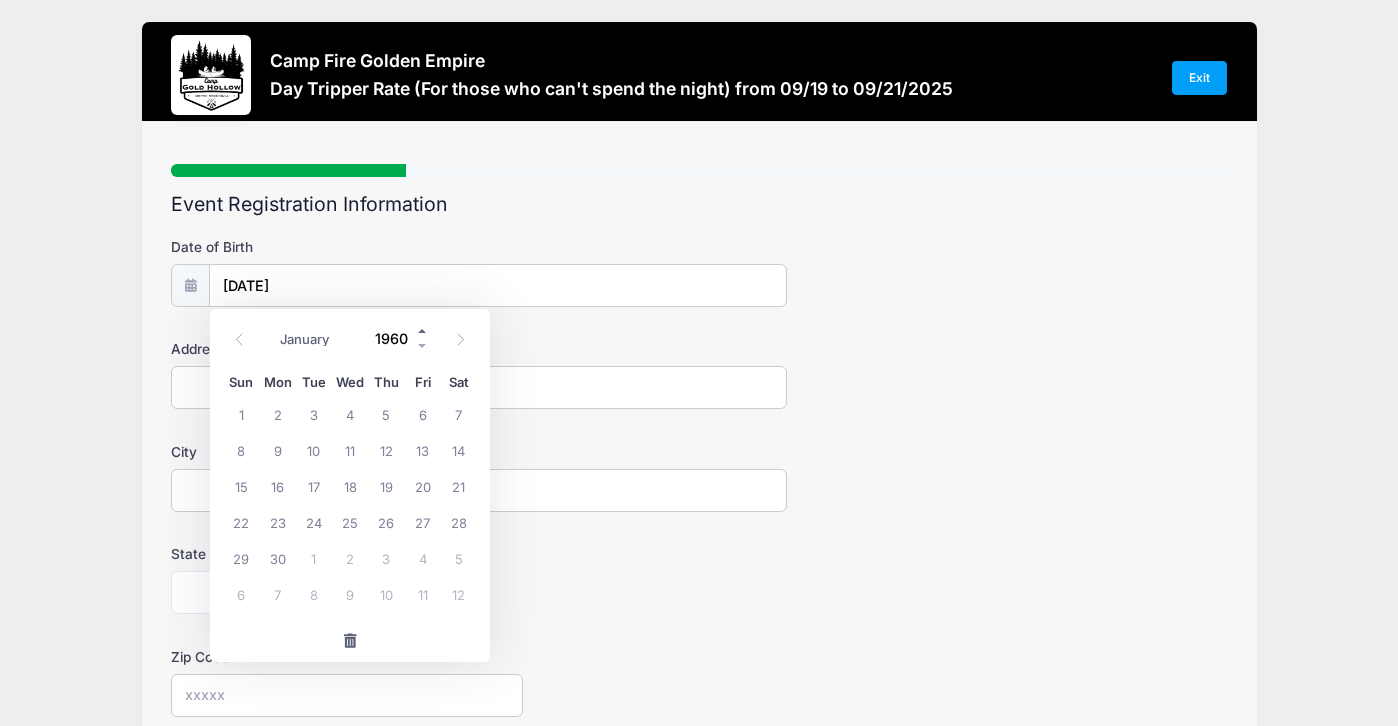 click at bounding box center [423, 330] 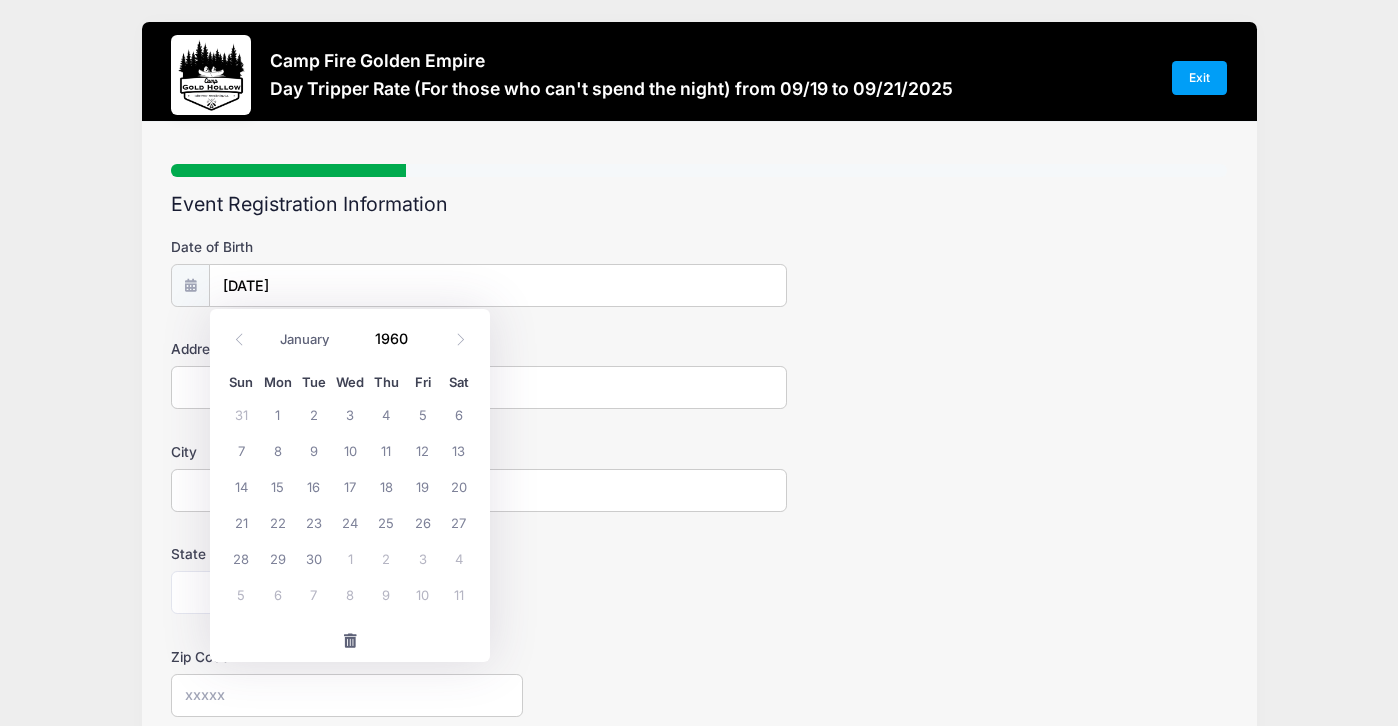 click on "Address" at bounding box center [479, 387] 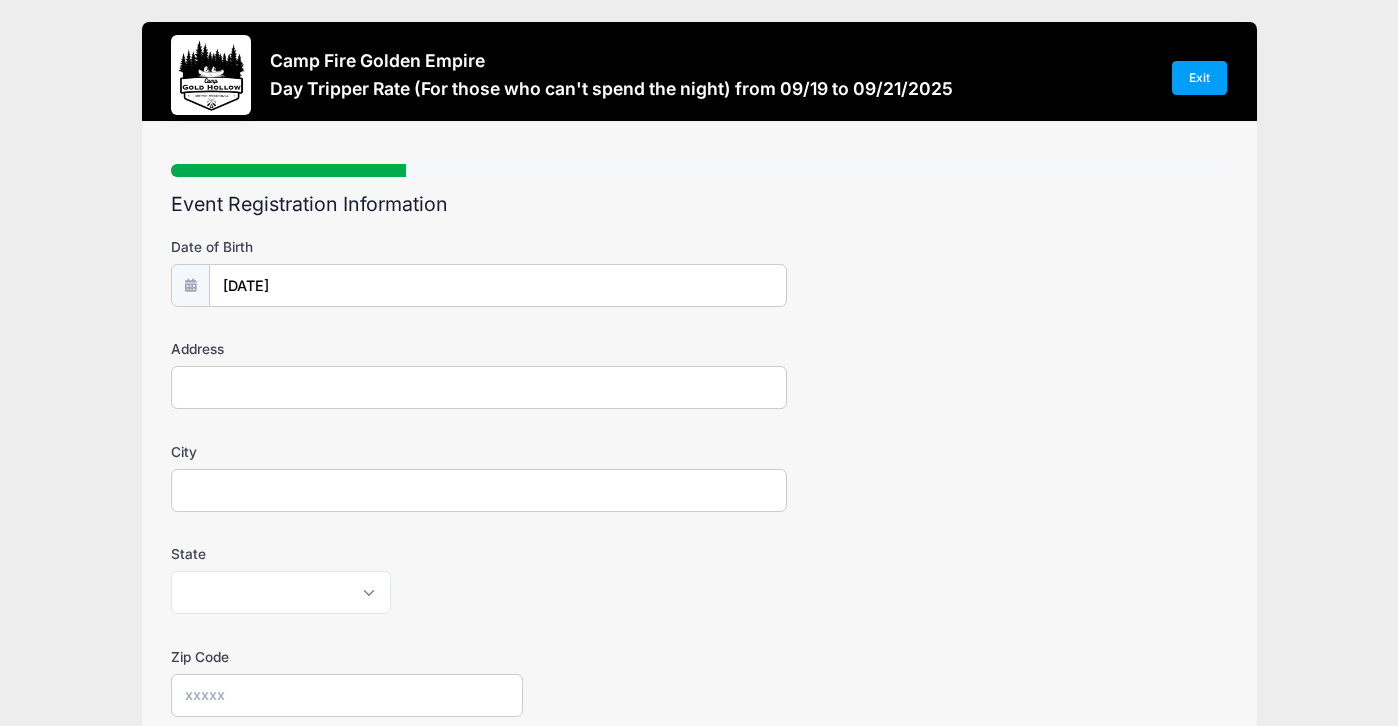 type on "[NUMBER] [STREET]" 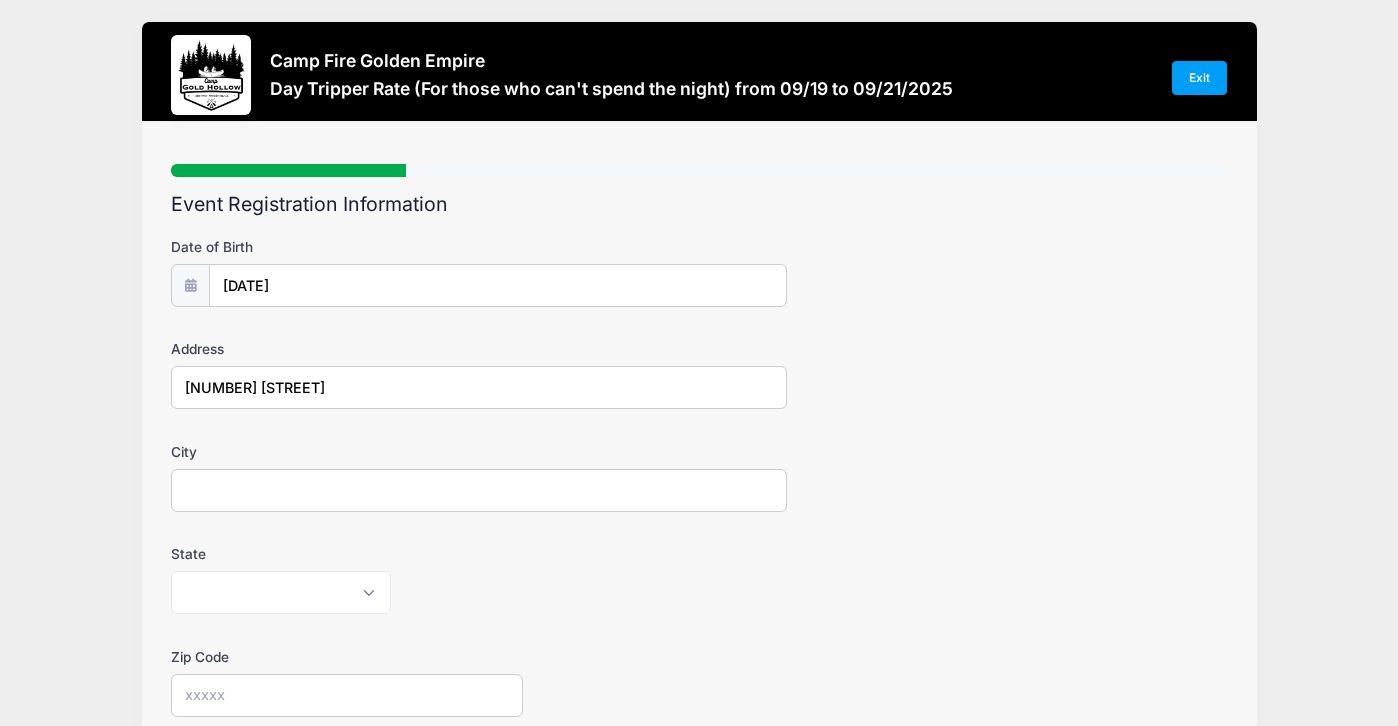 type on "San Bruno" 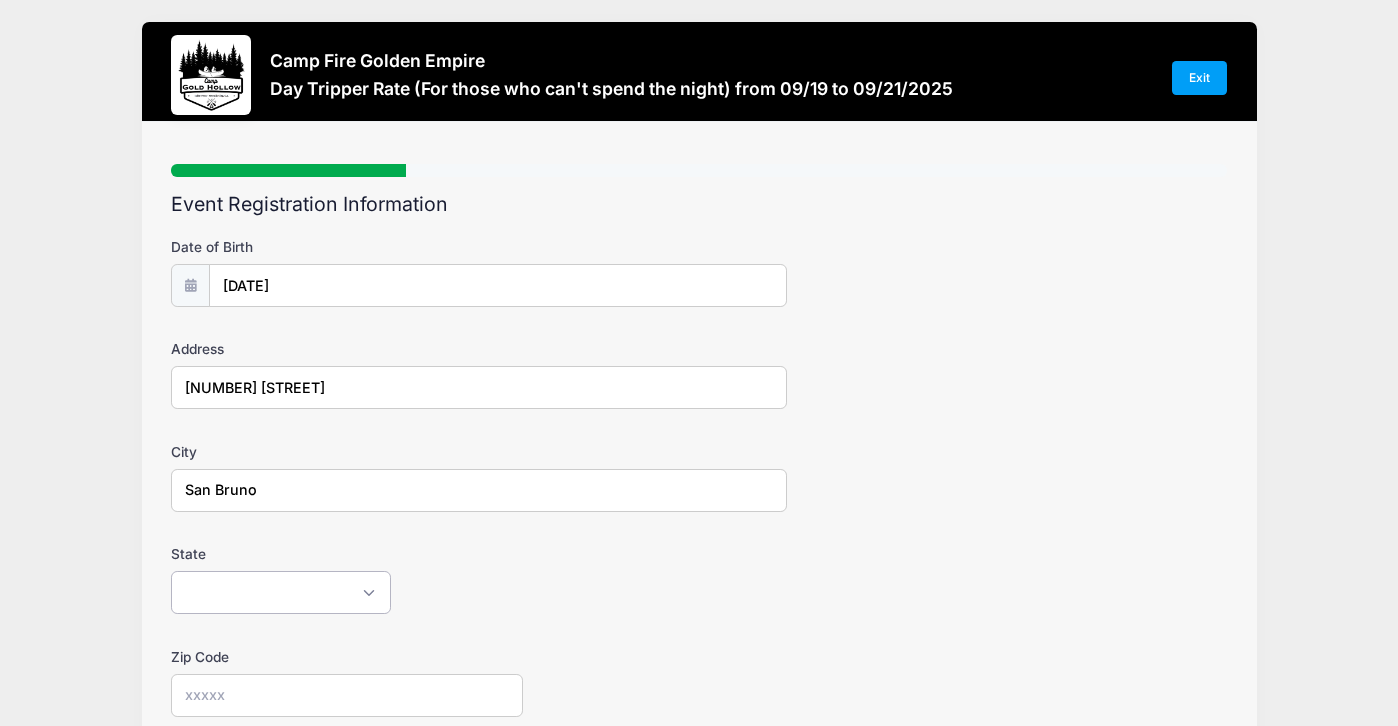 select on "CA" 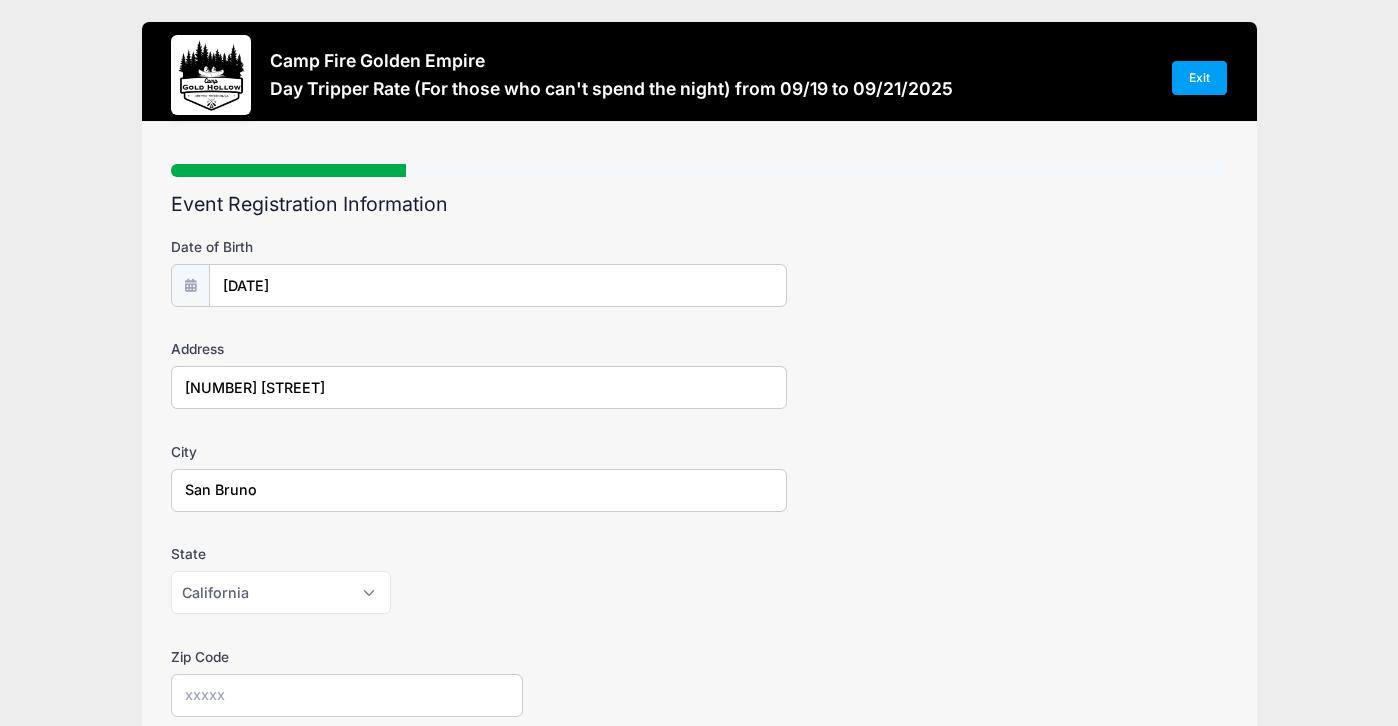 type on "[ZIP]" 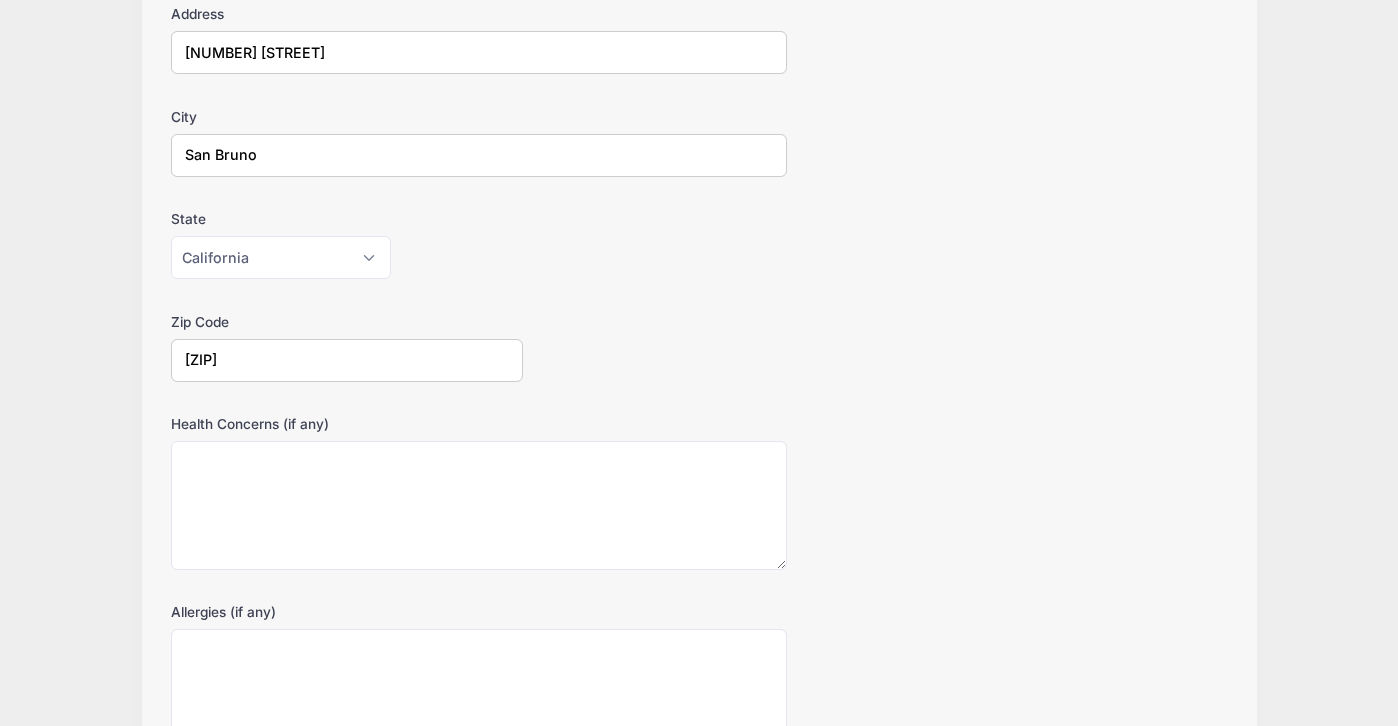 scroll, scrollTop: 344, scrollLeft: 0, axis: vertical 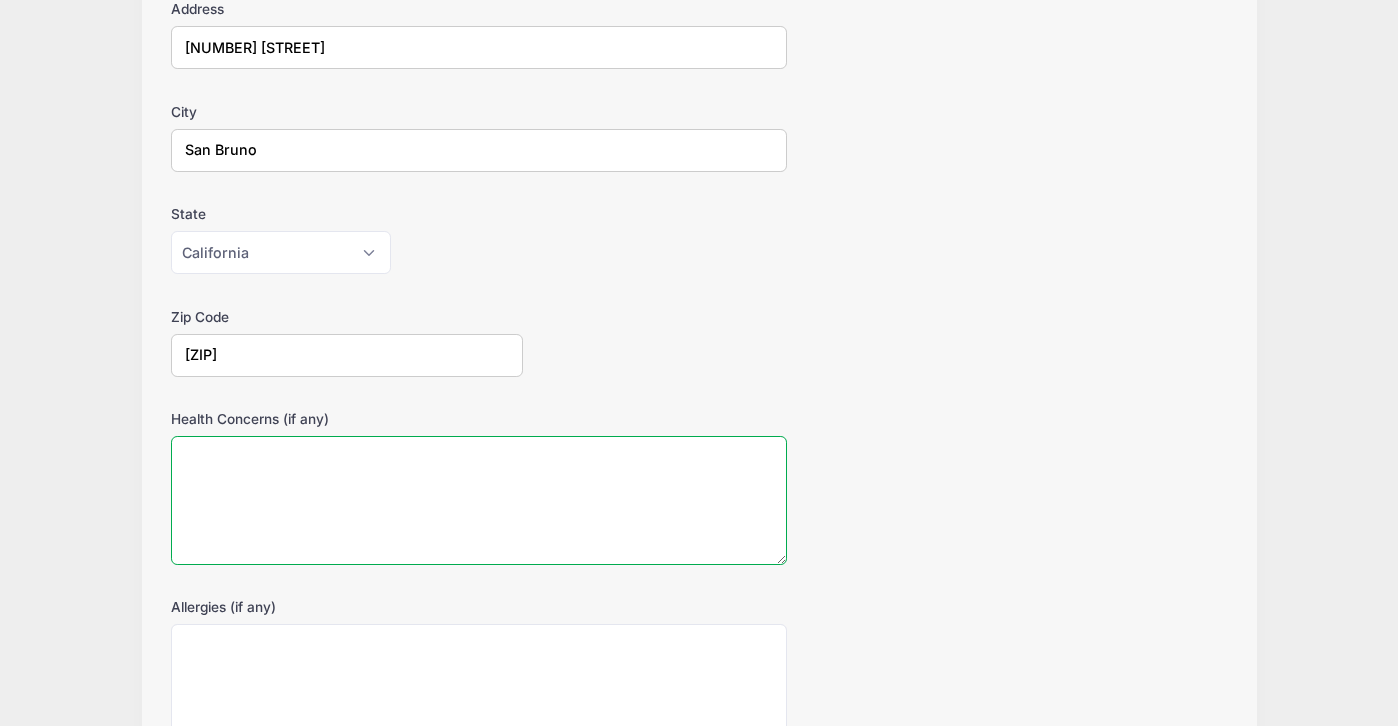 click on "Health Concerns (if any)" at bounding box center (479, 500) 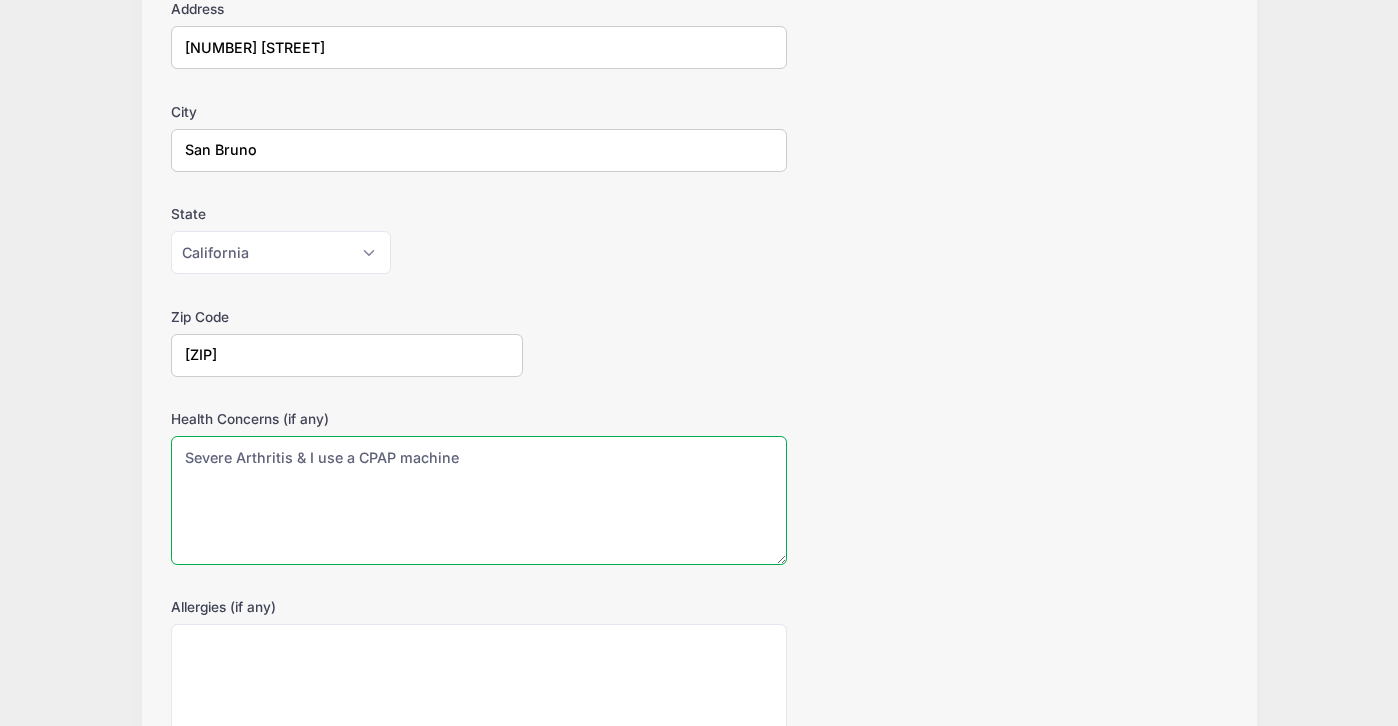 drag, startPoint x: 296, startPoint y: 457, endPoint x: 480, endPoint y: 458, distance: 184.00272 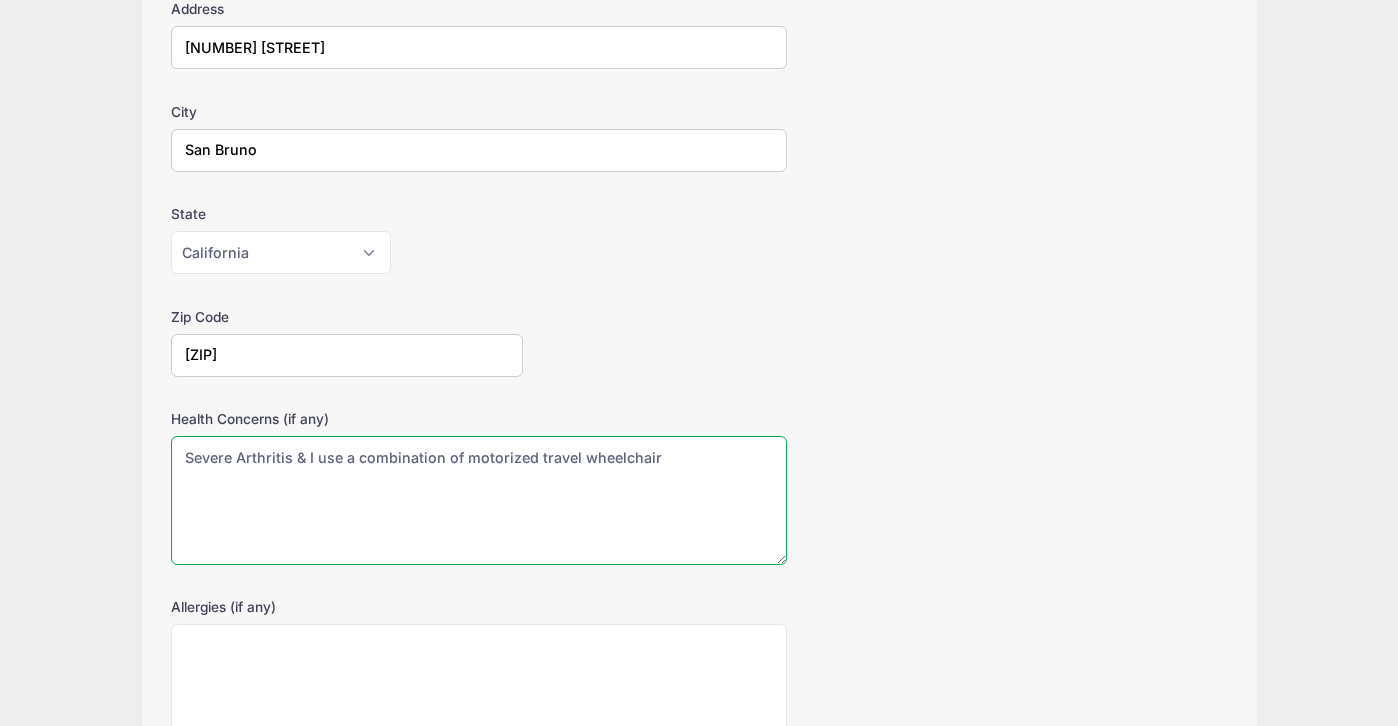 click on "Severe Arthritis & I use a combination of motorized travel wheelchair" at bounding box center [479, 500] 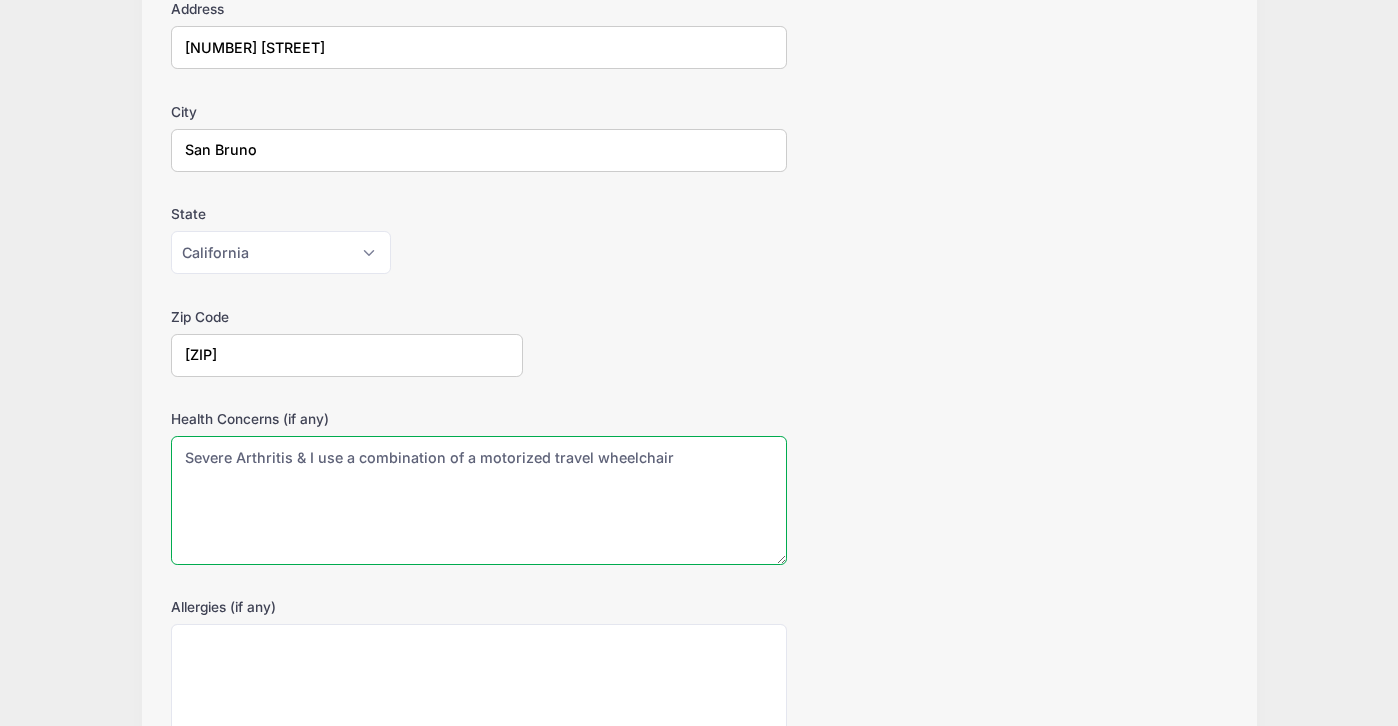 click on "Severe Arthritis & I use a combination of a motorized travel wheelchair" at bounding box center [479, 500] 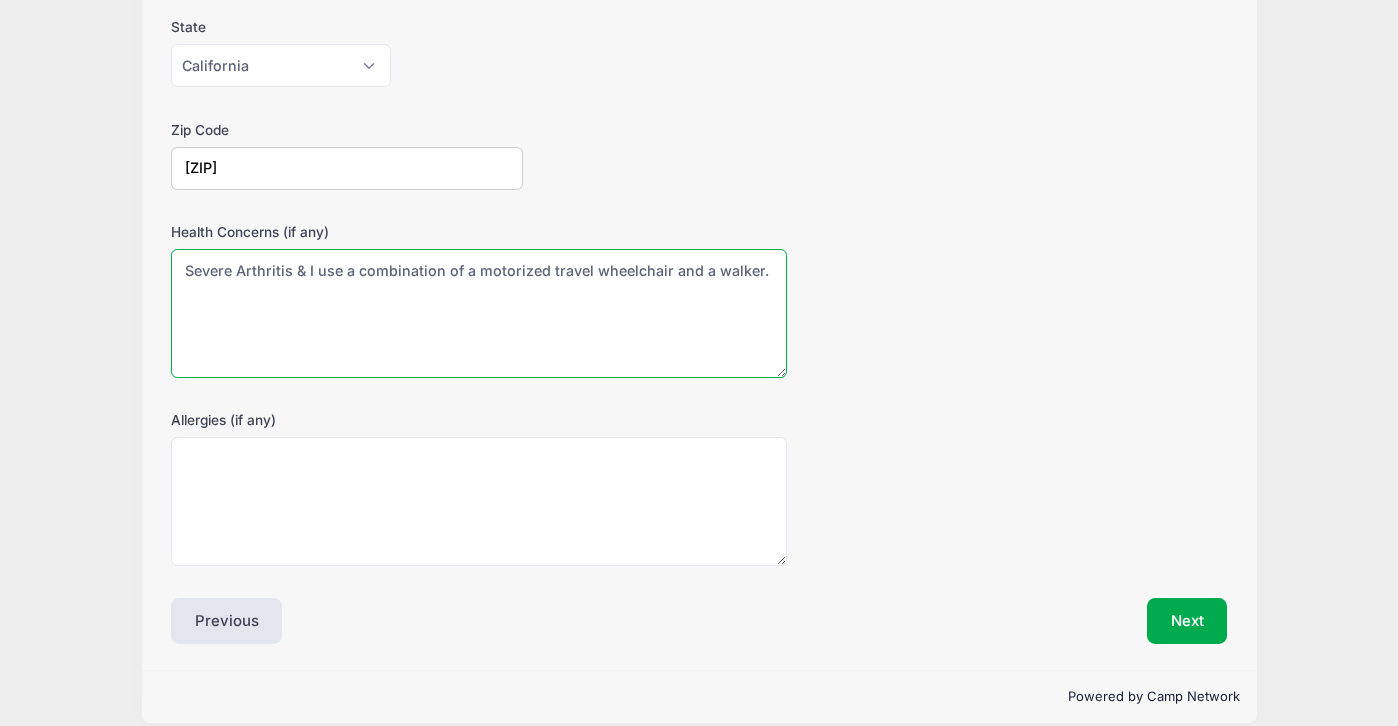 scroll, scrollTop: 553, scrollLeft: 0, axis: vertical 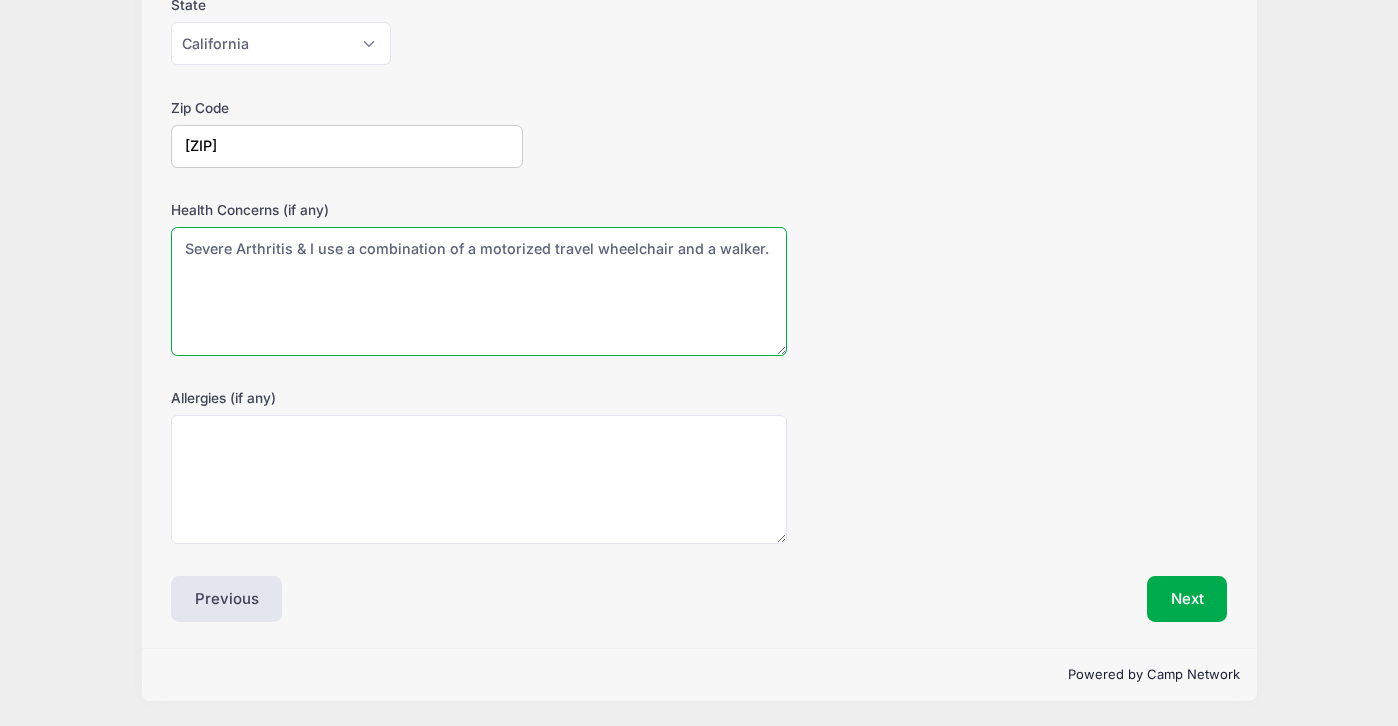 type on "Severe Arthritis & I use a combination of a motorized travel wheelchair and a walker." 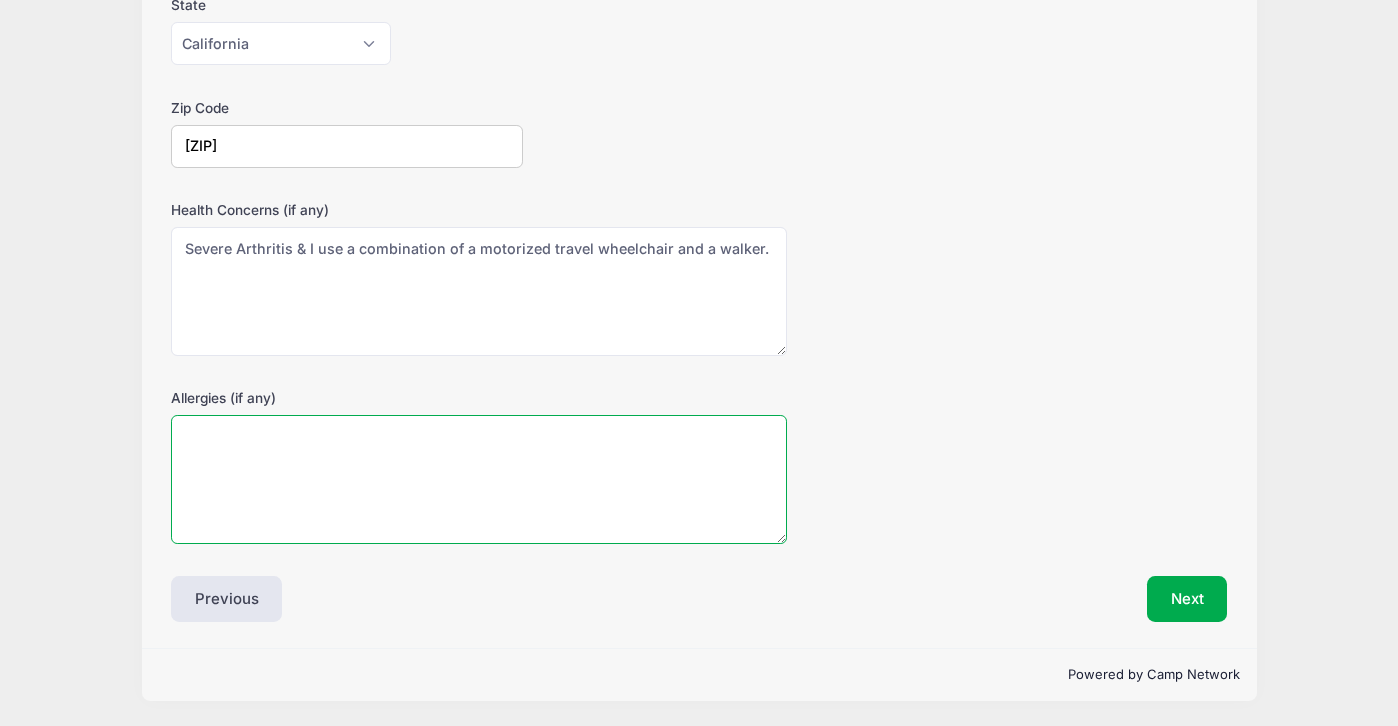 click on "Allergies (if any)" at bounding box center (479, 479) 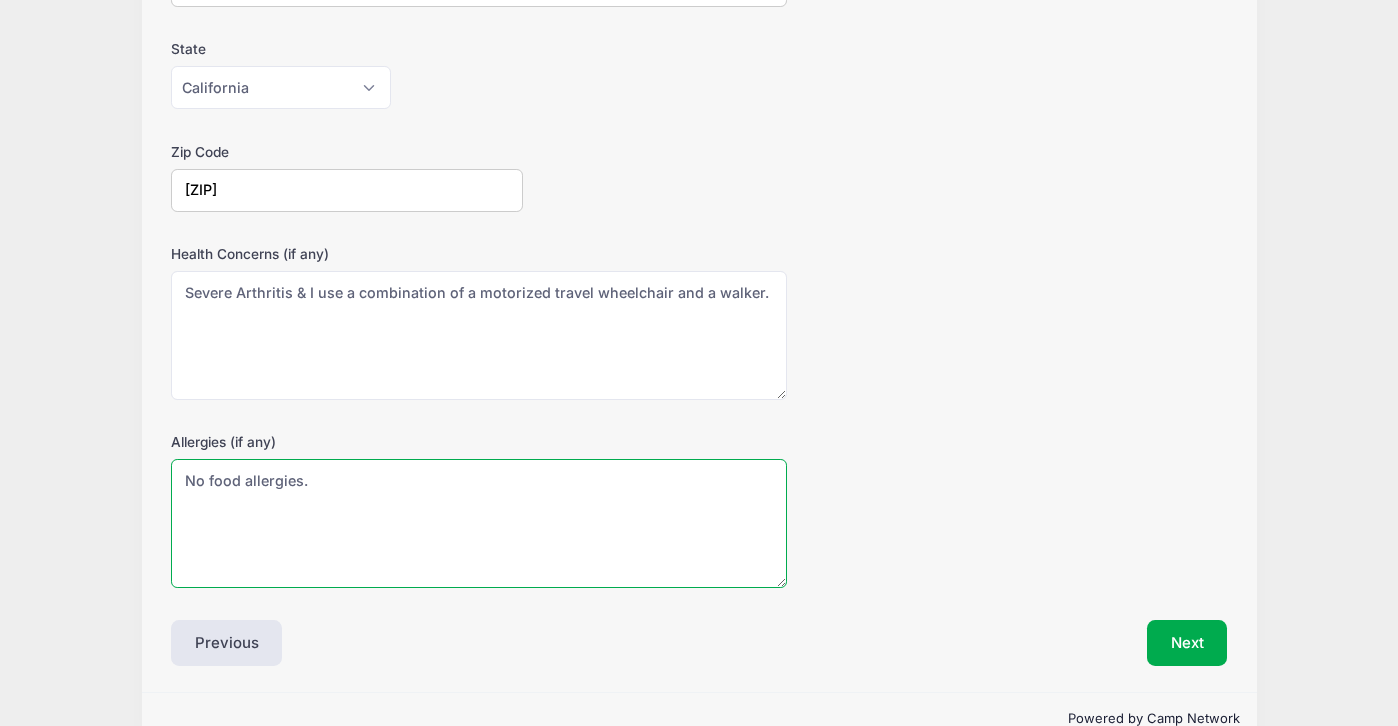 scroll, scrollTop: 553, scrollLeft: 0, axis: vertical 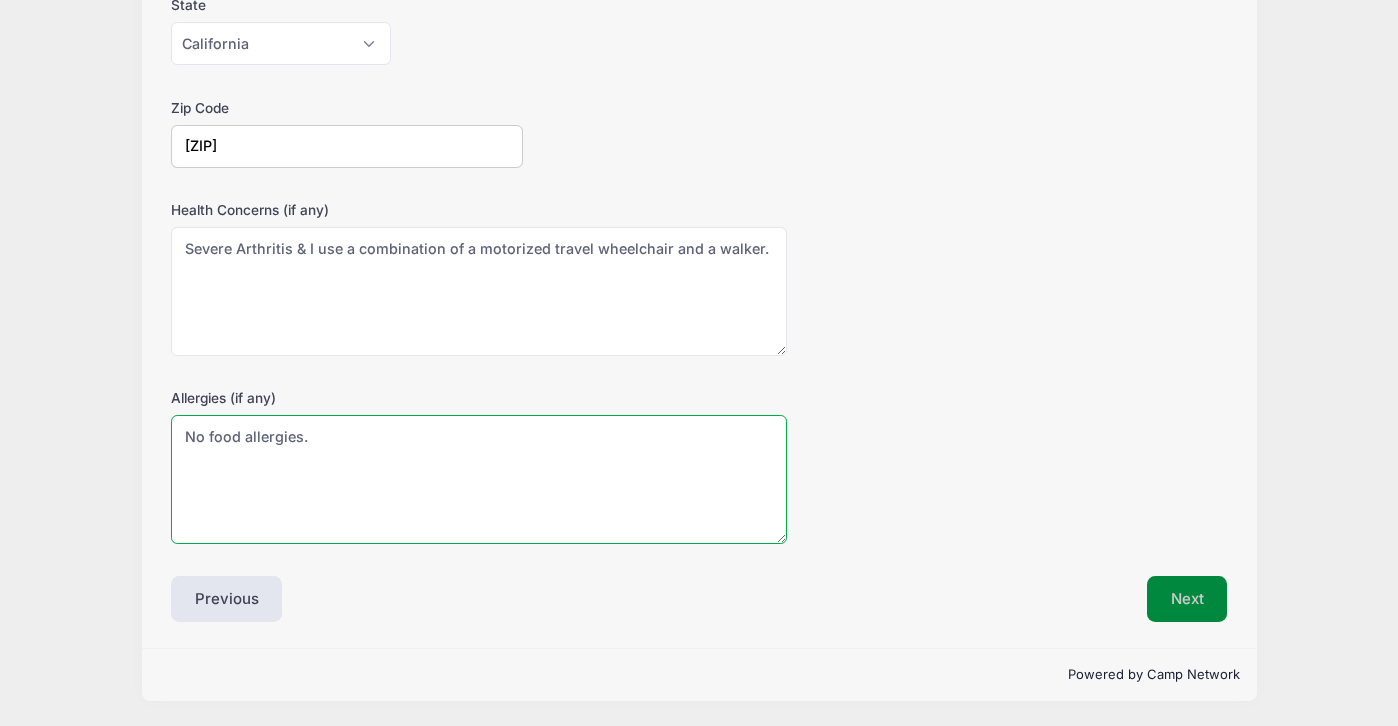 type on "No food allergies." 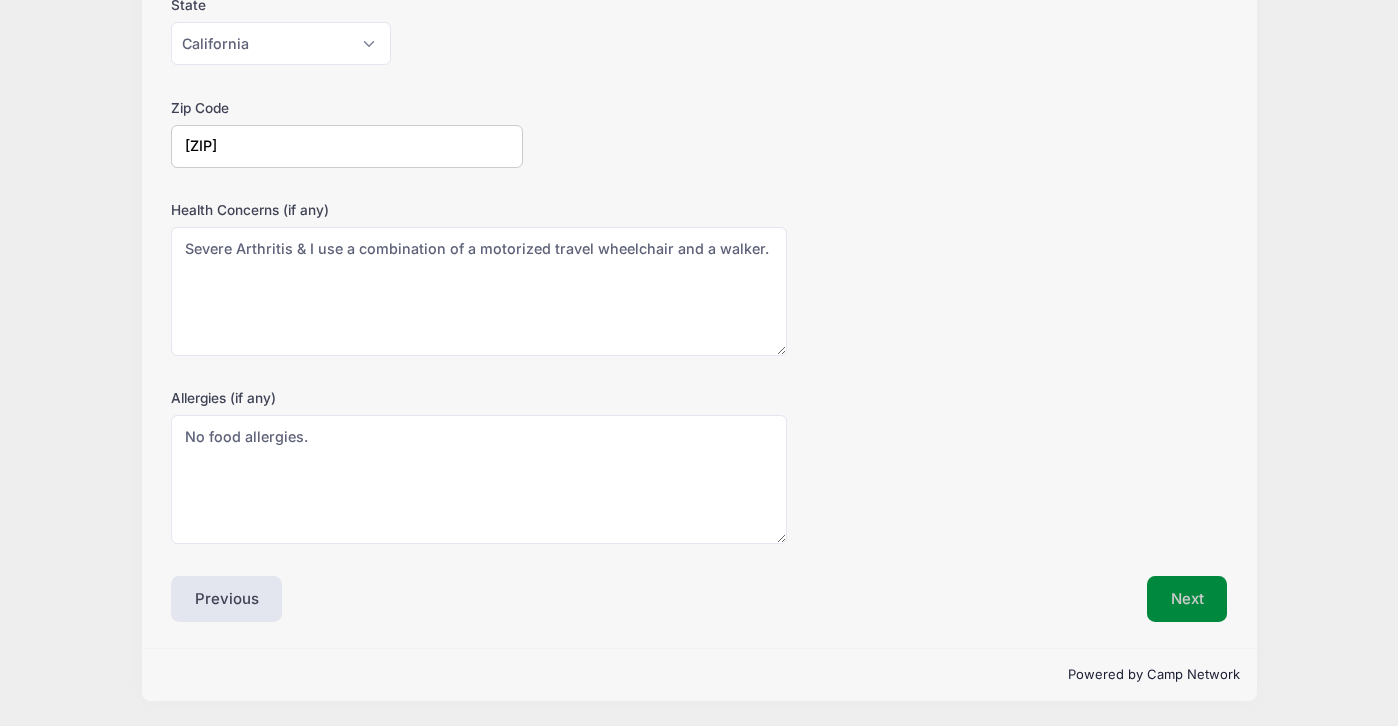 click on "Next" at bounding box center (1187, 599) 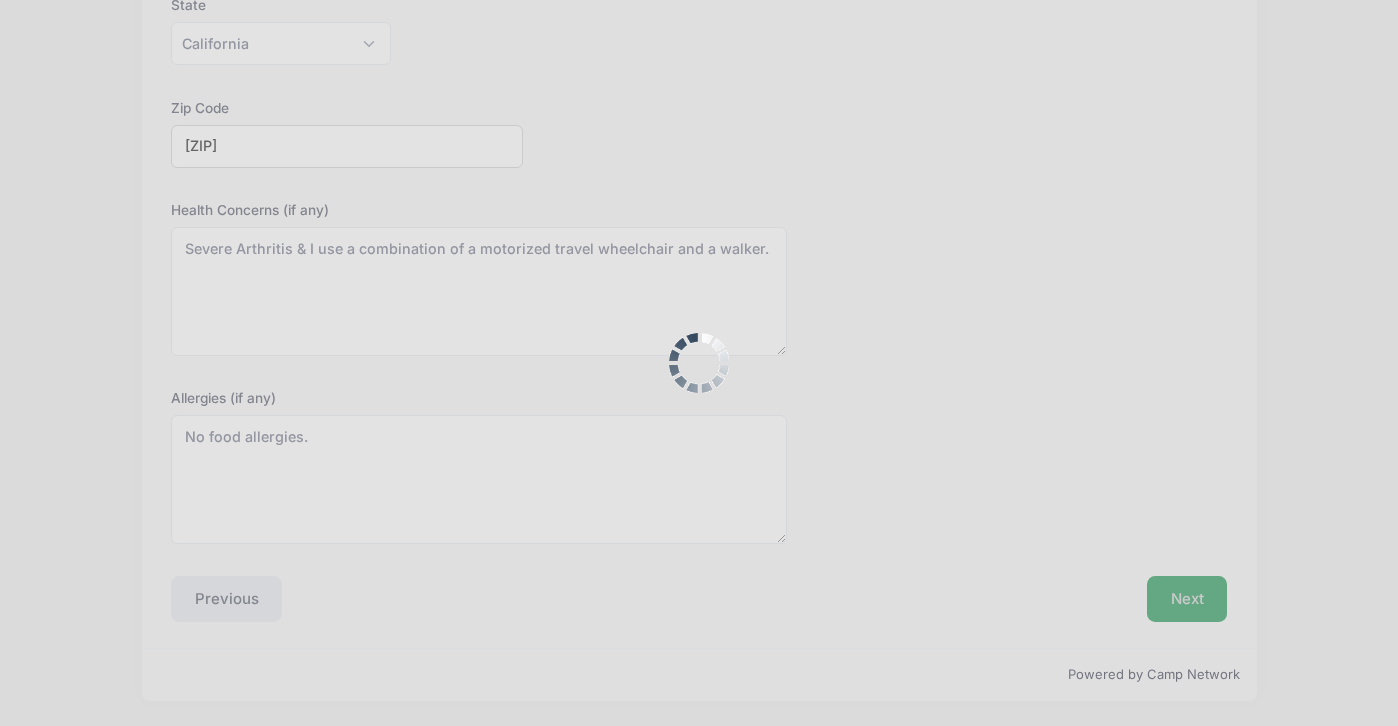 scroll, scrollTop: 0, scrollLeft: 0, axis: both 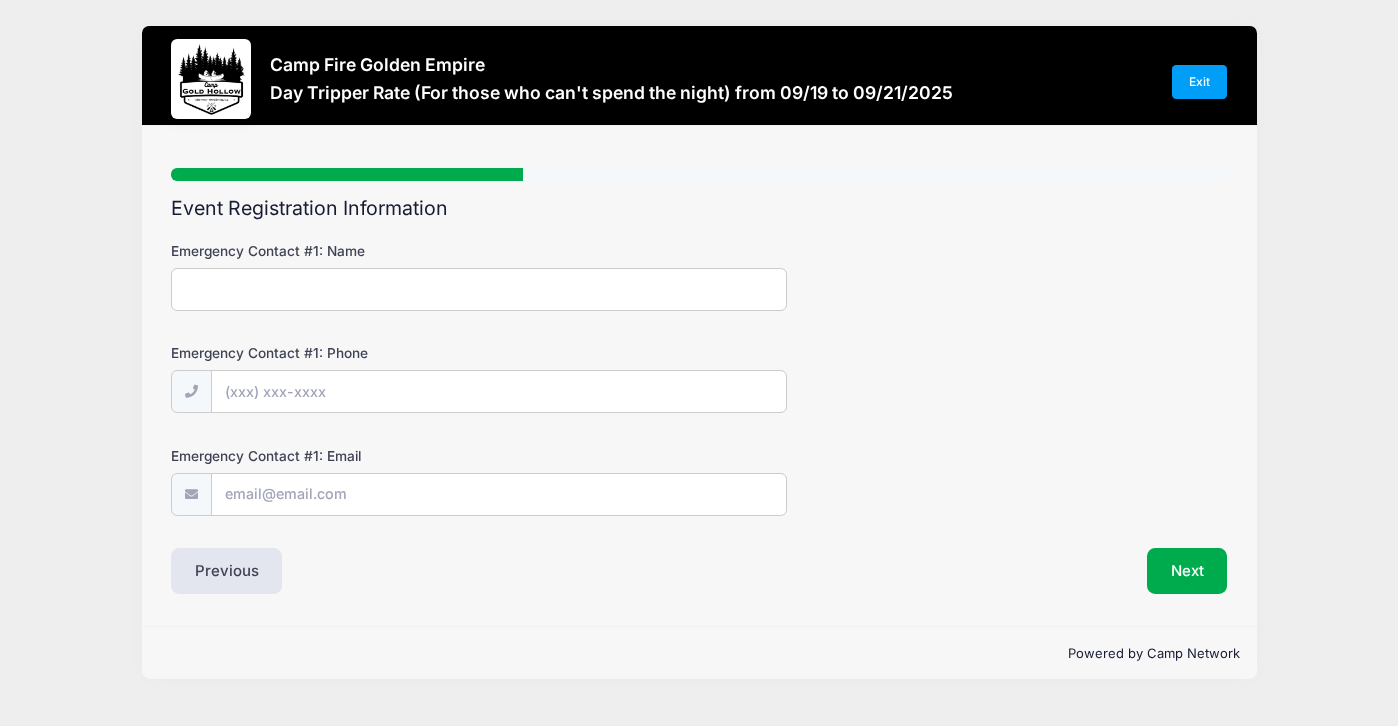 click on "Emergency Contact #1: Name" at bounding box center (479, 289) 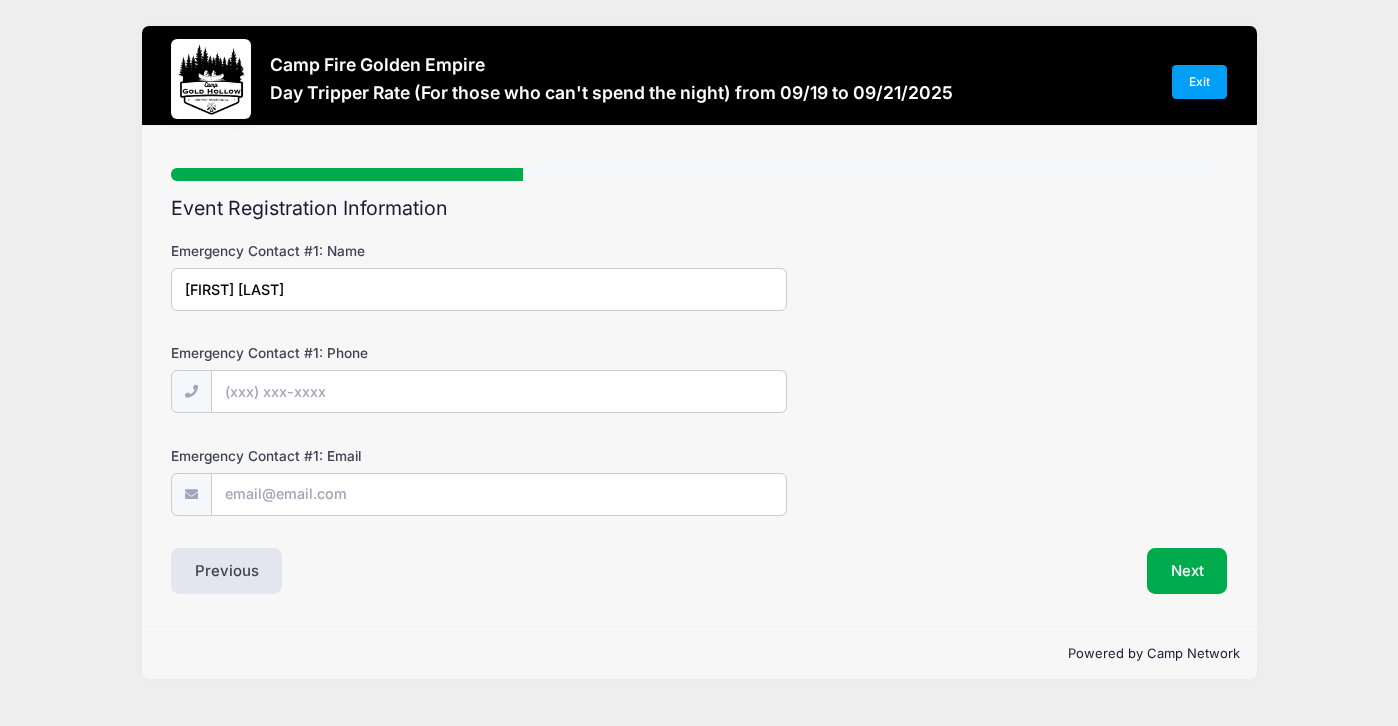 type on "[FIRST] [LAST]" 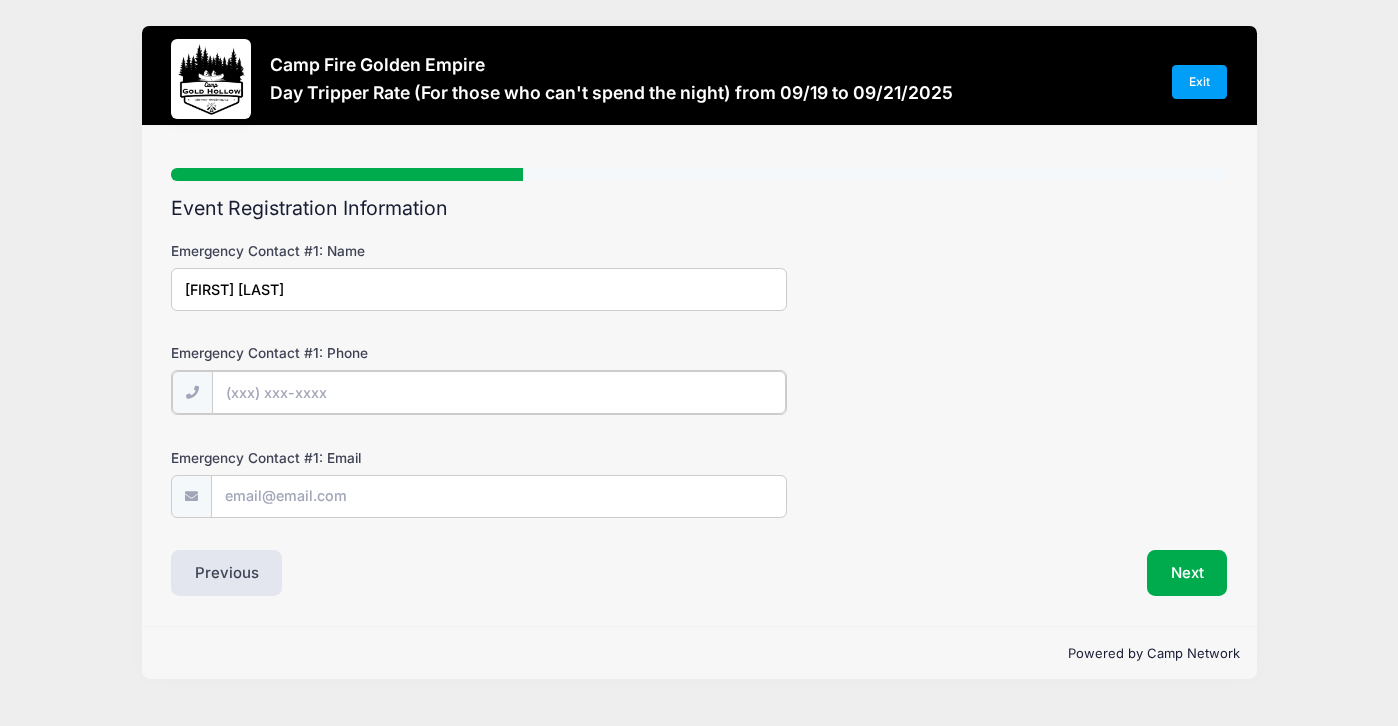 click on "Emergency Contact #1: Phone" at bounding box center (499, 392) 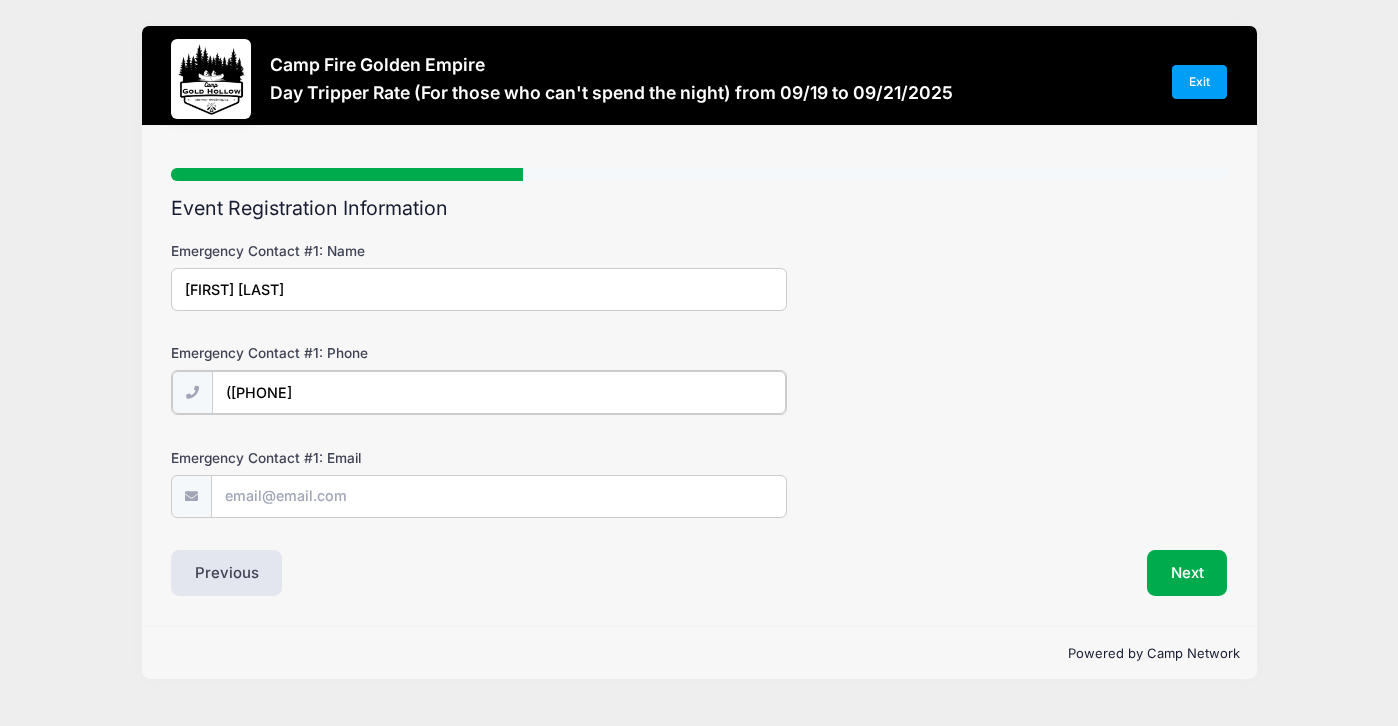 type on "([PHONE]" 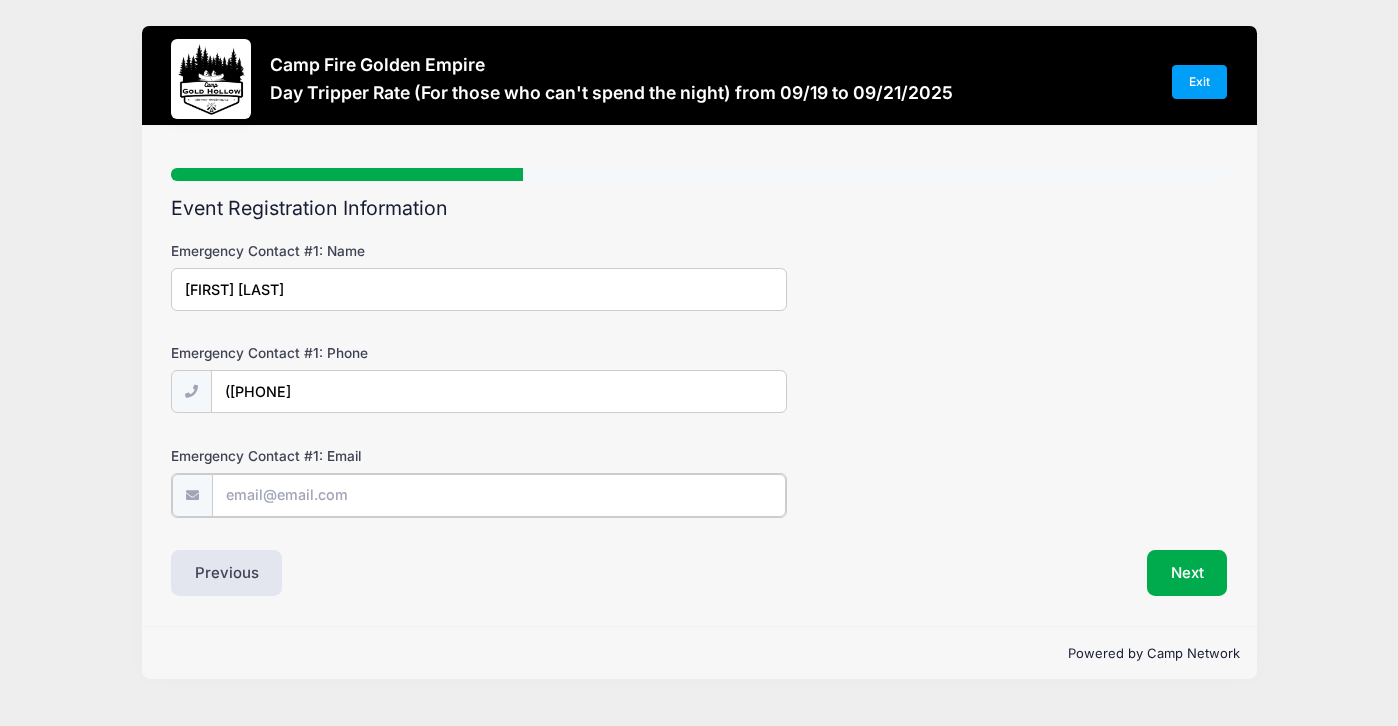 click on "Emergency Contact #1: Email" at bounding box center (499, 495) 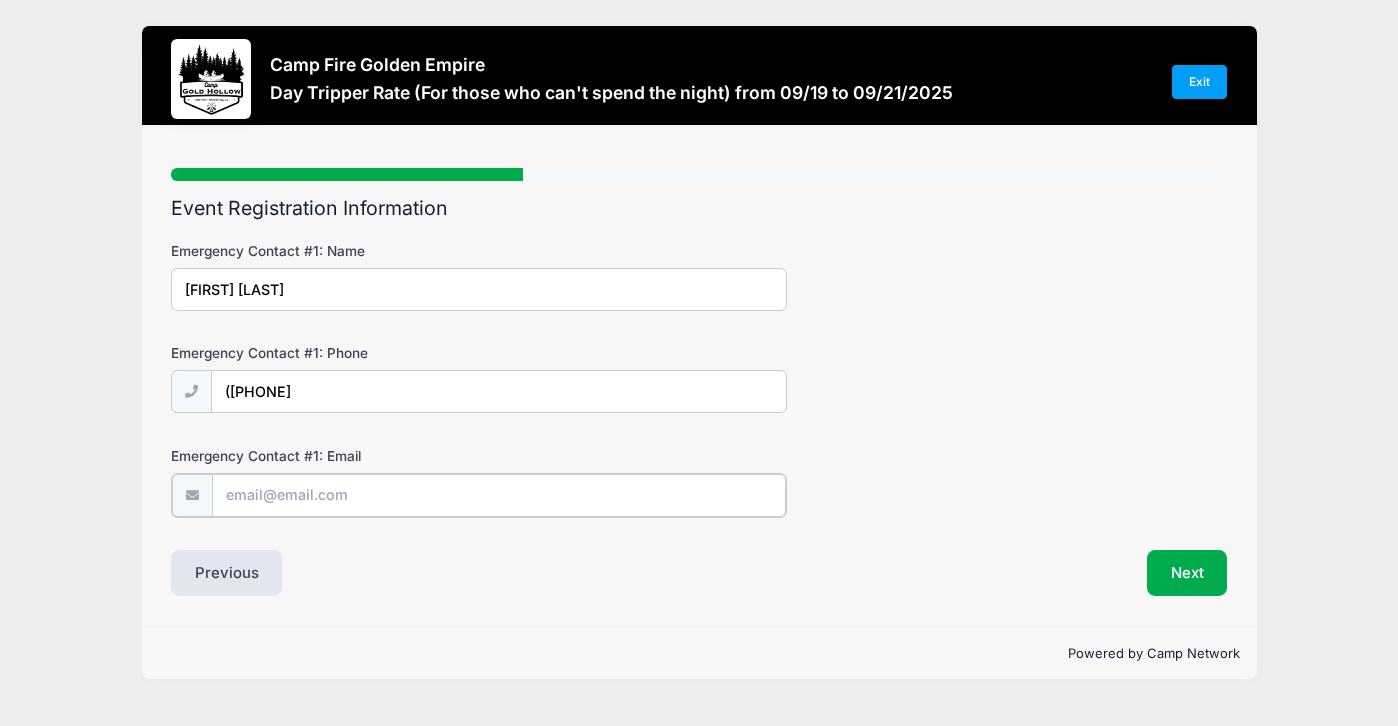 click on "Emergency Contact #1: Email" at bounding box center (499, 495) 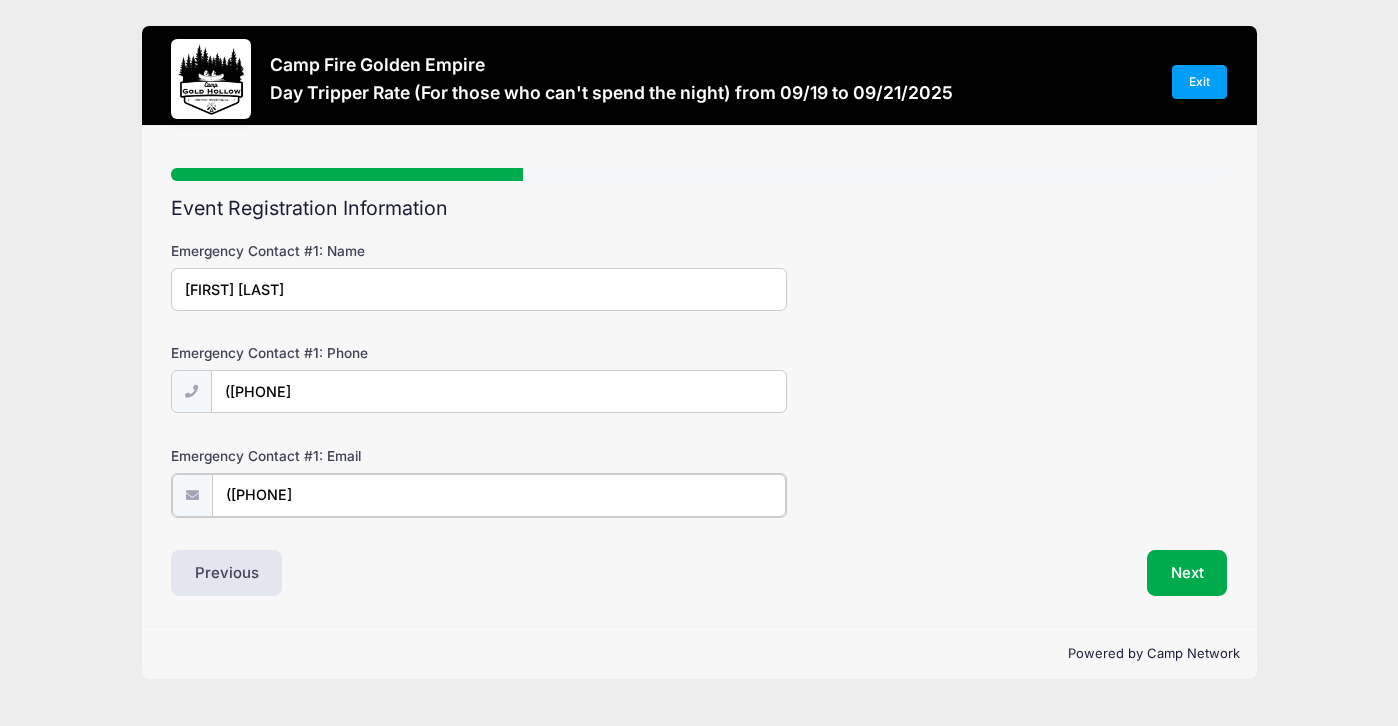 click on "([PHONE]" at bounding box center [499, 495] 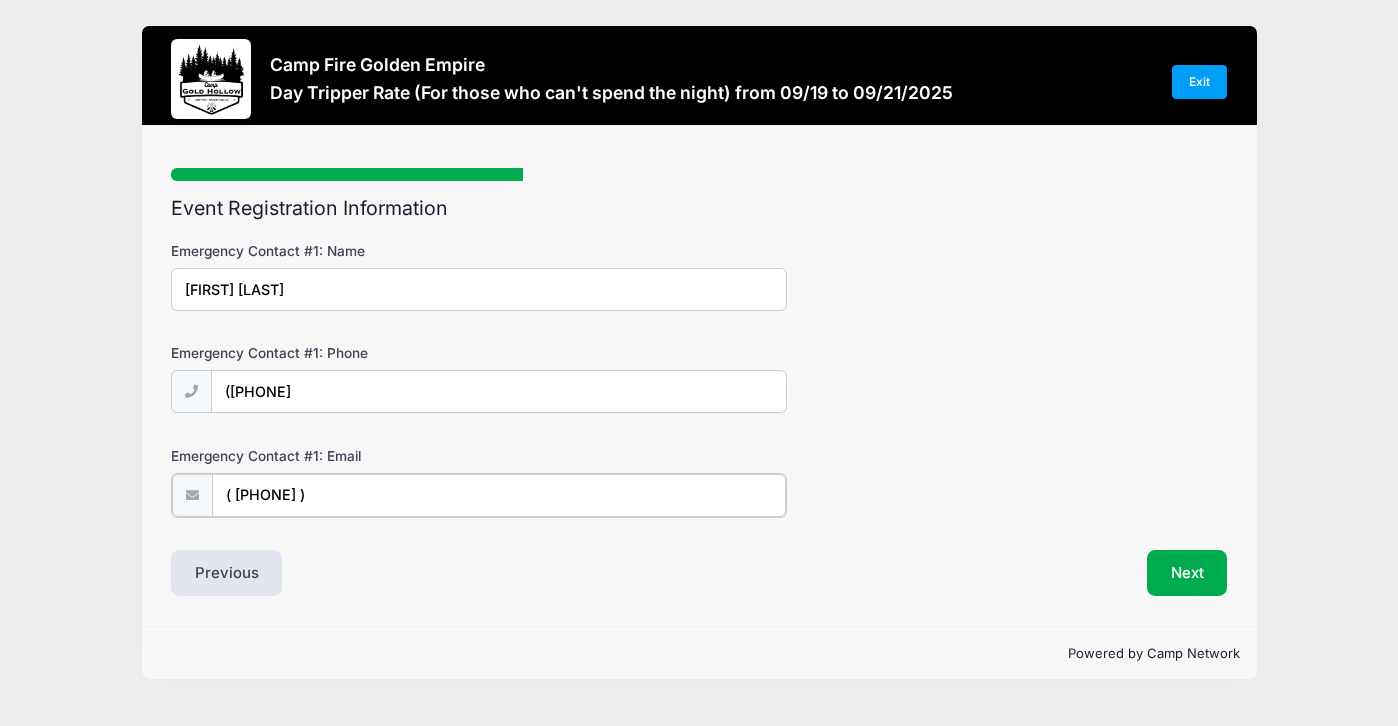 drag, startPoint x: 340, startPoint y: 496, endPoint x: 268, endPoint y: 493, distance: 72.06247 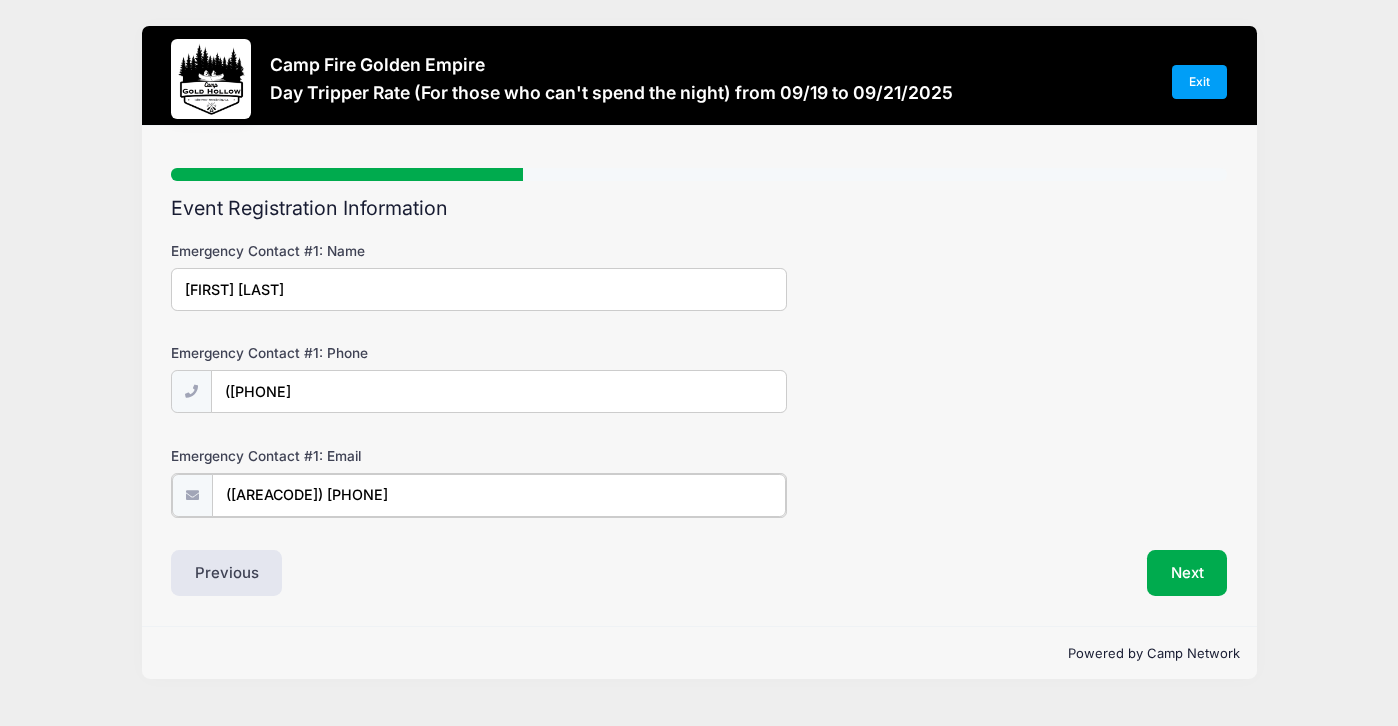 type on "([AREACODE]) [PHONE]" 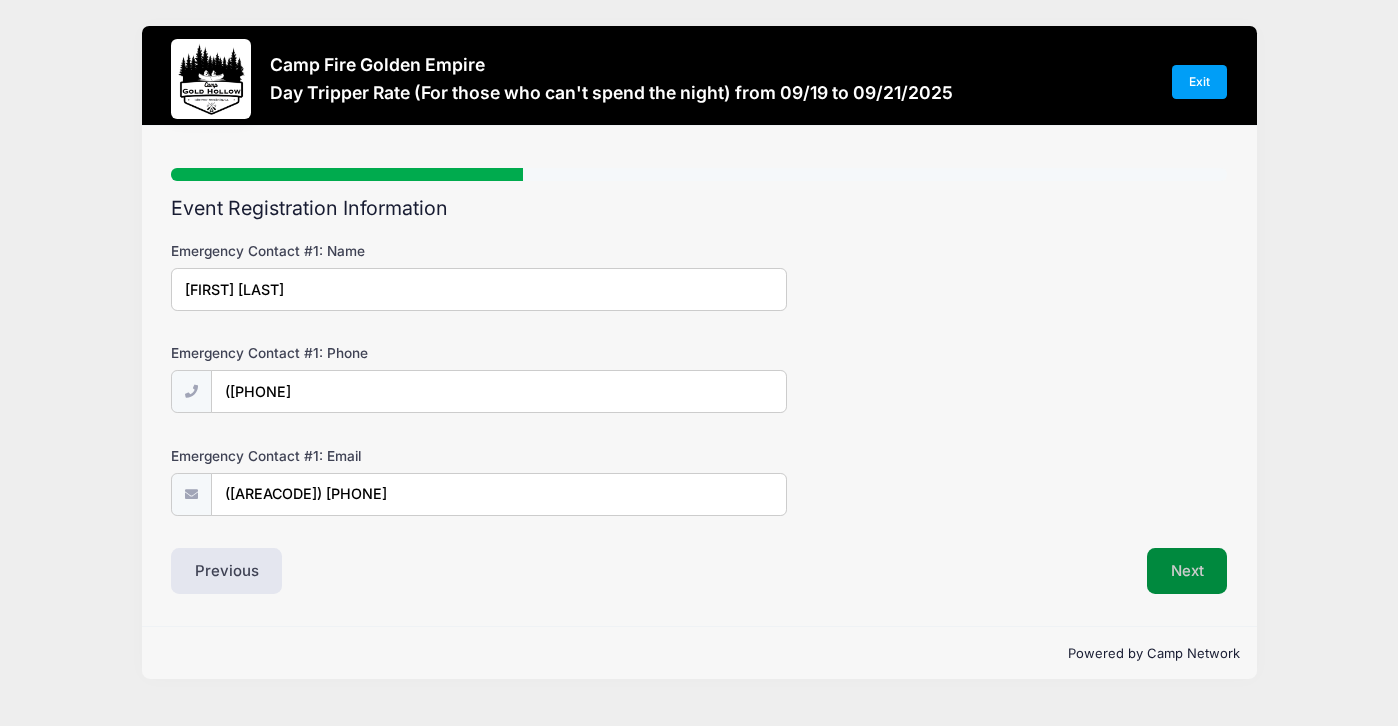 click on "Next" at bounding box center [1187, 571] 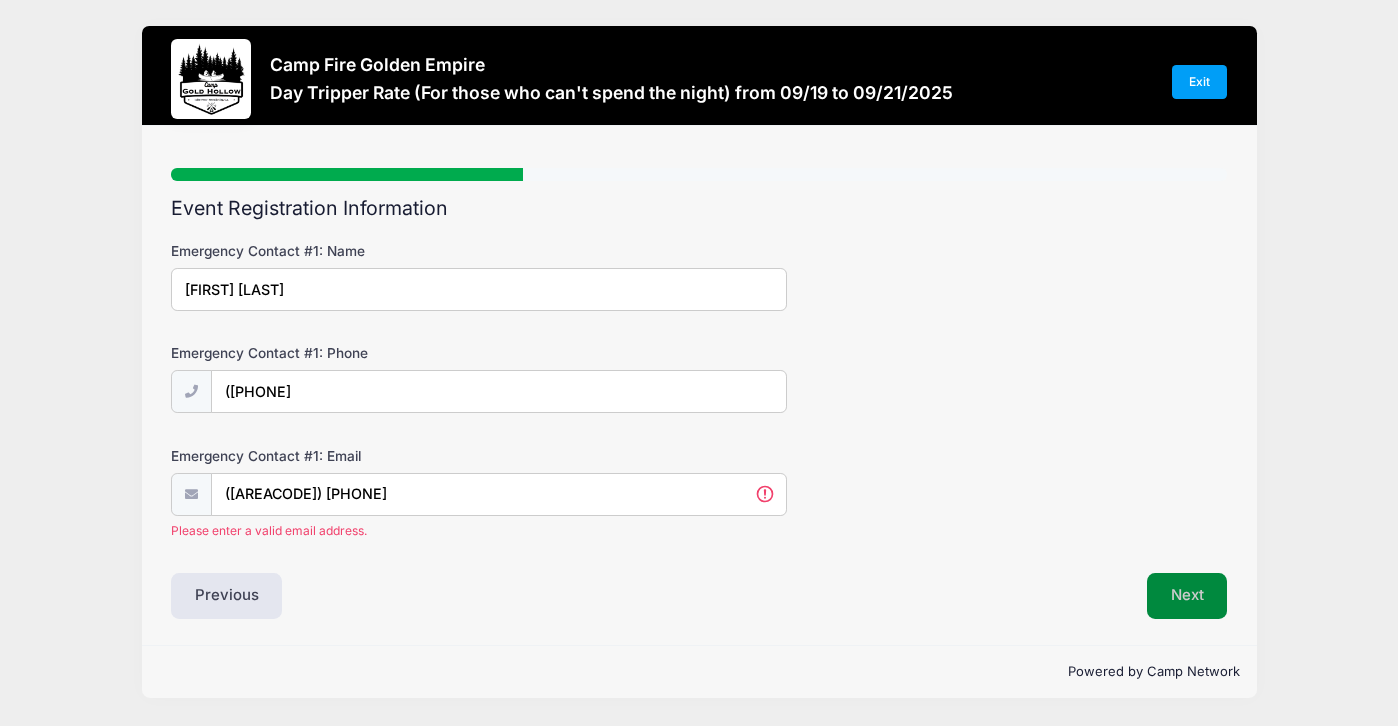 scroll, scrollTop: 0, scrollLeft: 0, axis: both 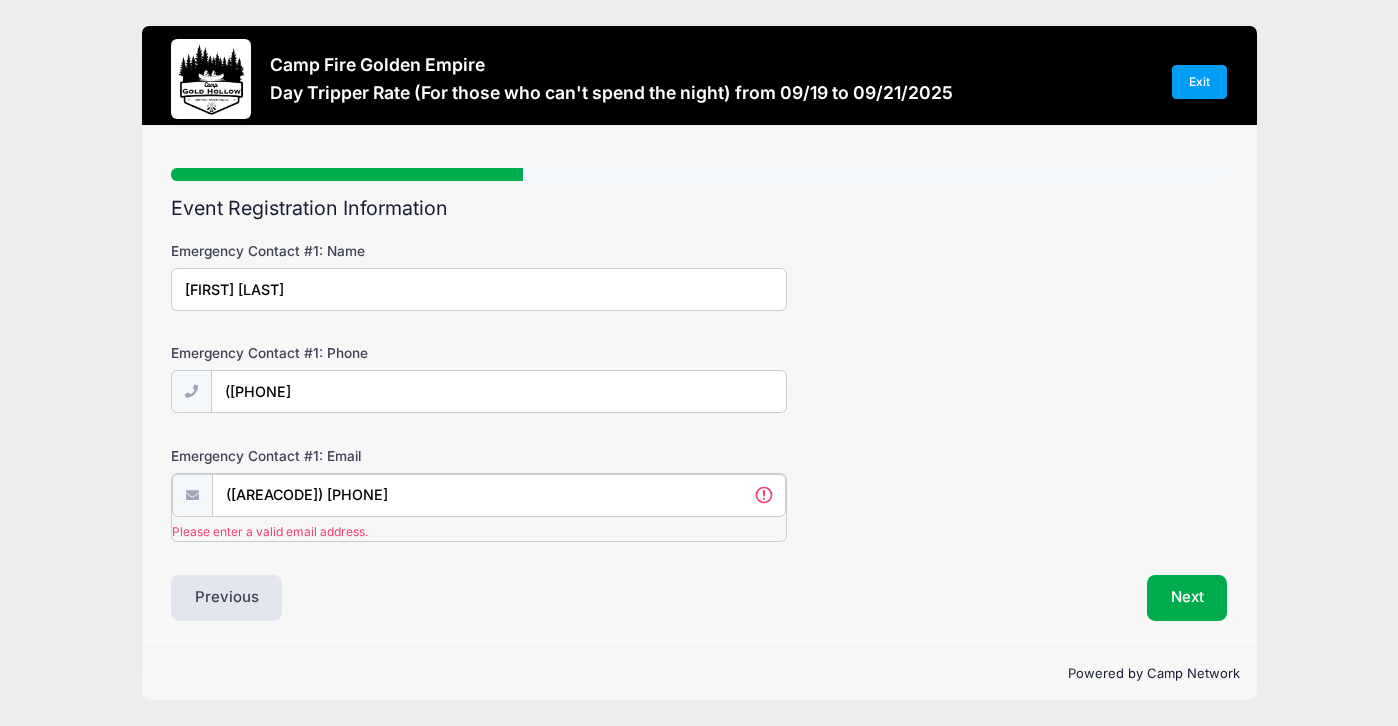 drag, startPoint x: 356, startPoint y: 494, endPoint x: 214, endPoint y: 495, distance: 142.00352 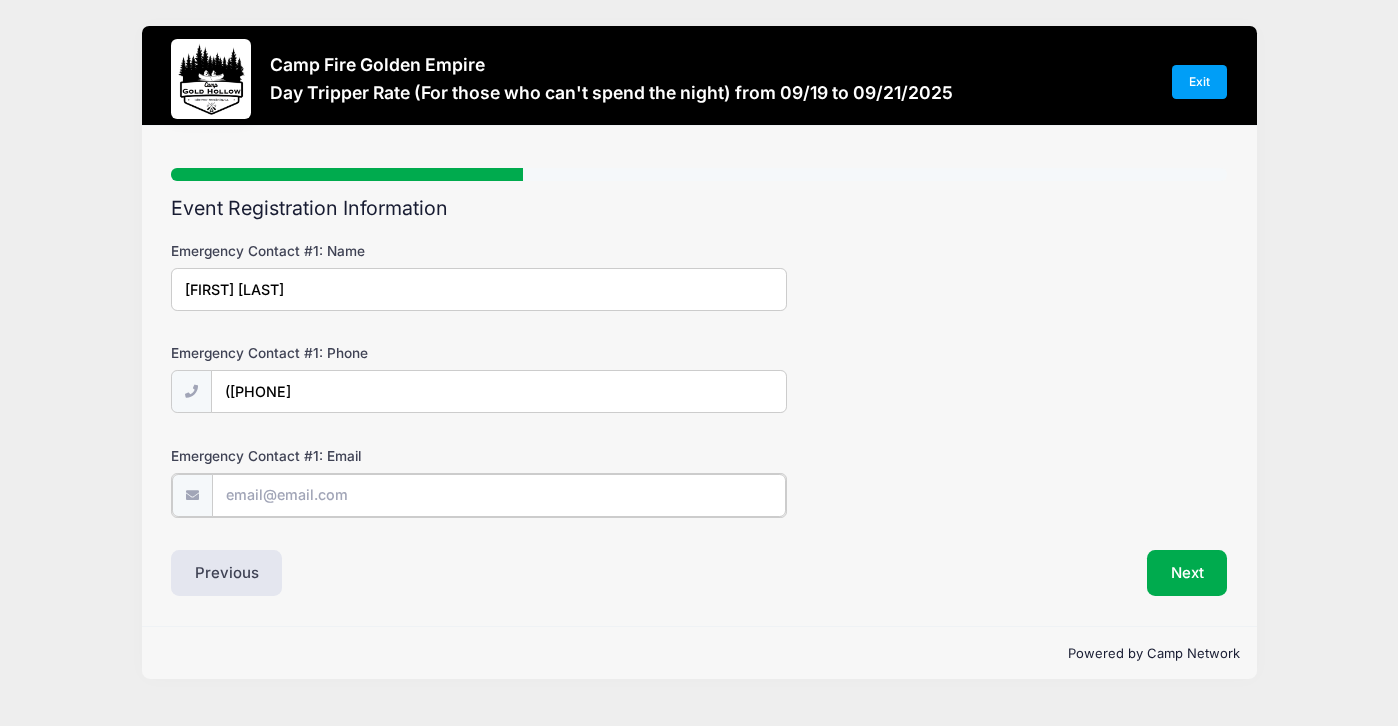 paste on "lchu09@[EMAIL]" 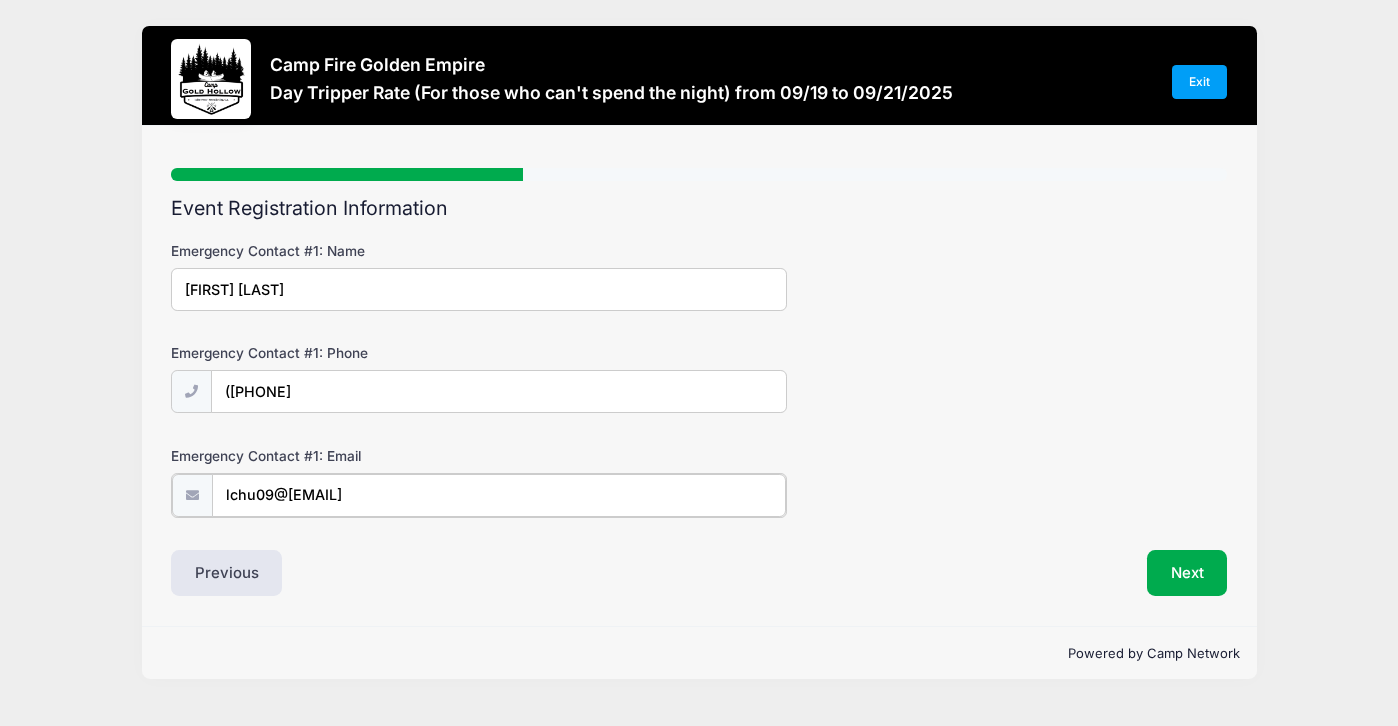 type on "lchu09@[EMAIL]" 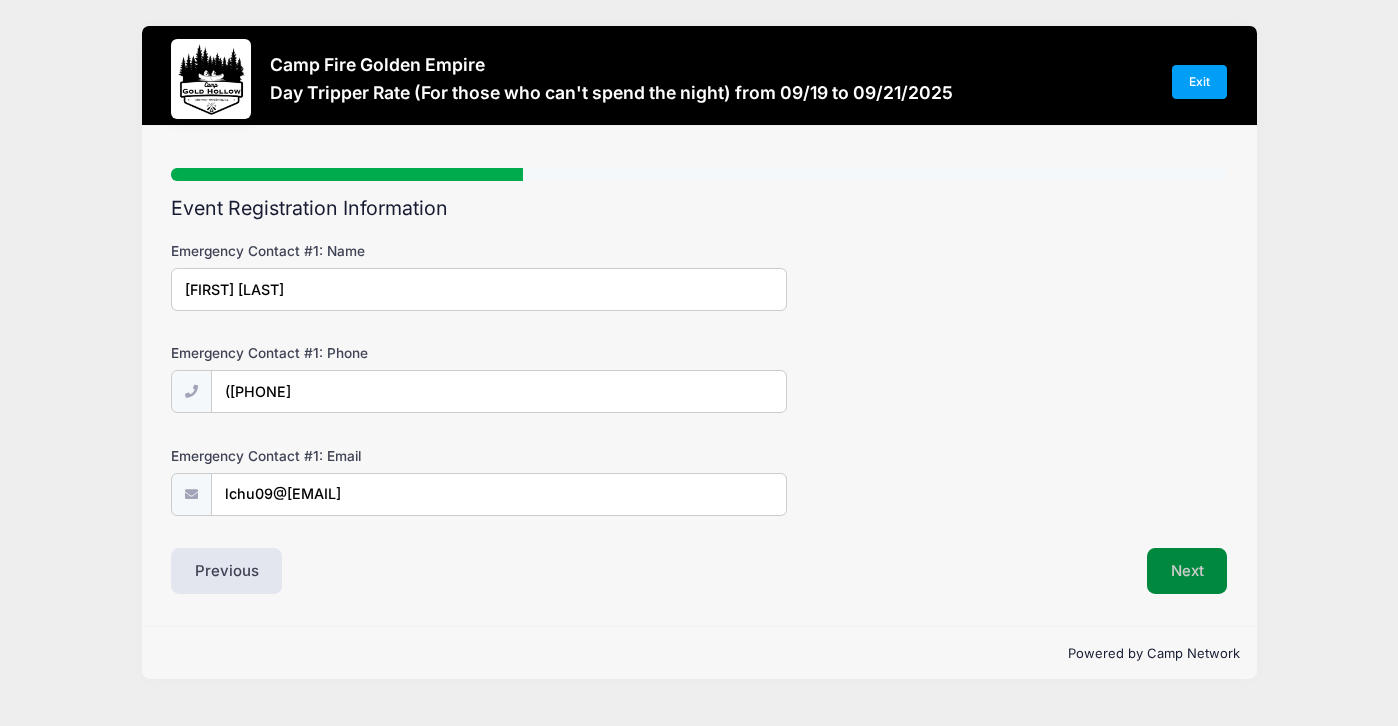 click on "Next" at bounding box center (1187, 571) 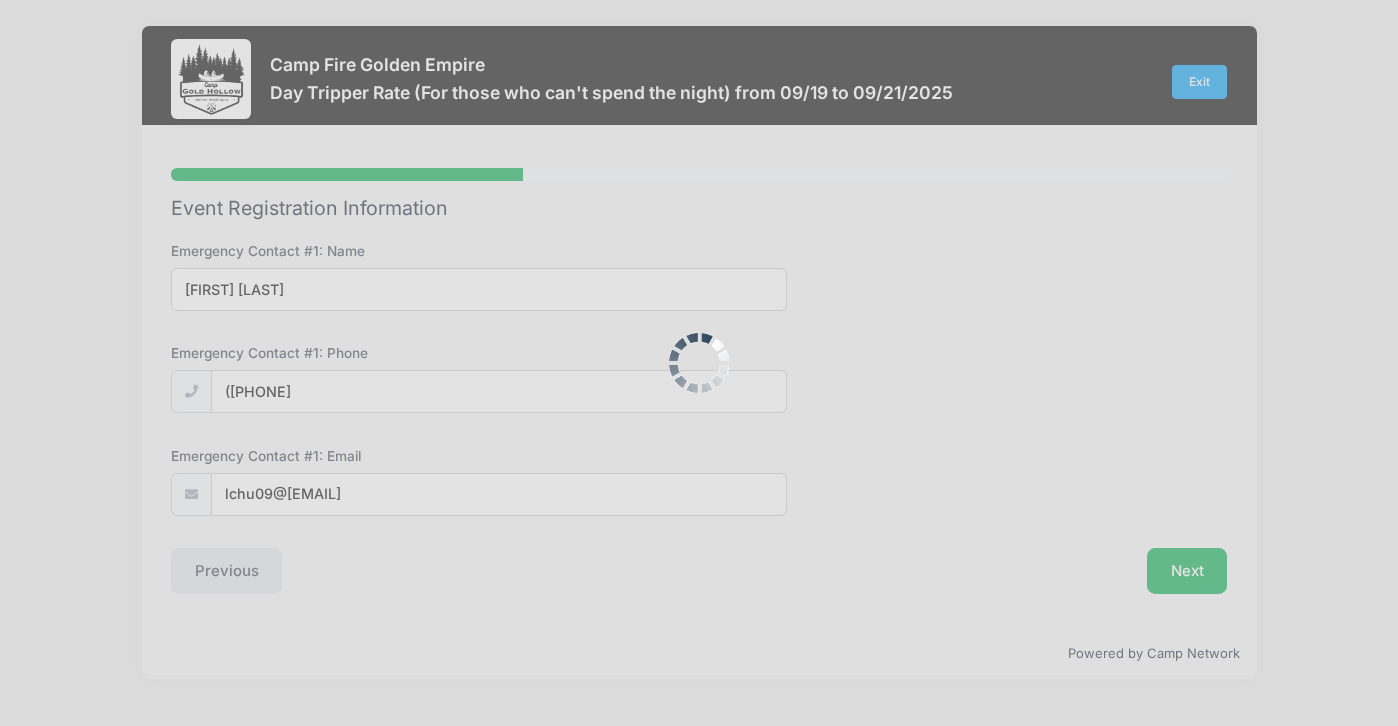 scroll, scrollTop: 0, scrollLeft: 0, axis: both 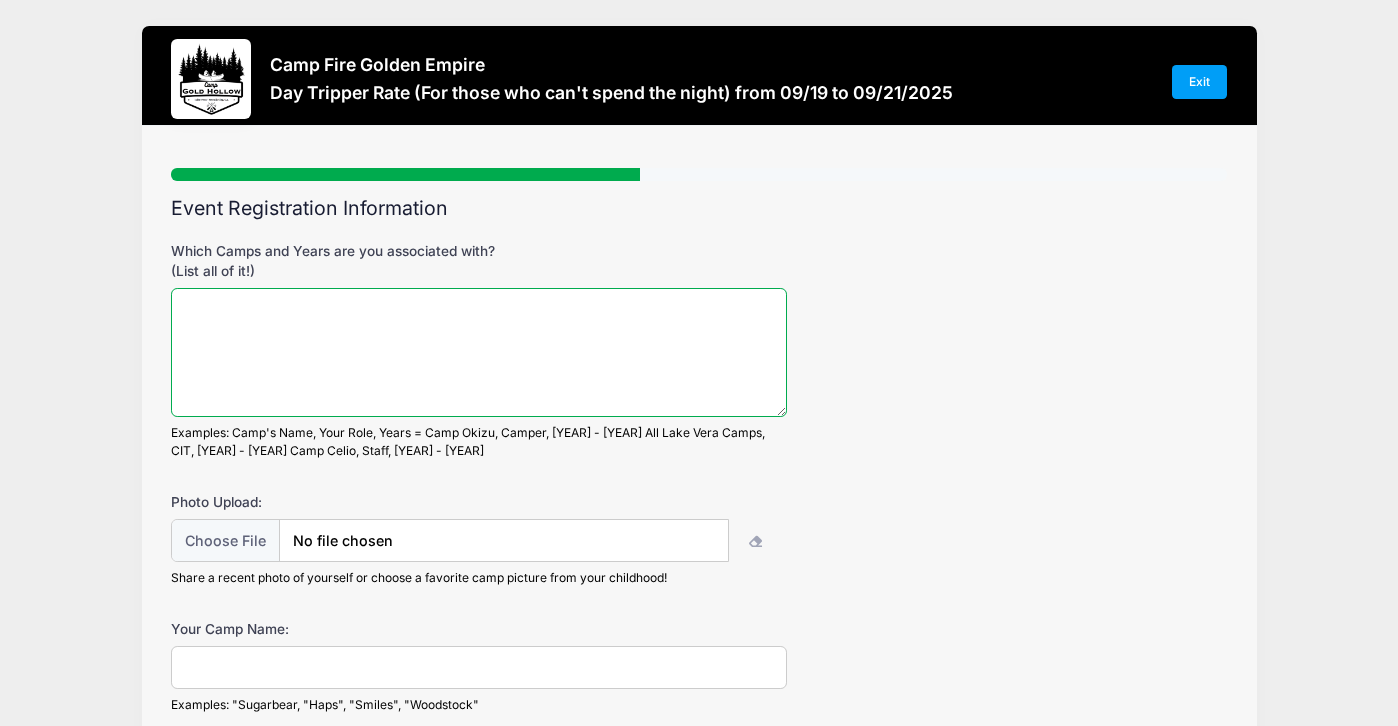 click on "Which Camps and Years are you associated with?  (List all of it!)" at bounding box center [479, 352] 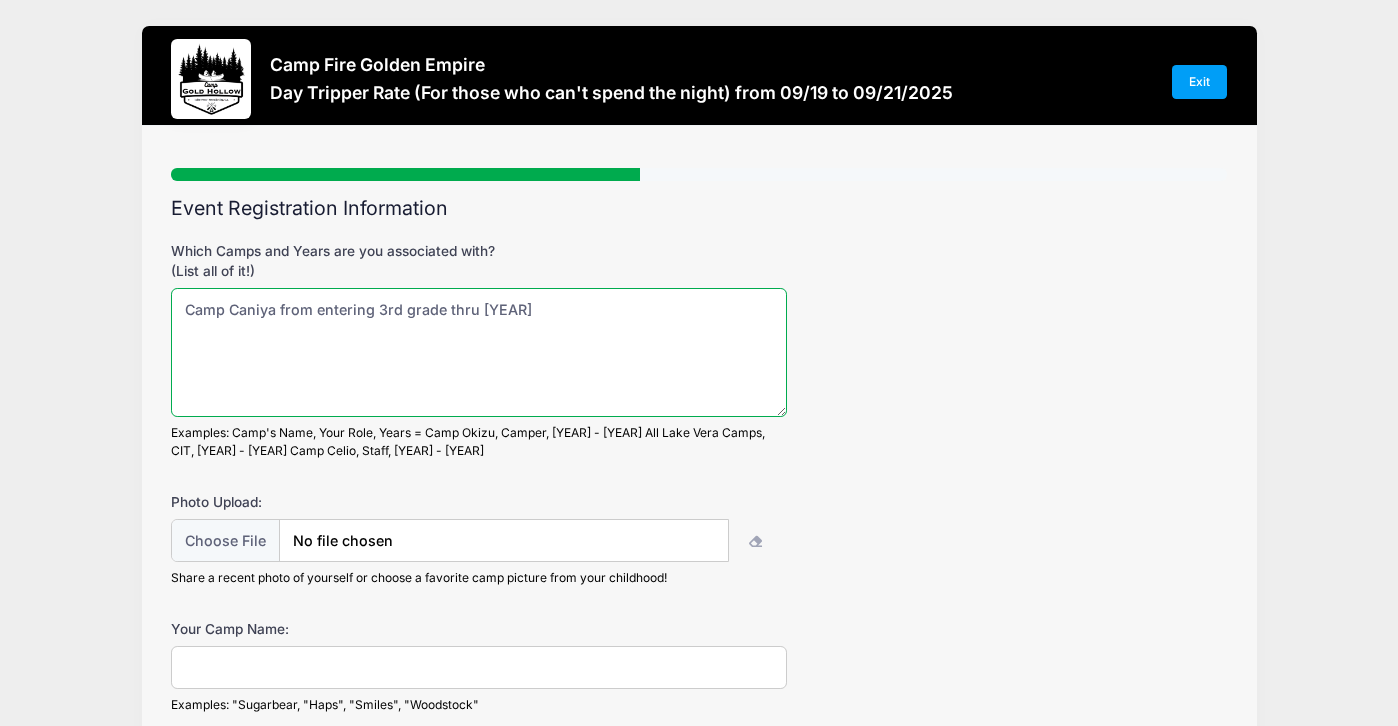 click on "Camp Caniya from entering 3rd grade thru [YEAR]" at bounding box center [479, 352] 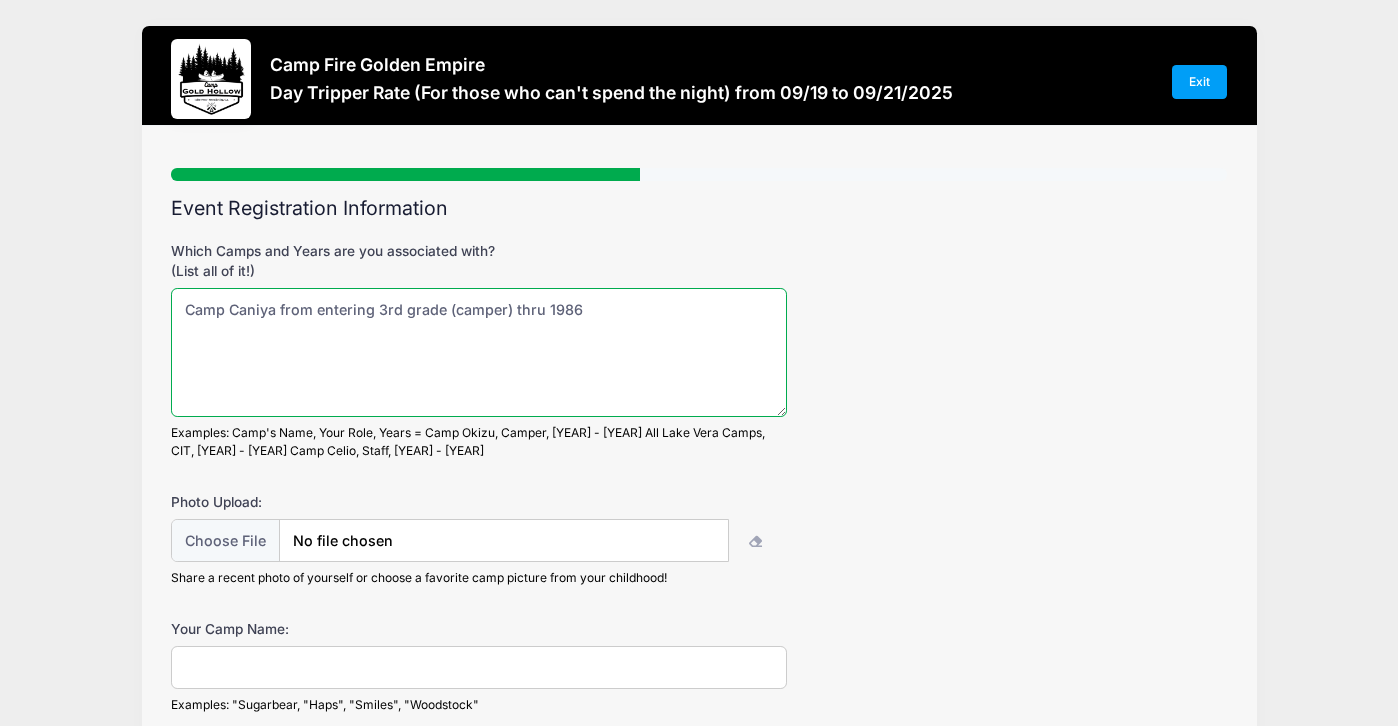 click on "Camp Caniya from entering 3rd grade (camper) thru 1986" at bounding box center [479, 352] 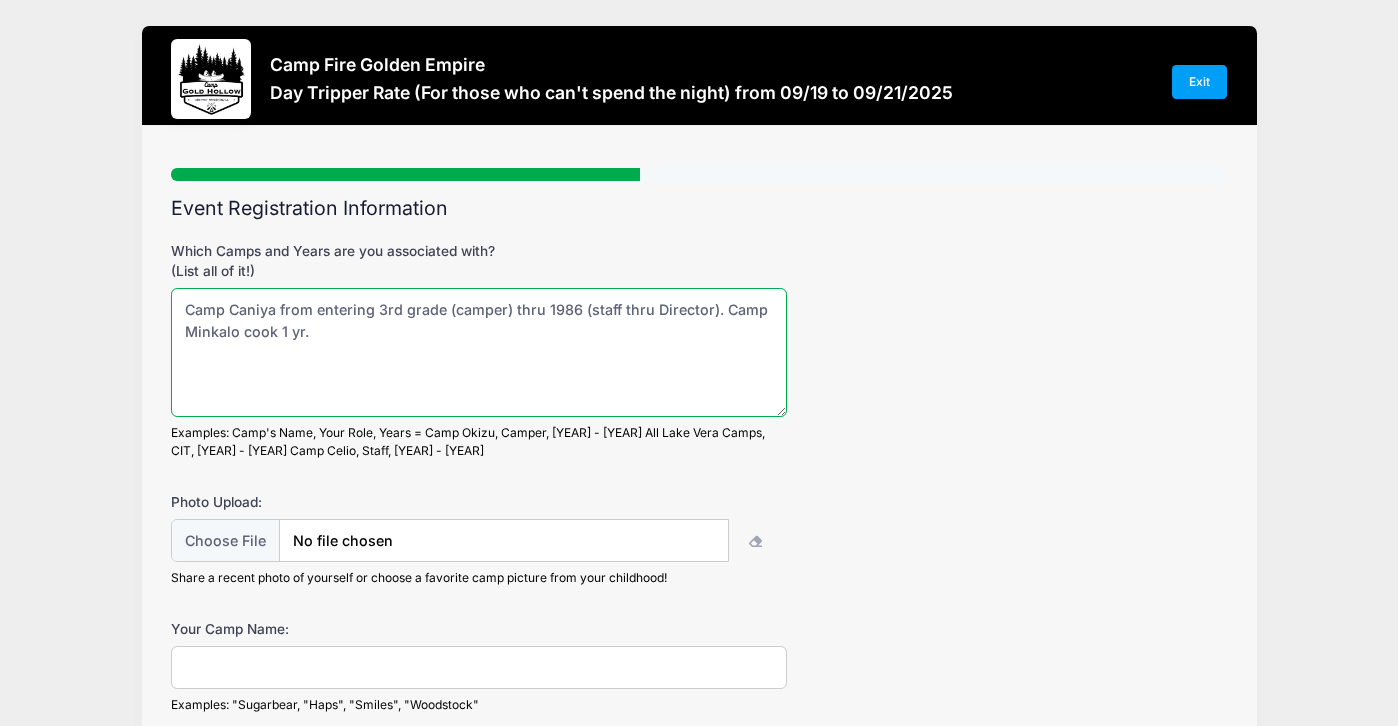 click on "Camp Caniya from entering 3rd grade (camper) thru 1986 (staff thru Director). Camp Minkalo cook 1 yr." at bounding box center (479, 352) 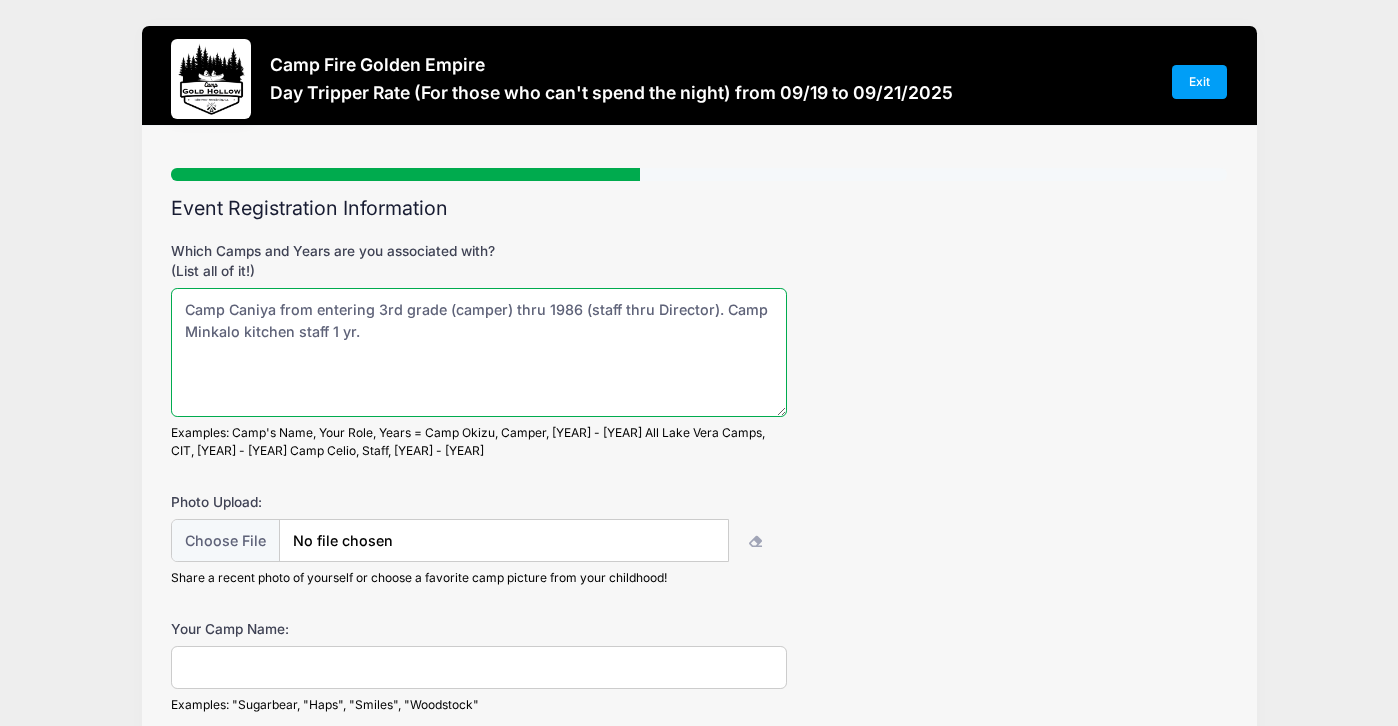click on "Camp Caniya from entering 3rd grade (camper) thru 1986 (staff thru Director). Camp Minkalo kitchen staff 1 yr." at bounding box center [479, 352] 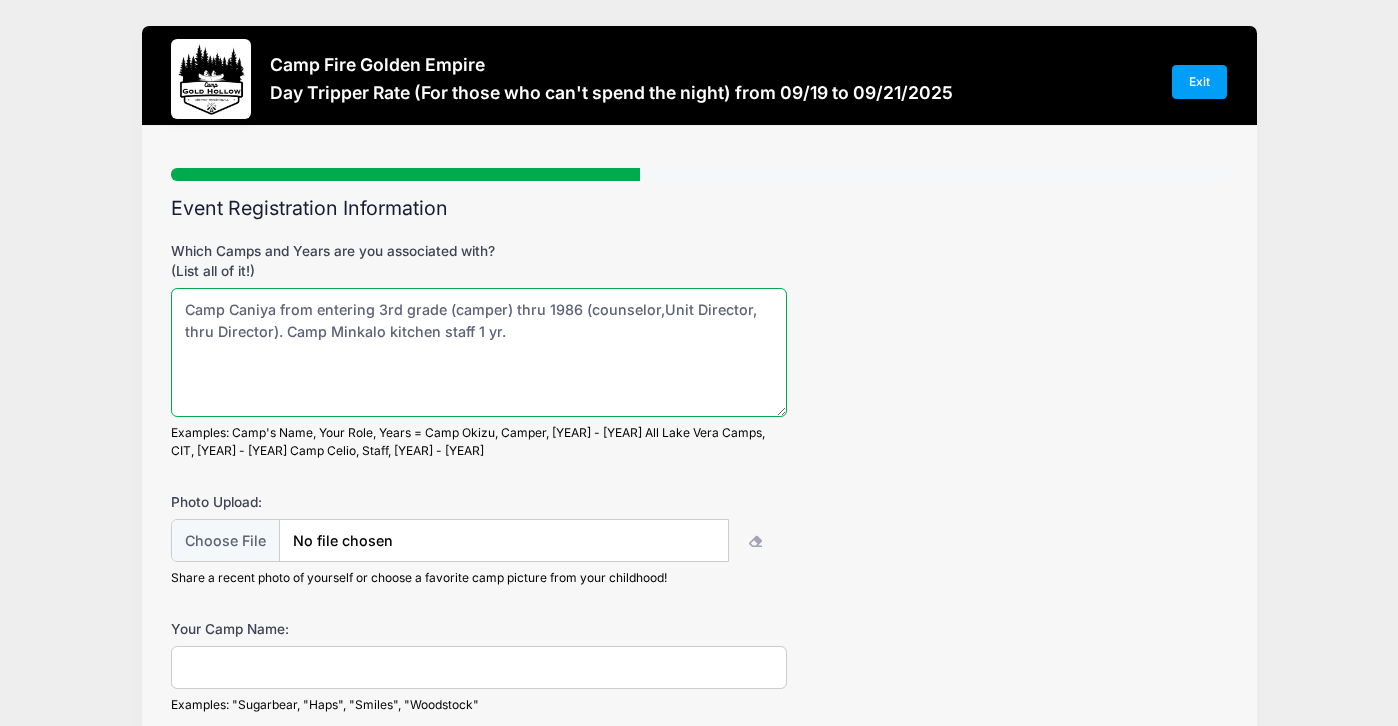 click on "Camp Caniya from entering 3rd grade (camper) thru 1986 (counselor,Unit Director,  thru Director). Camp Minkalo kitchen staff 1 yr." at bounding box center [479, 352] 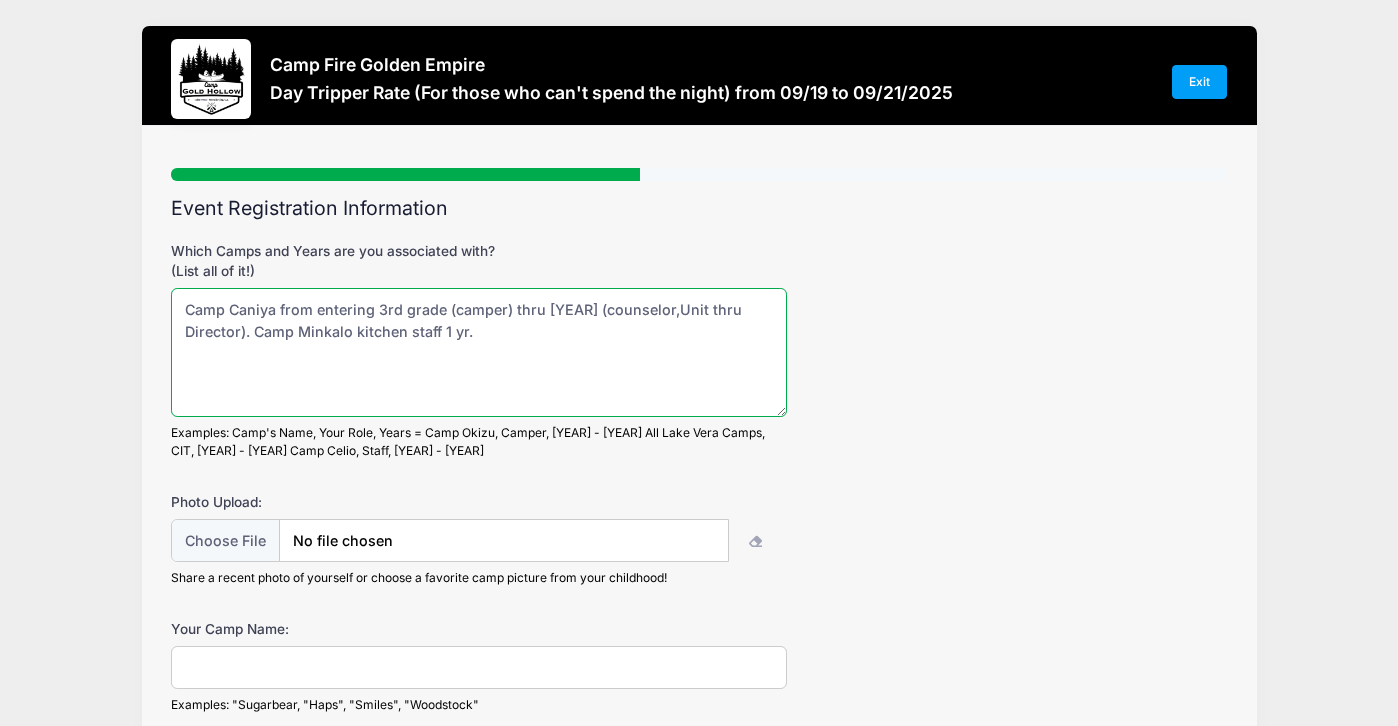 drag, startPoint x: 210, startPoint y: 335, endPoint x: 186, endPoint y: 335, distance: 24 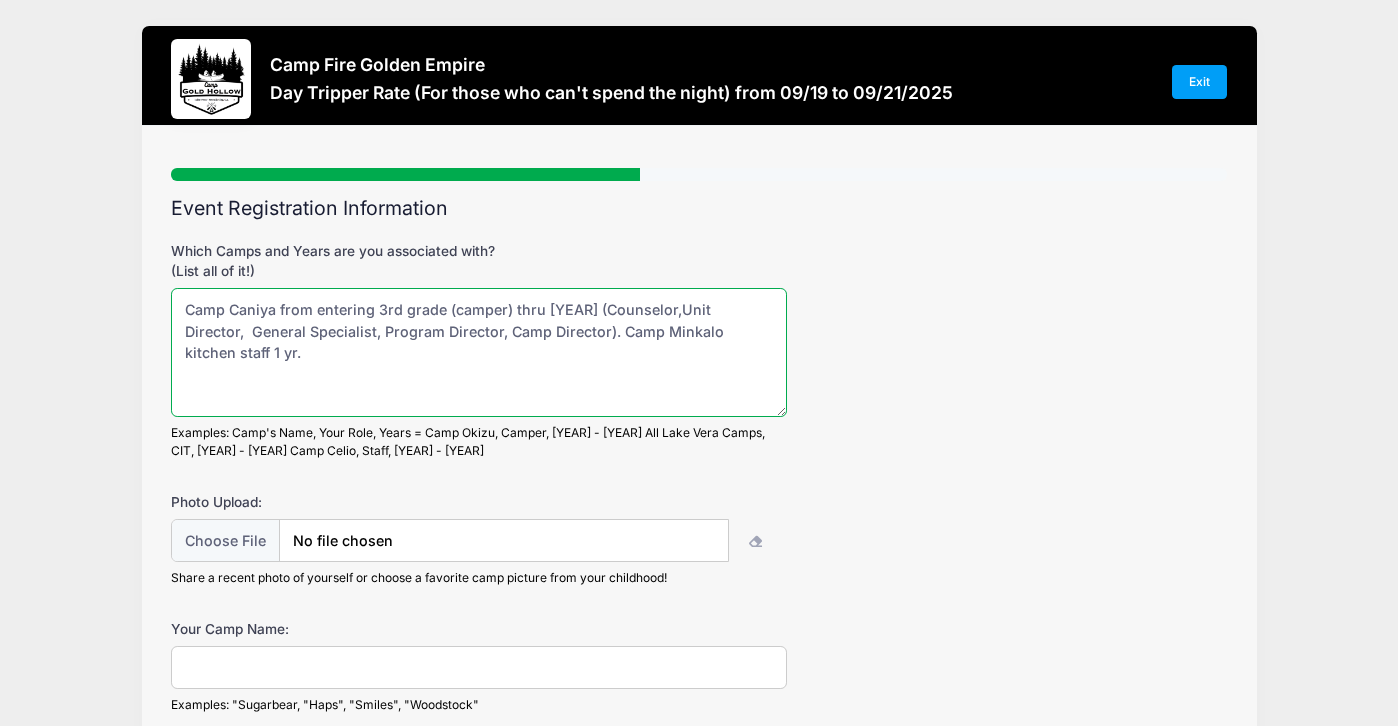 click on "Camp Caniya from entering 3rd grade (camper) thru [YEAR] (Counselor,Unit Director,  General Specialist, Program Director, Camp Director). Camp Minkalo kitchen staff 1 yr." at bounding box center [479, 352] 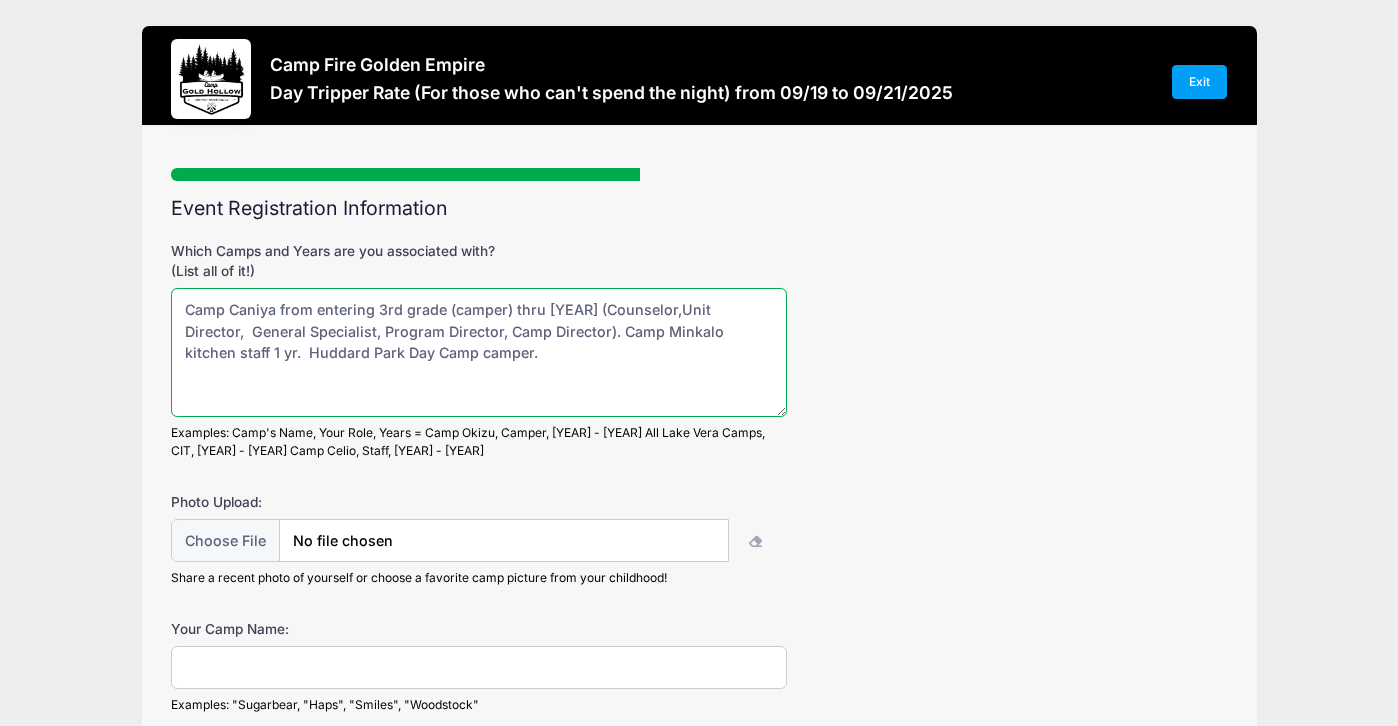 click on "Camp Caniya from entering 3rd grade (camper) thru [YEAR] (Counselor,Unit Director,  General Specialist, Program Director, Camp Director). Camp Minkalo kitchen staff 1 yr.  Huddard Park Day Camp camper." at bounding box center [479, 352] 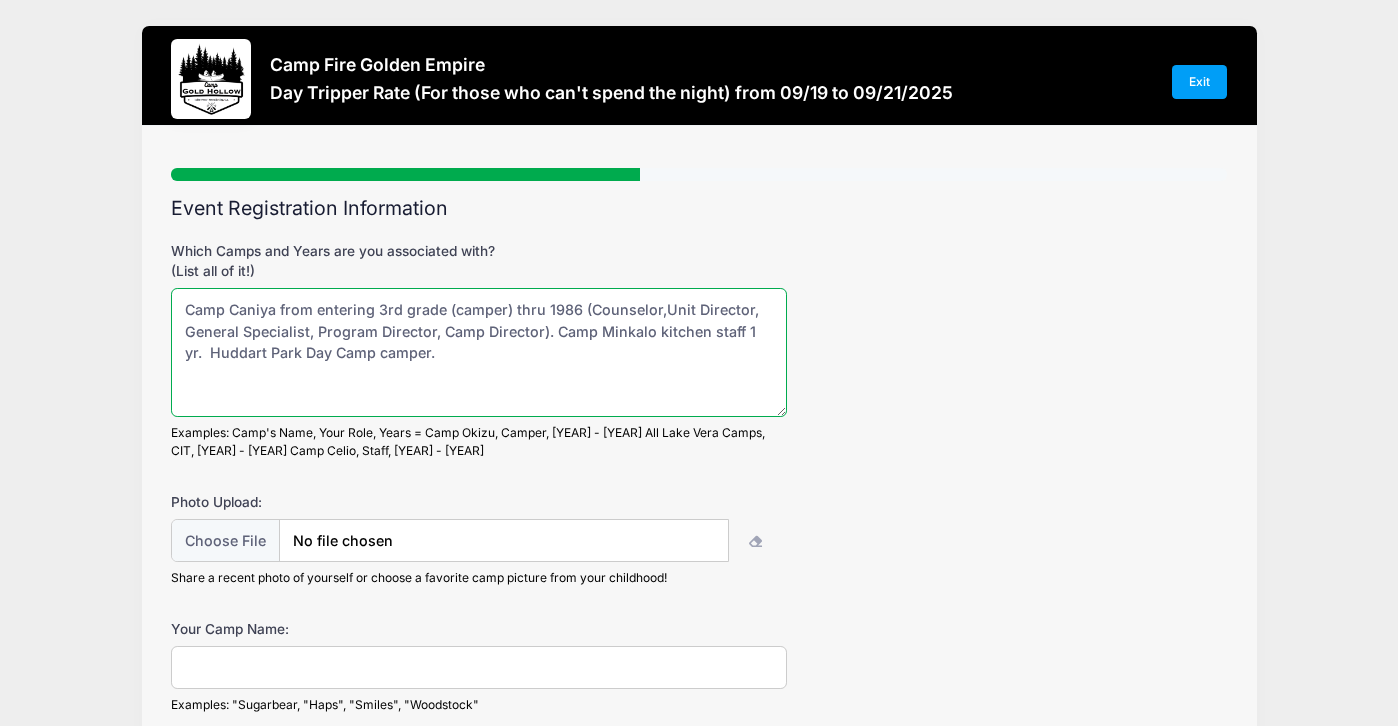 click on "Camp Caniya from entering 3rd grade (camper) thru 1986 (Counselor,Unit Director,  General Specialist, Program Director, Camp Director). Camp Minkalo kitchen staff 1 yr.  Huddart Park Day Camp camper." at bounding box center [479, 352] 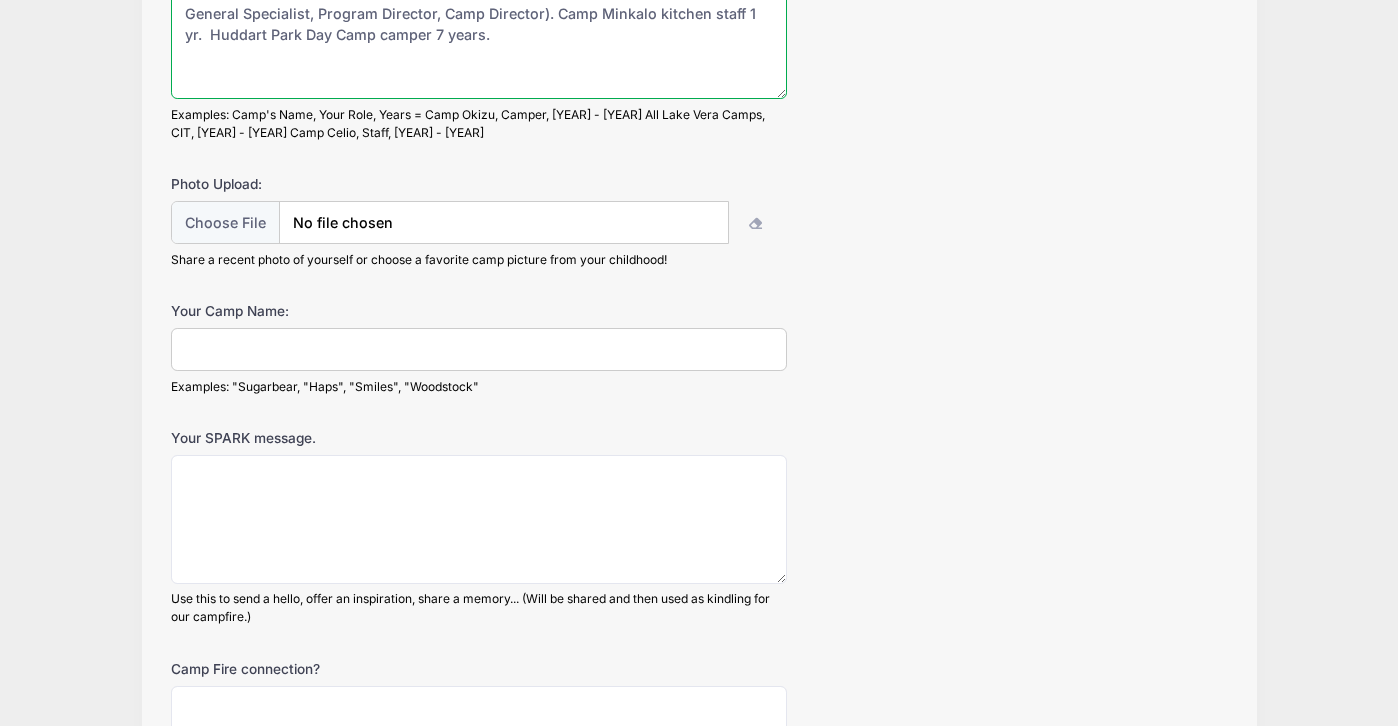 scroll, scrollTop: 313, scrollLeft: 0, axis: vertical 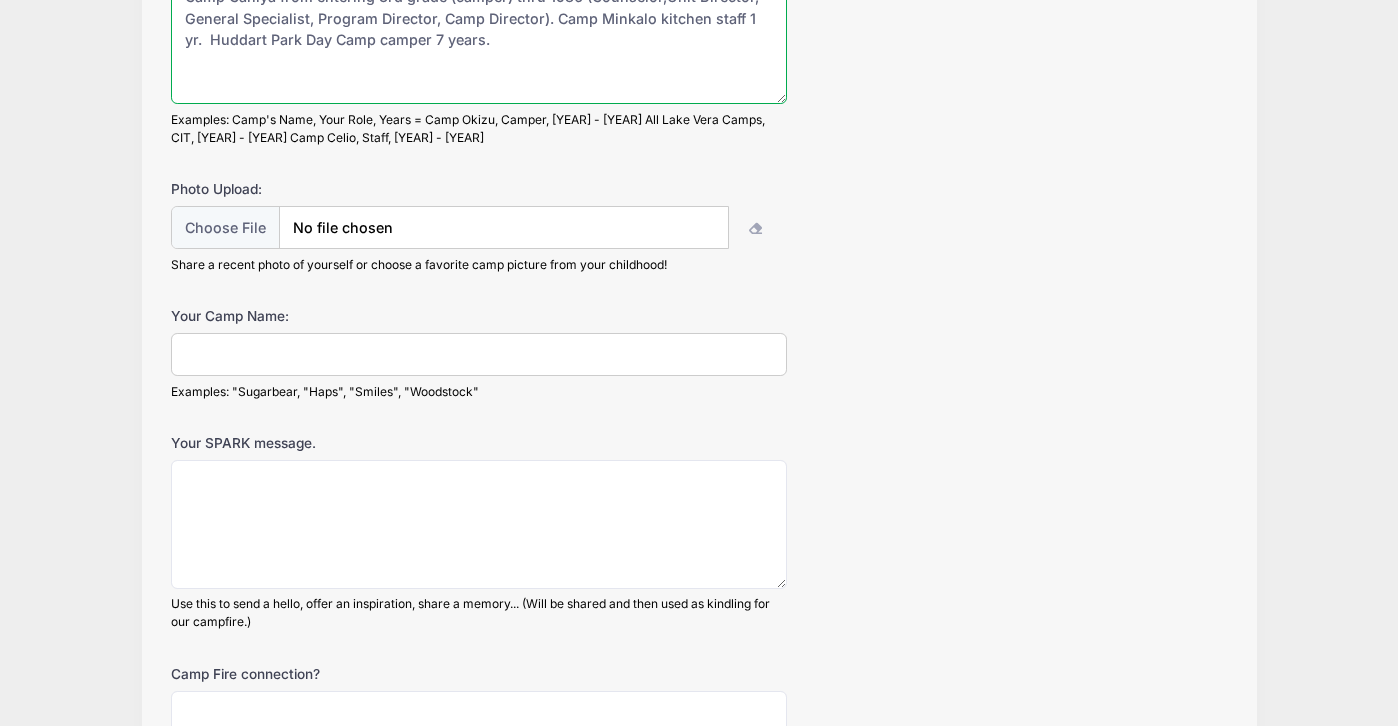type on "Camp Caniya from entering 3rd grade (camper) thru 1986 (Counselor,Unit Director,  General Specialist, Program Director, Camp Director). Camp Minkalo kitchen staff 1 yr.  Huddart Park Day Camp camper 7 years." 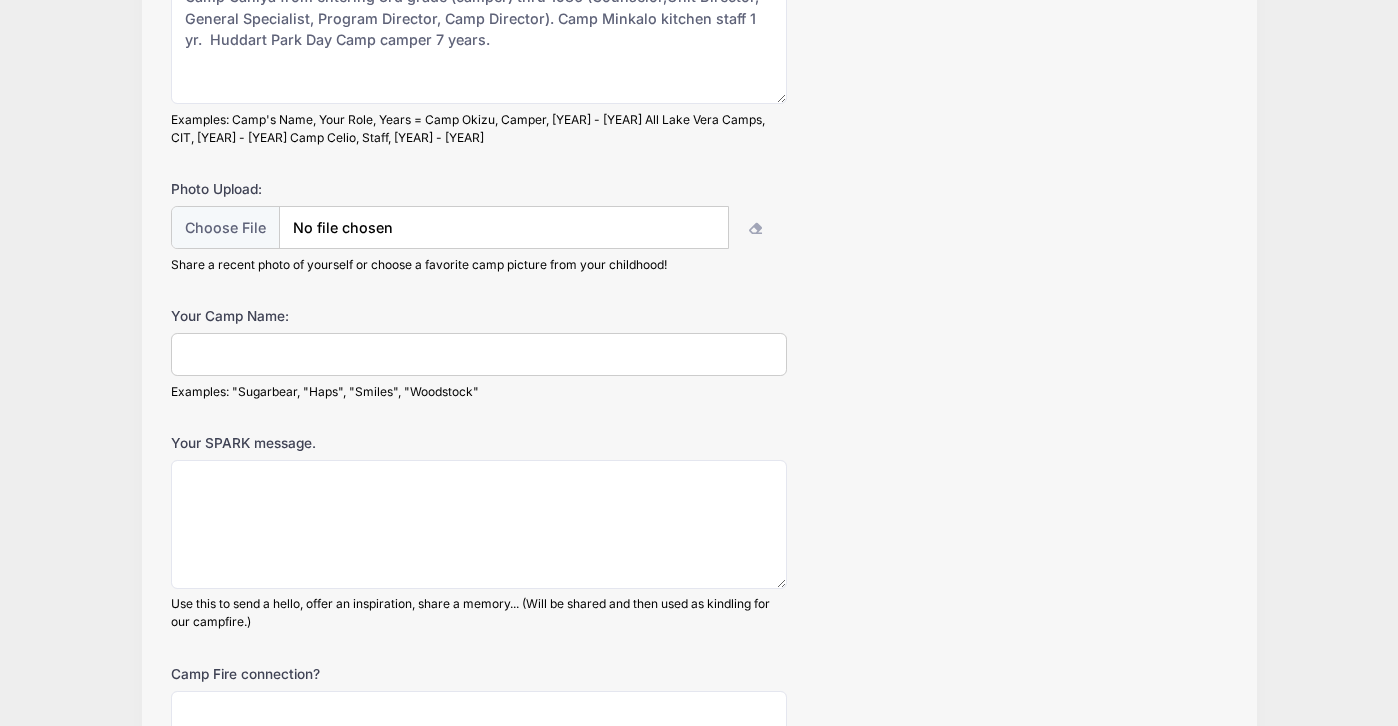 click on "Your Camp Name:" at bounding box center [479, 354] 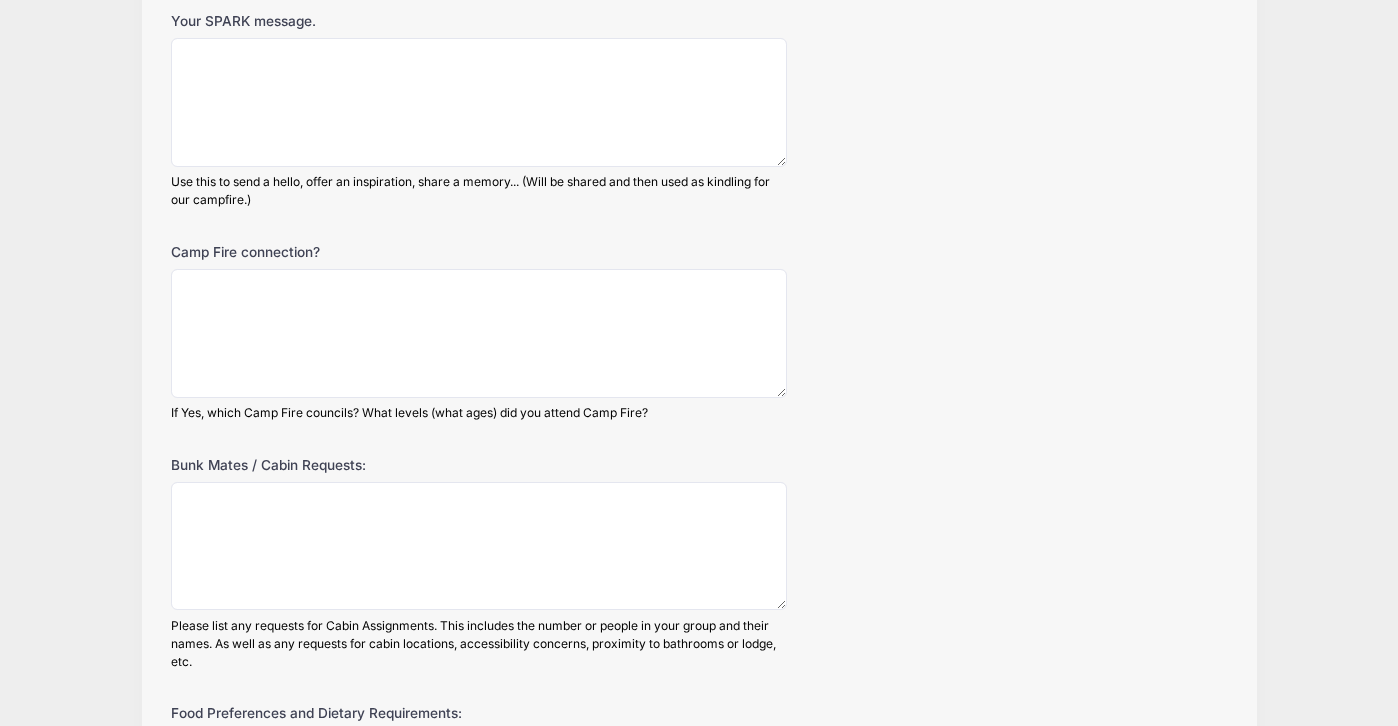 scroll, scrollTop: 738, scrollLeft: 0, axis: vertical 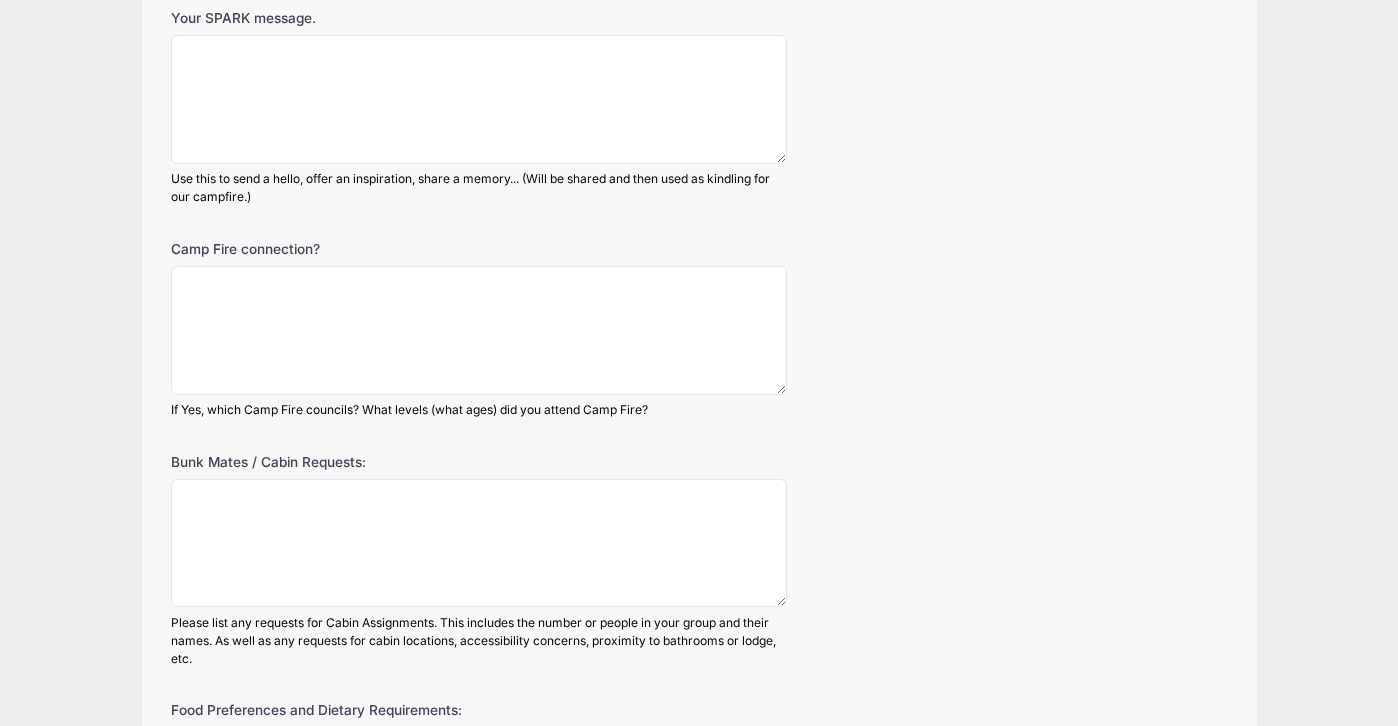 type on "[LAST]" 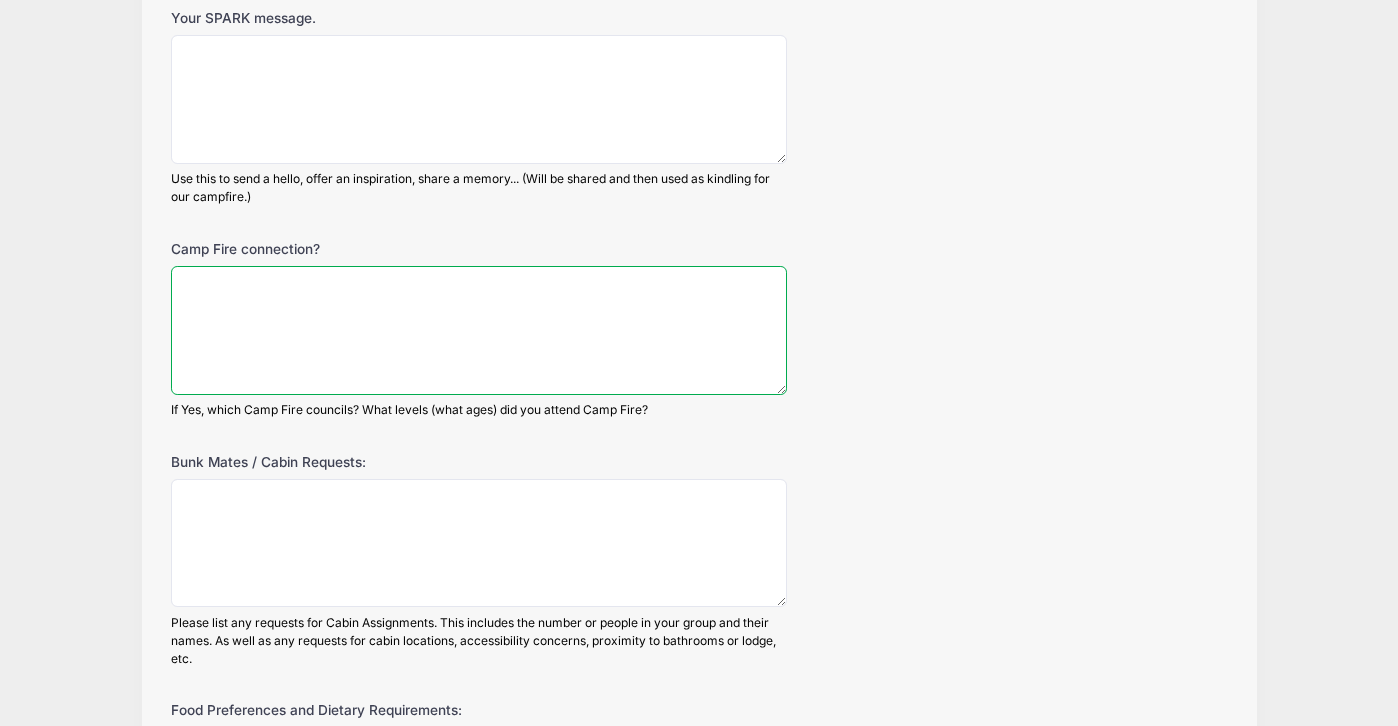 click on "Camp Fire connection?" at bounding box center [479, 330] 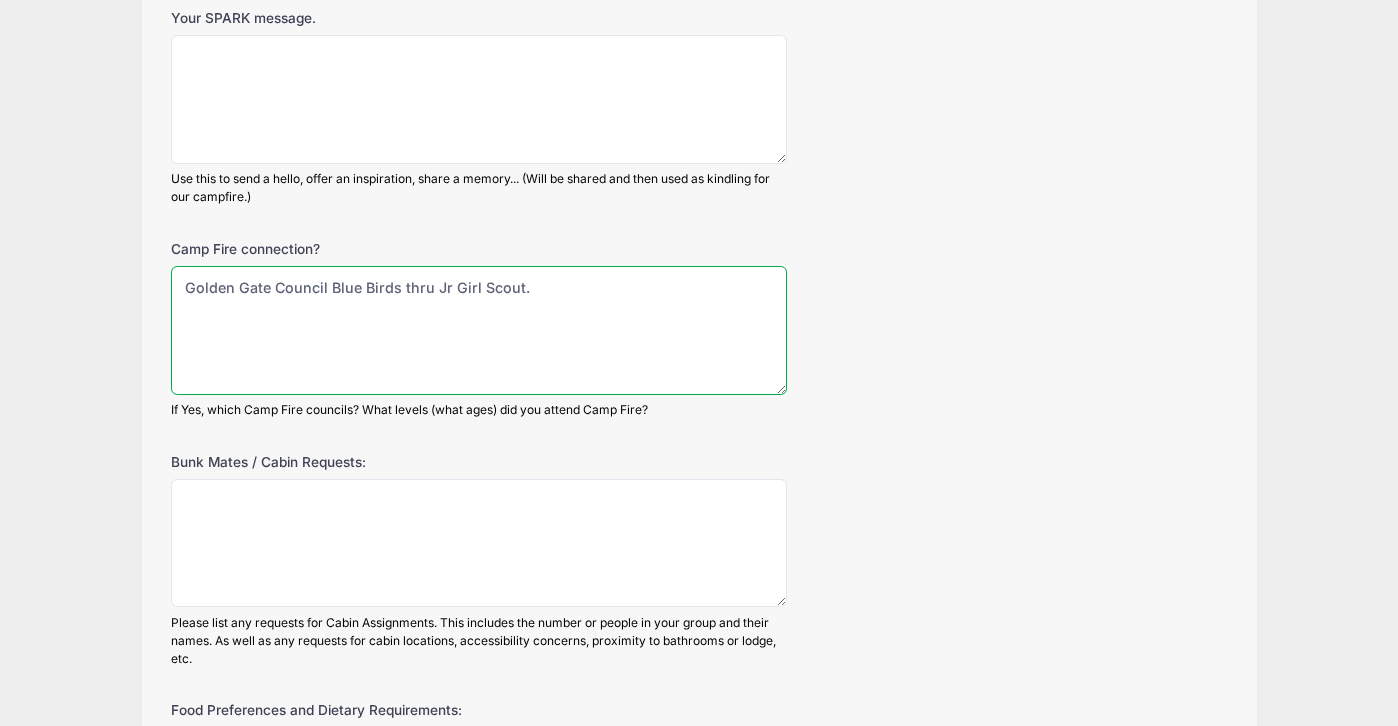 click on "Golden Gate Council Blue Birds thru Jr Girl Scout." at bounding box center (479, 330) 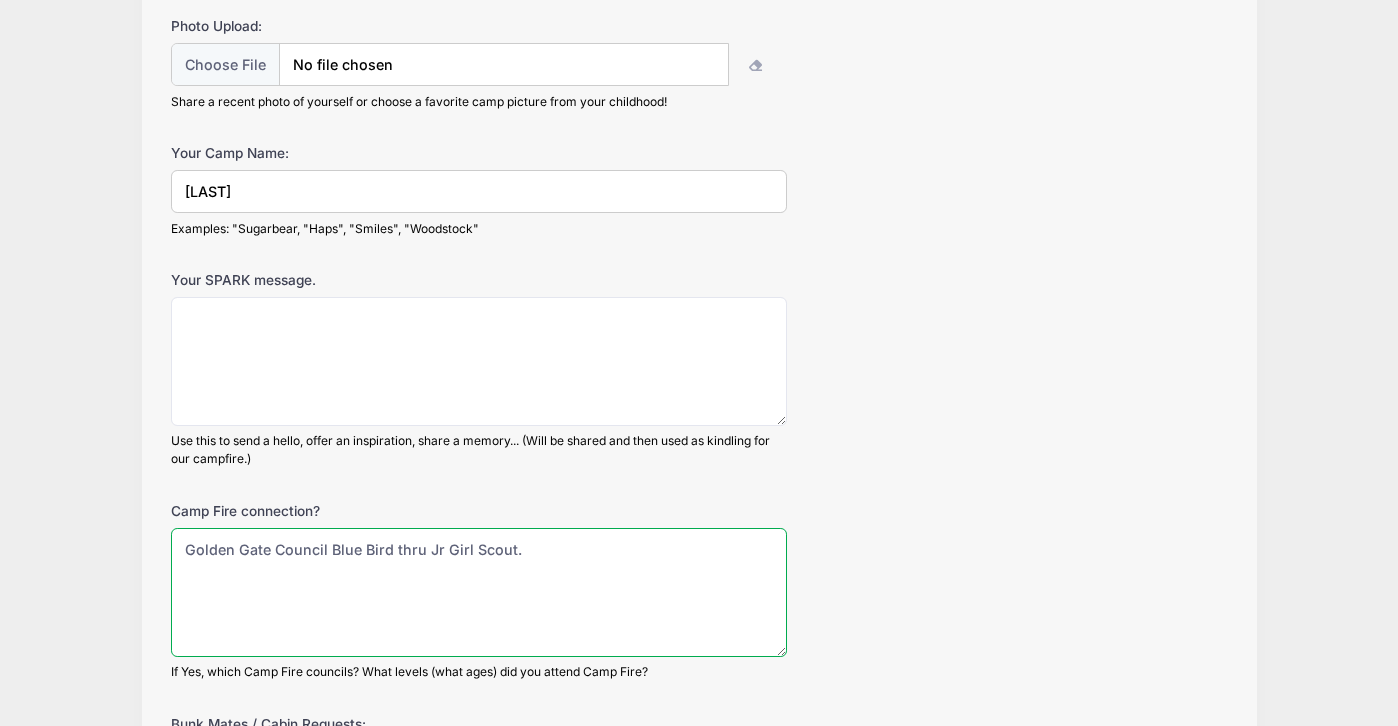 scroll, scrollTop: 474, scrollLeft: 0, axis: vertical 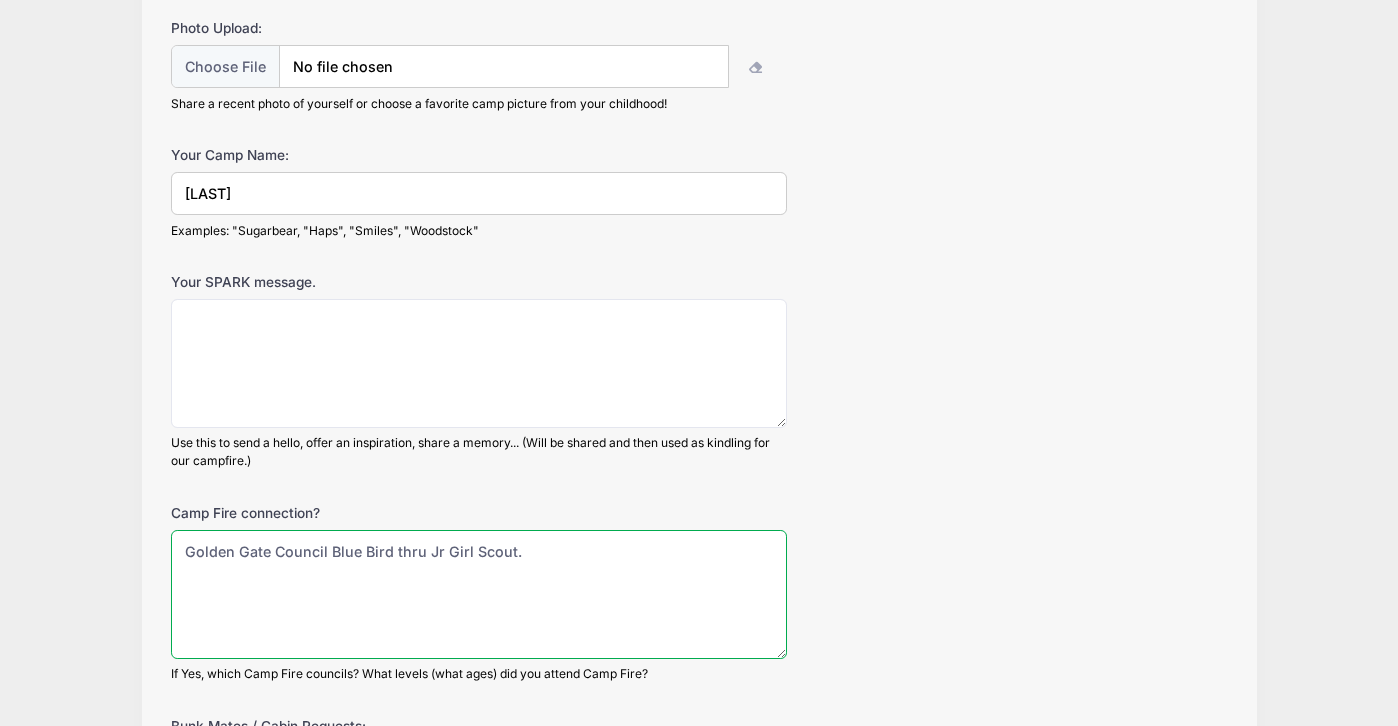 type on "Golden Gate Council Blue Bird thru Jr Girl Scout." 